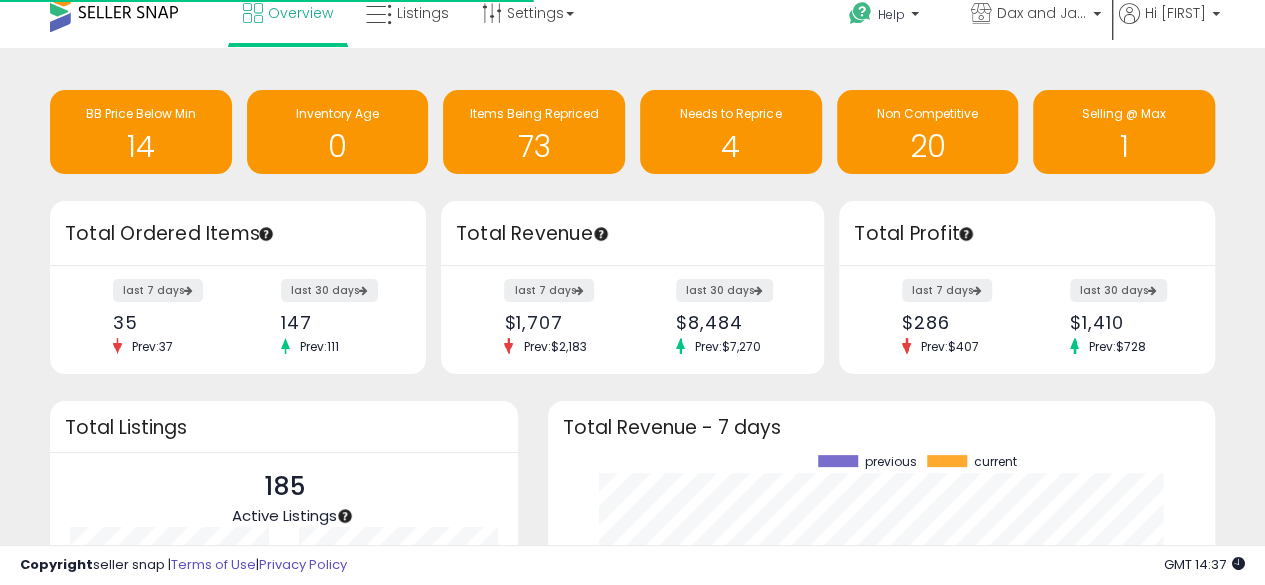 scroll, scrollTop: 17, scrollLeft: 0, axis: vertical 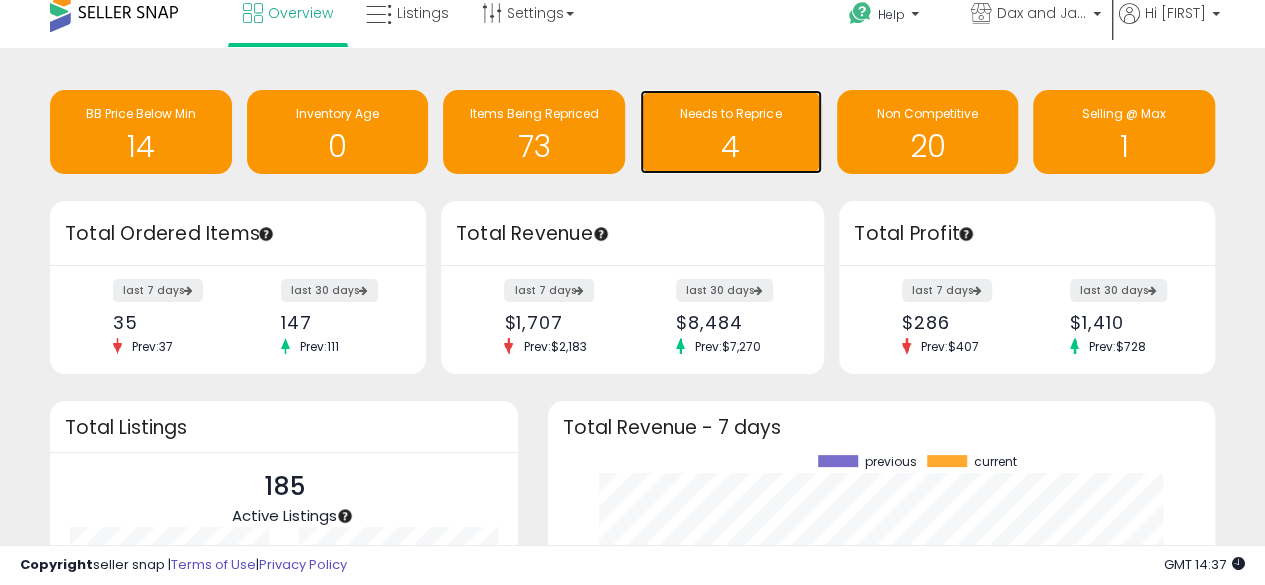 click on "4" at bounding box center [731, 146] 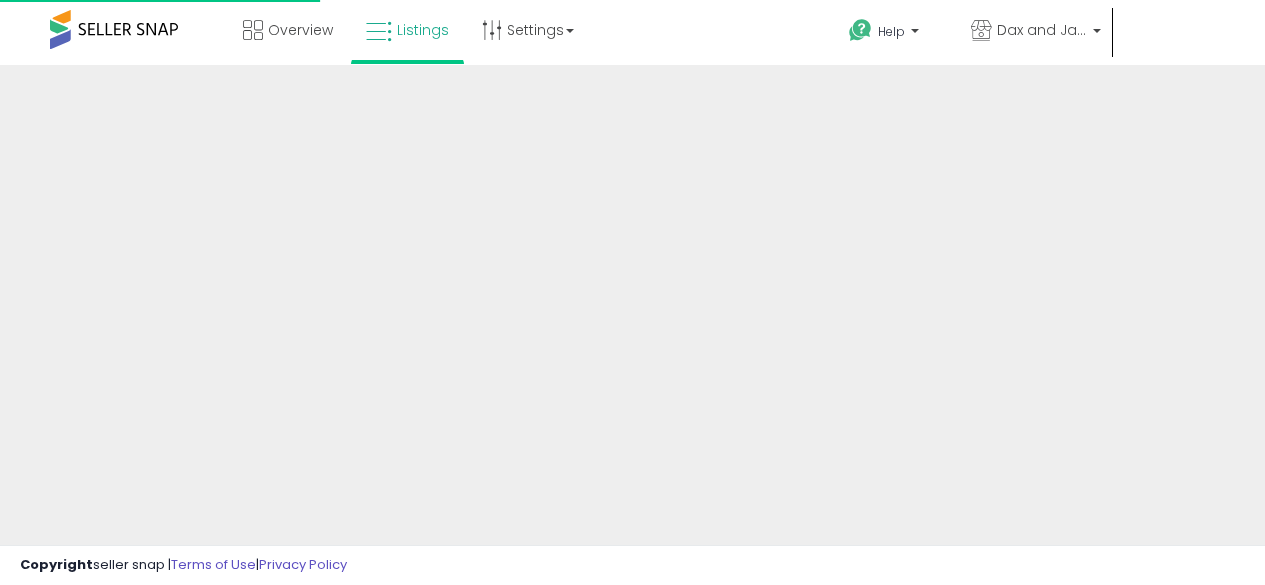 scroll, scrollTop: 0, scrollLeft: 0, axis: both 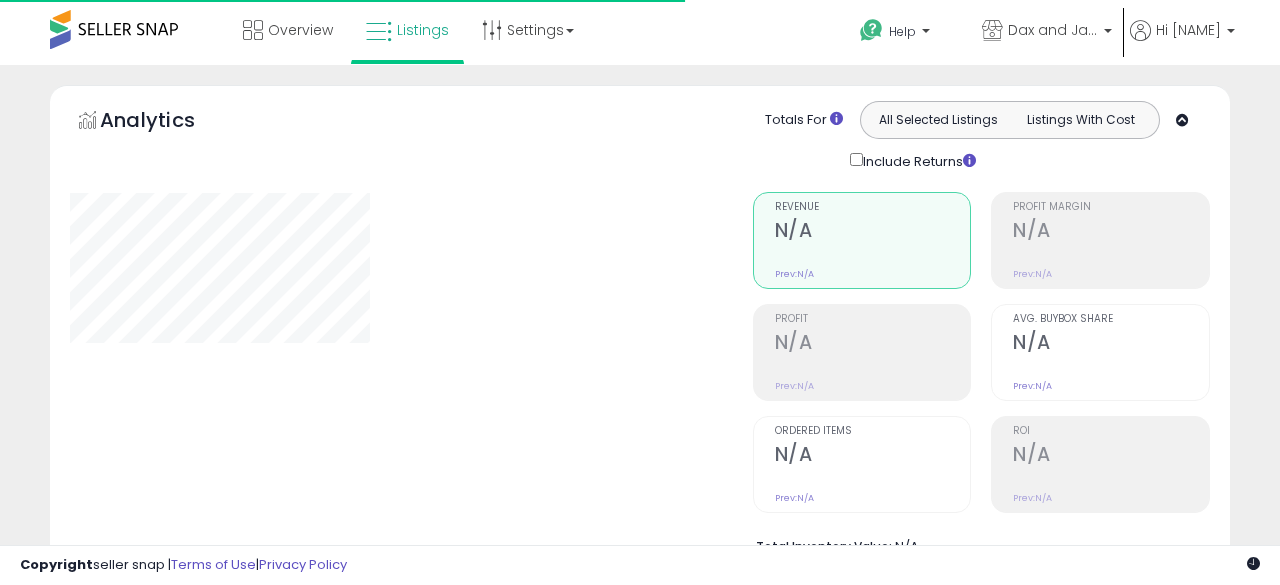 select on "**" 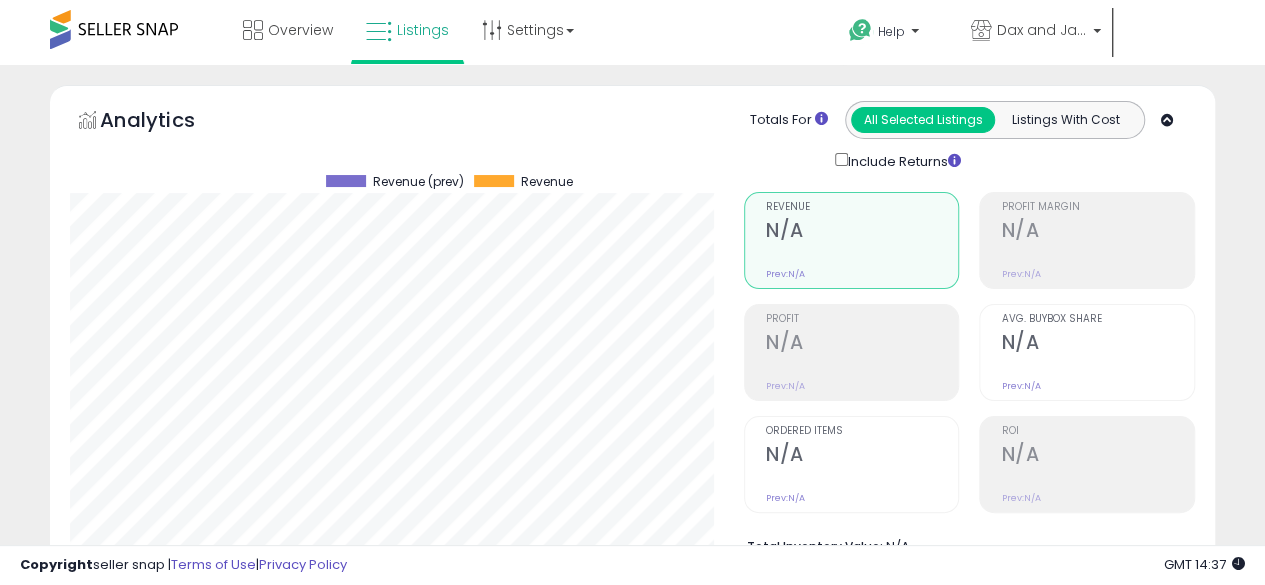 scroll, scrollTop: 999590, scrollLeft: 999326, axis: both 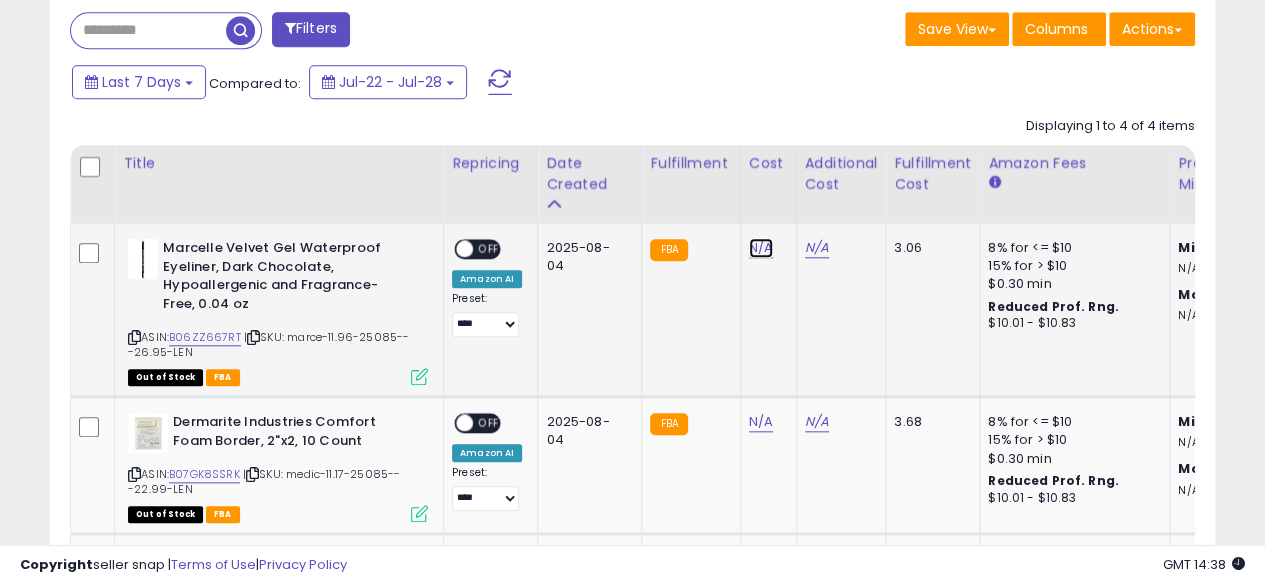 click on "N/A" at bounding box center [761, 248] 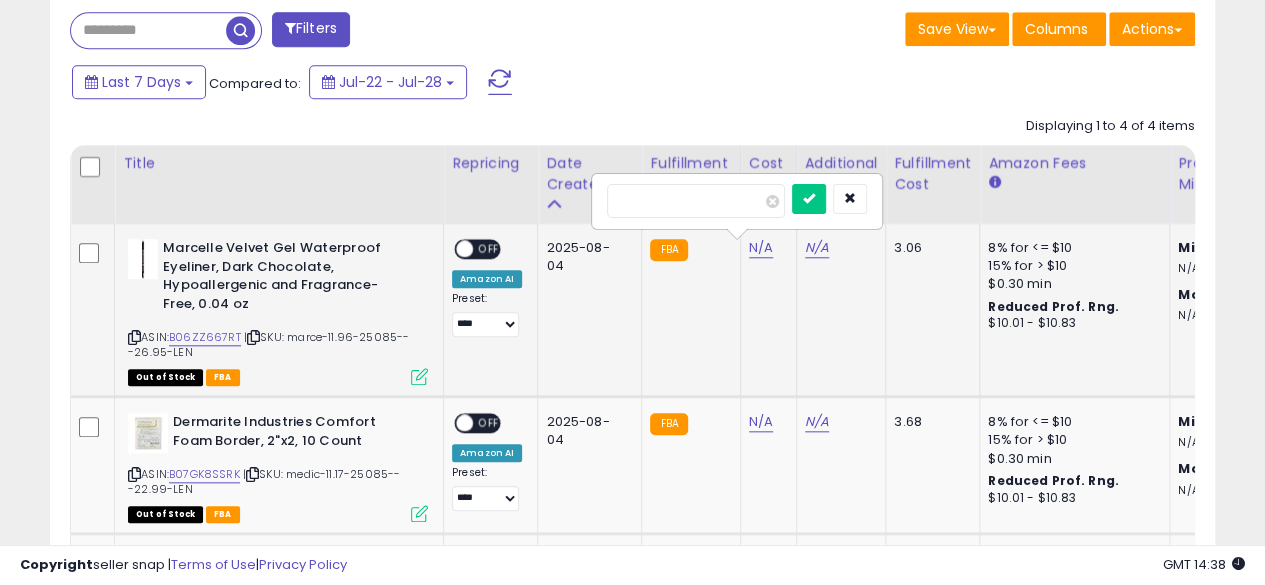 type on "*****" 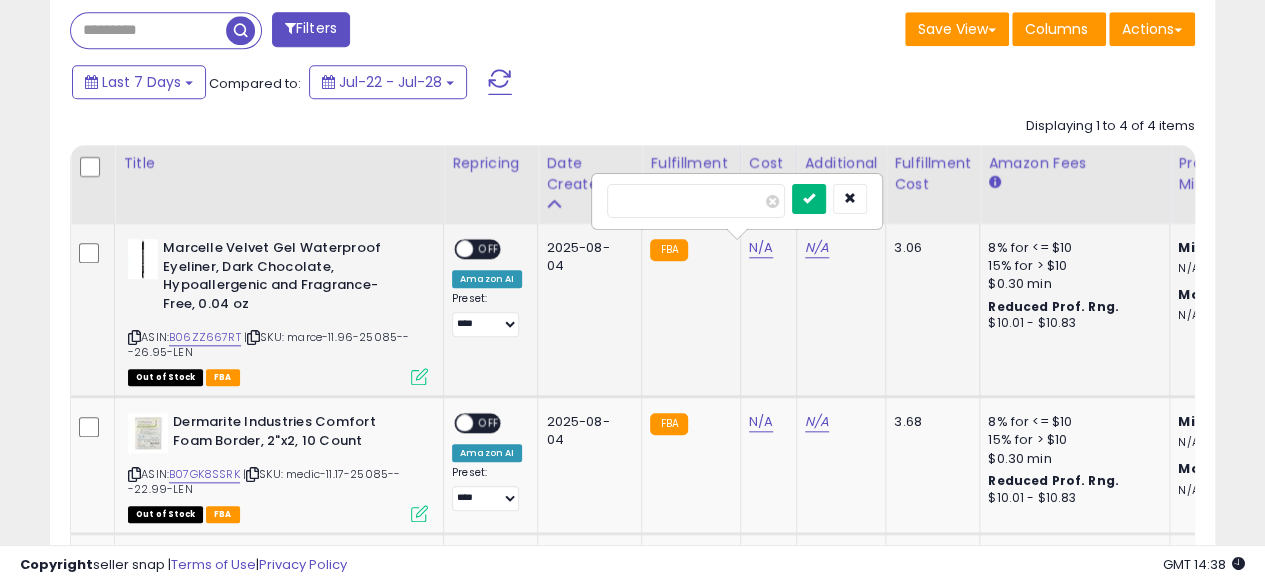 click at bounding box center [809, 199] 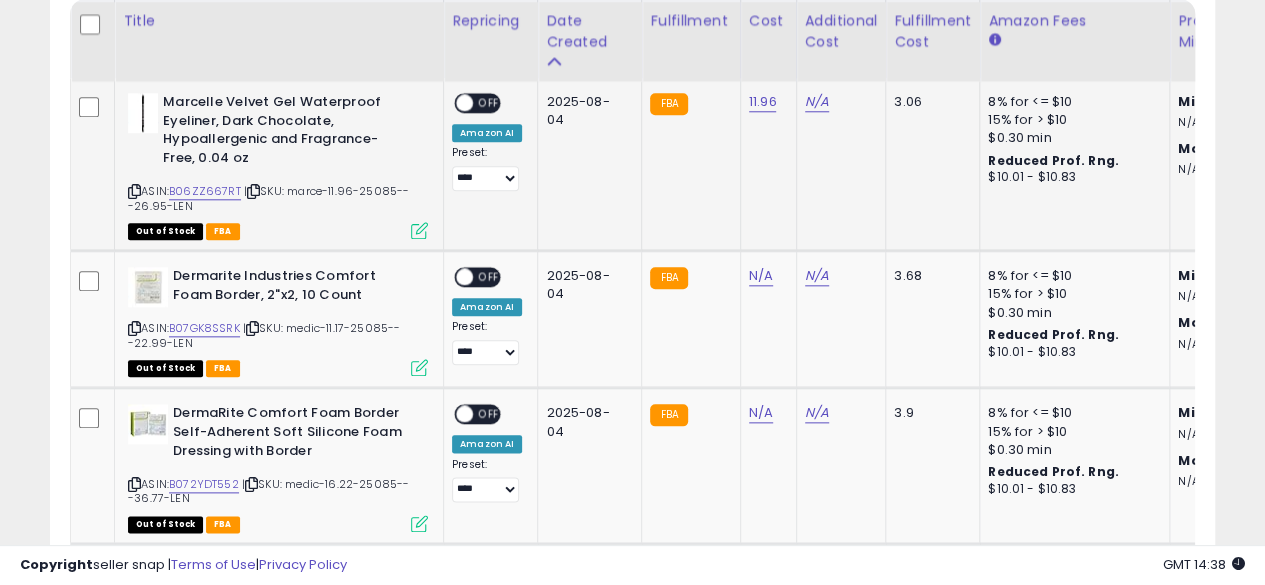 scroll, scrollTop: 973, scrollLeft: 0, axis: vertical 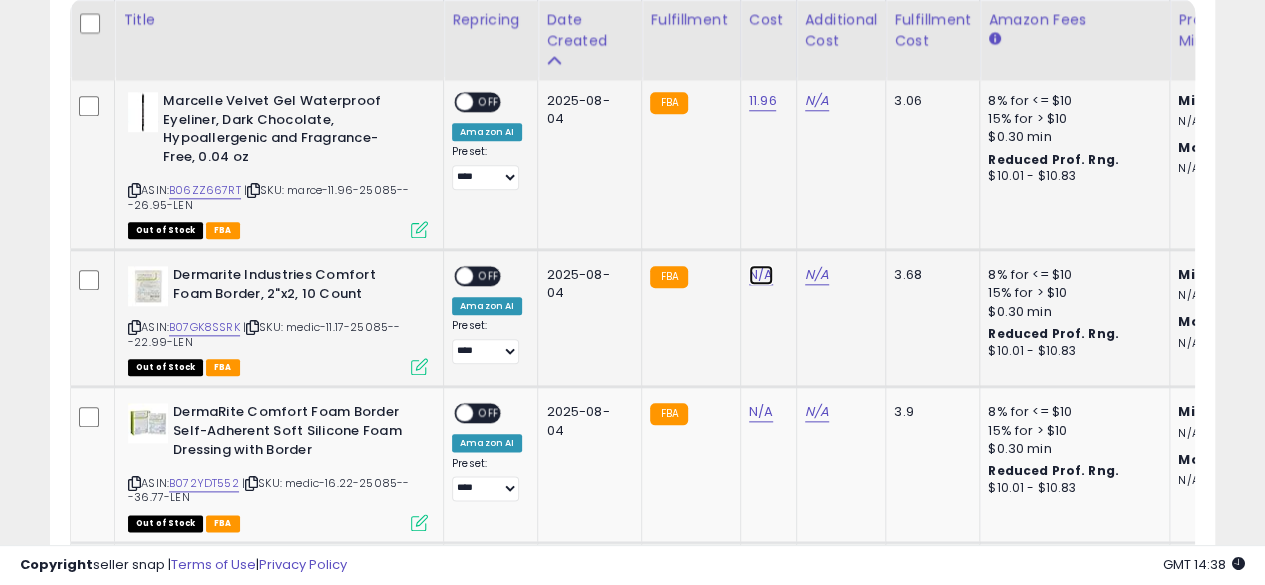 click on "N/A" at bounding box center (761, 275) 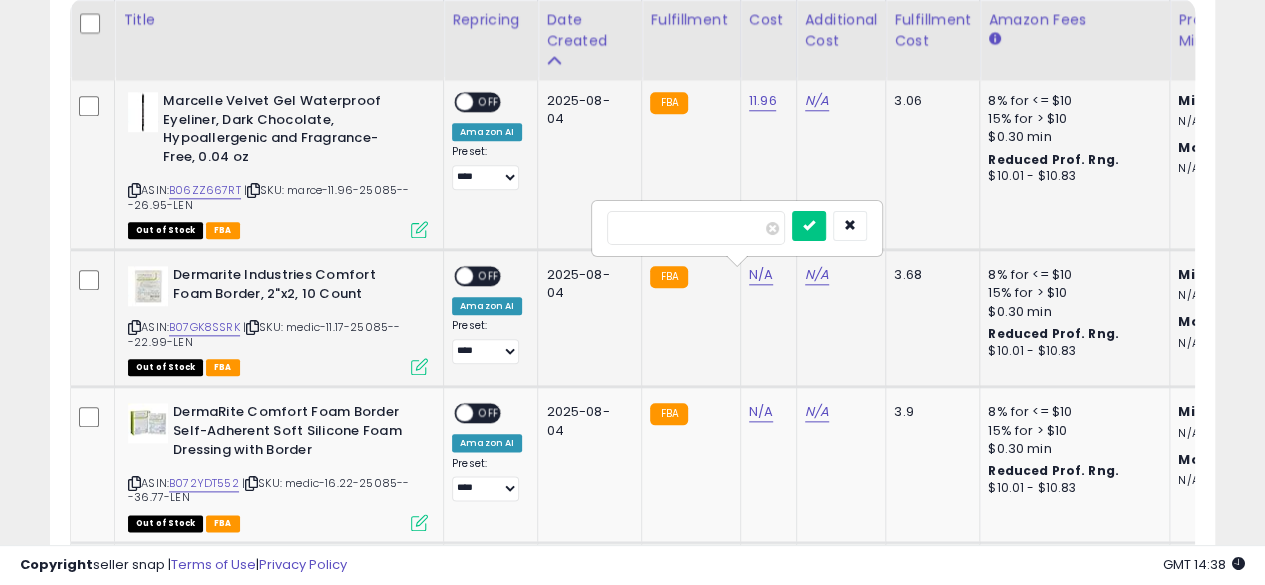 type on "*****" 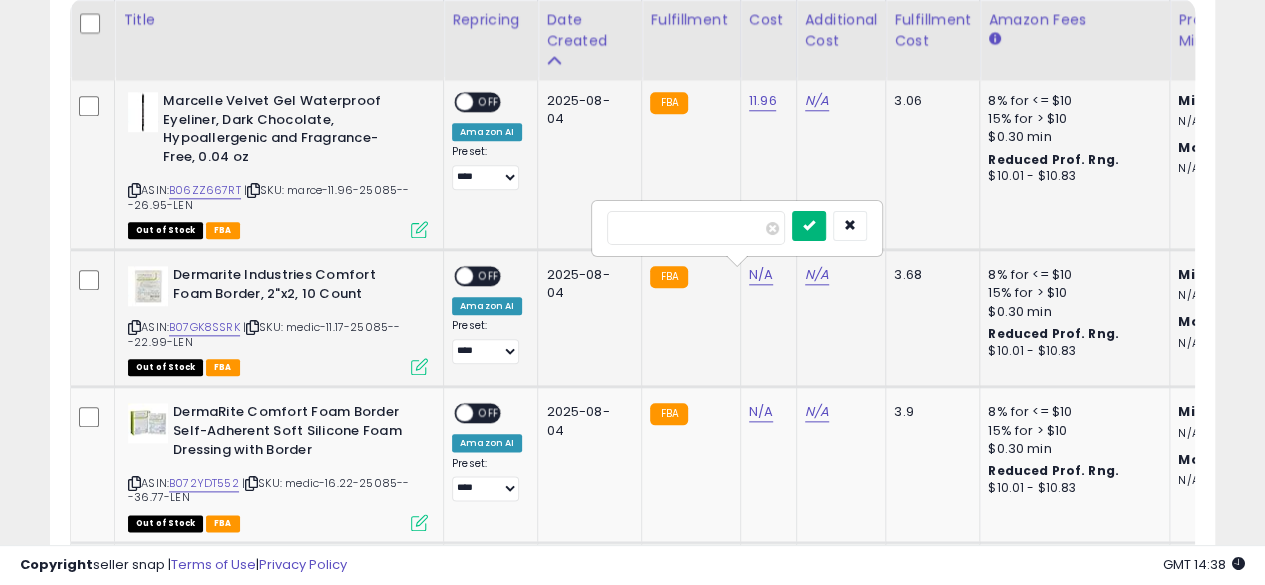 click at bounding box center (809, 226) 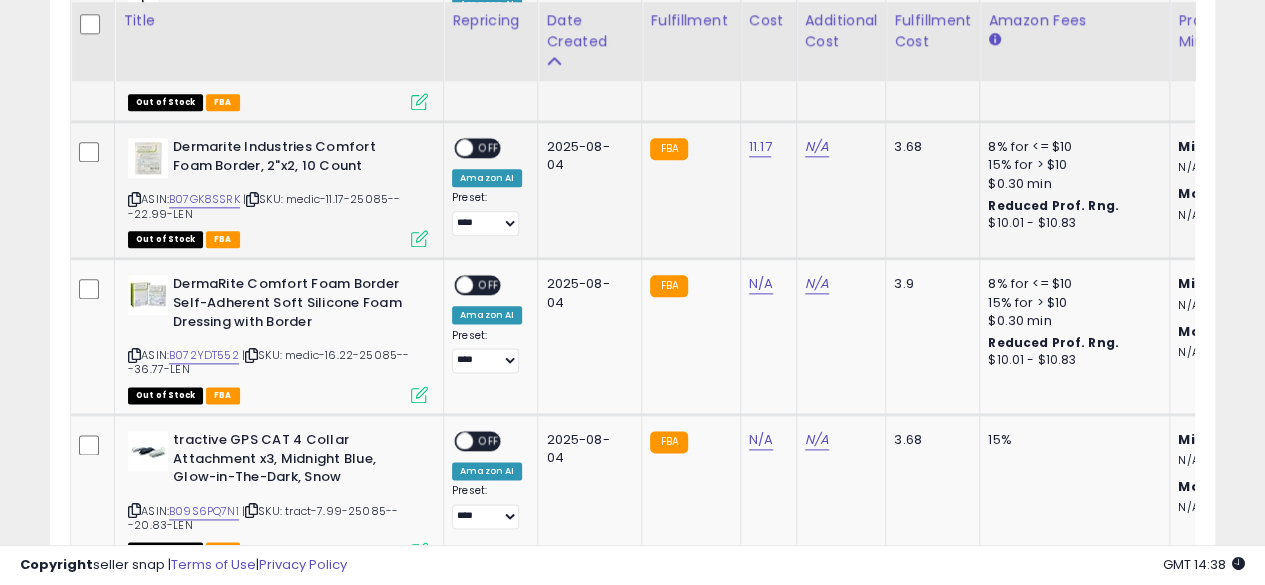 scroll, scrollTop: 1102, scrollLeft: 0, axis: vertical 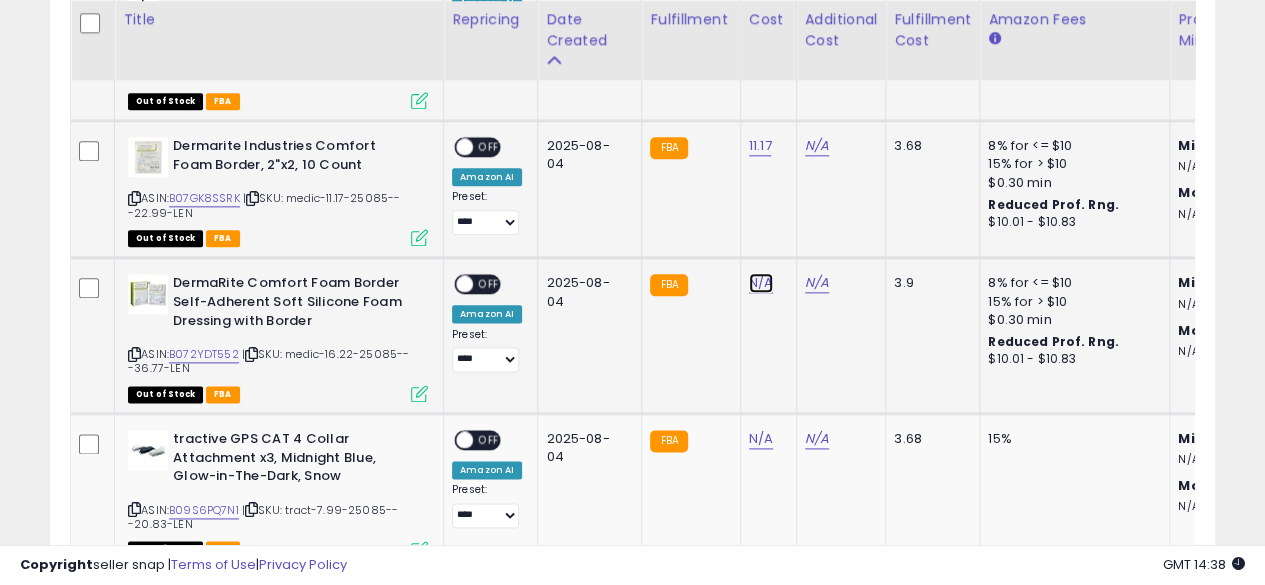 click on "N/A" at bounding box center (761, 283) 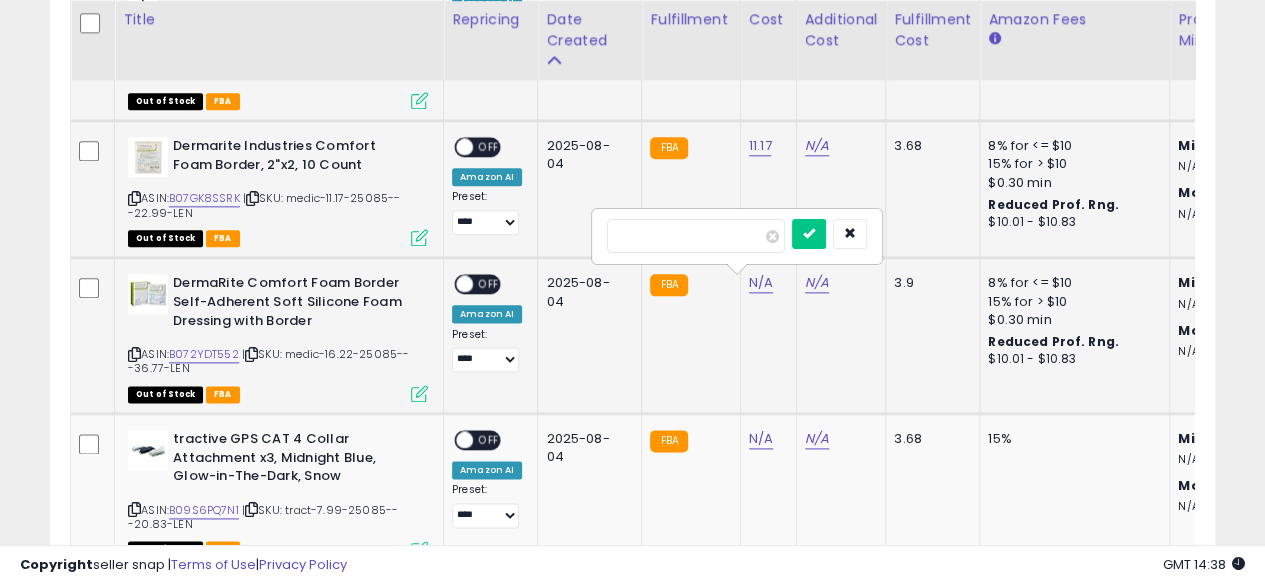 type on "*****" 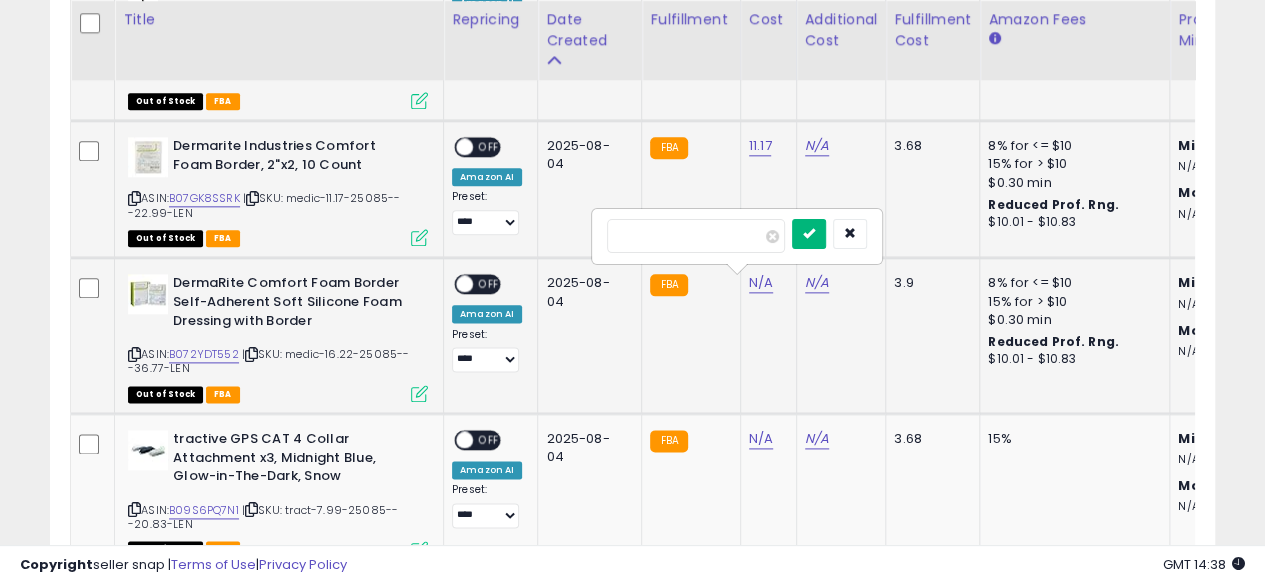 click at bounding box center [809, 234] 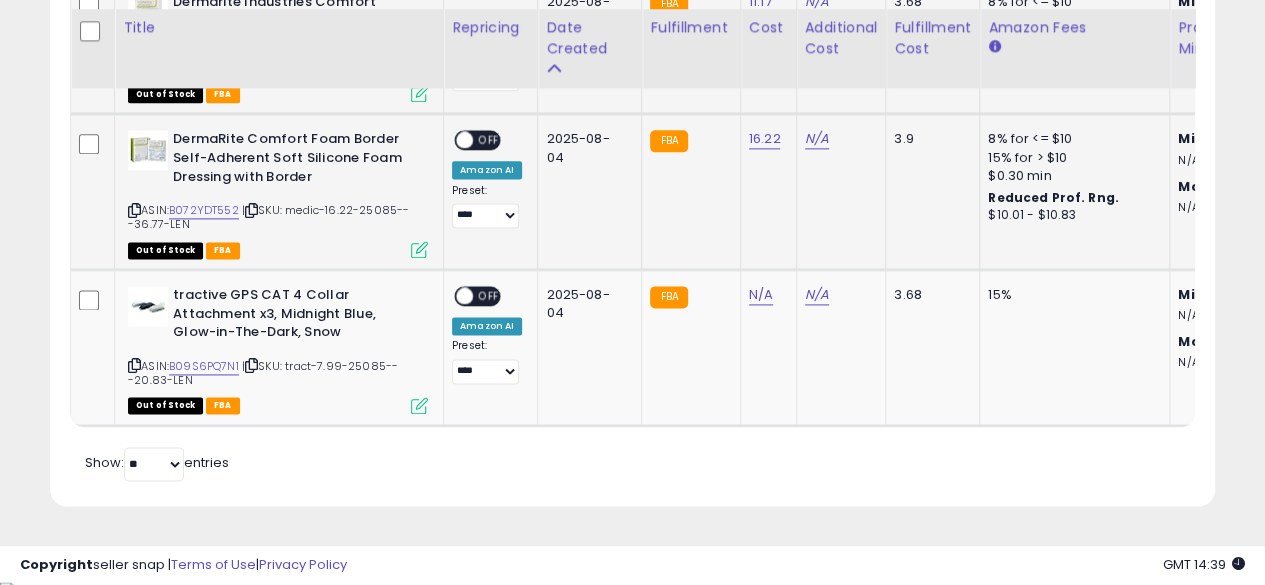 scroll, scrollTop: 1254, scrollLeft: 0, axis: vertical 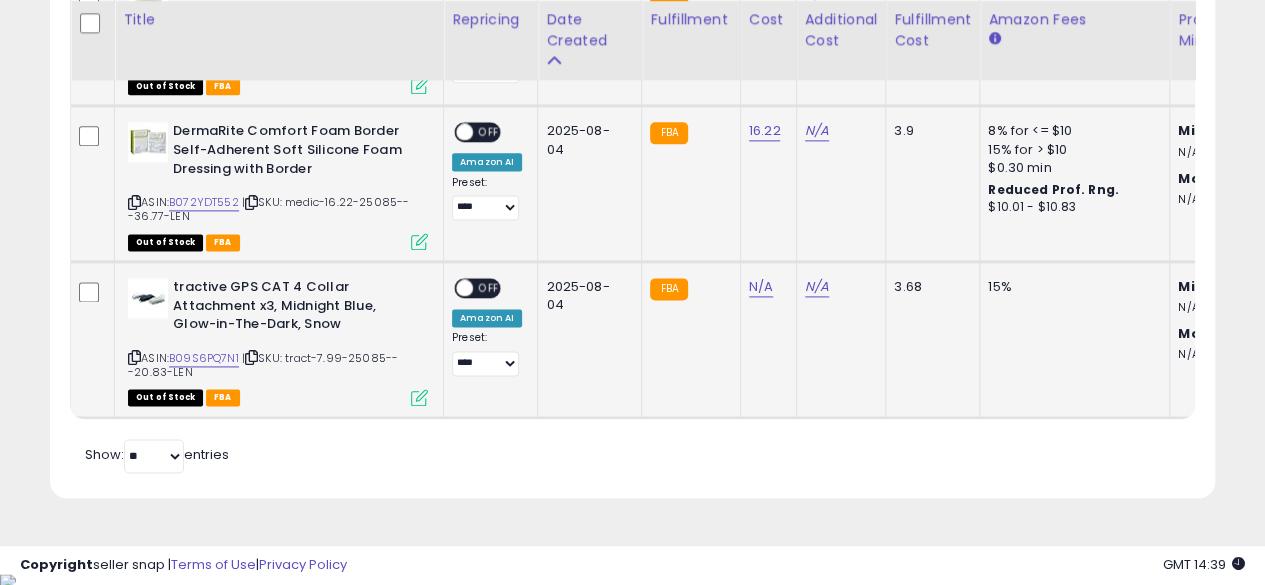click on "N/A" 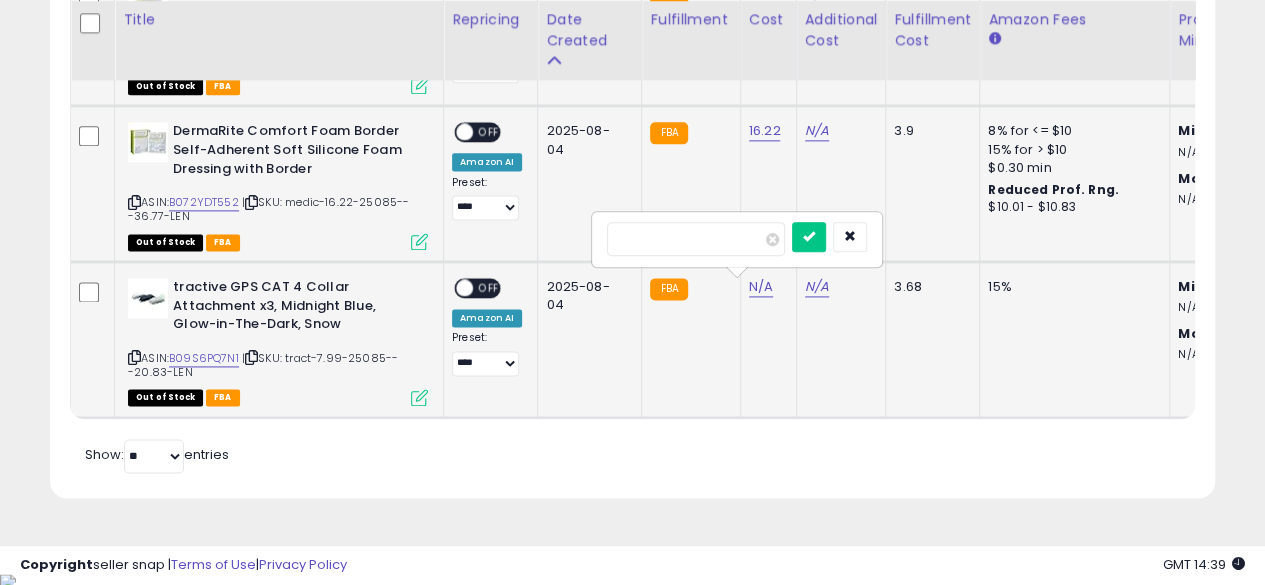 type on "****" 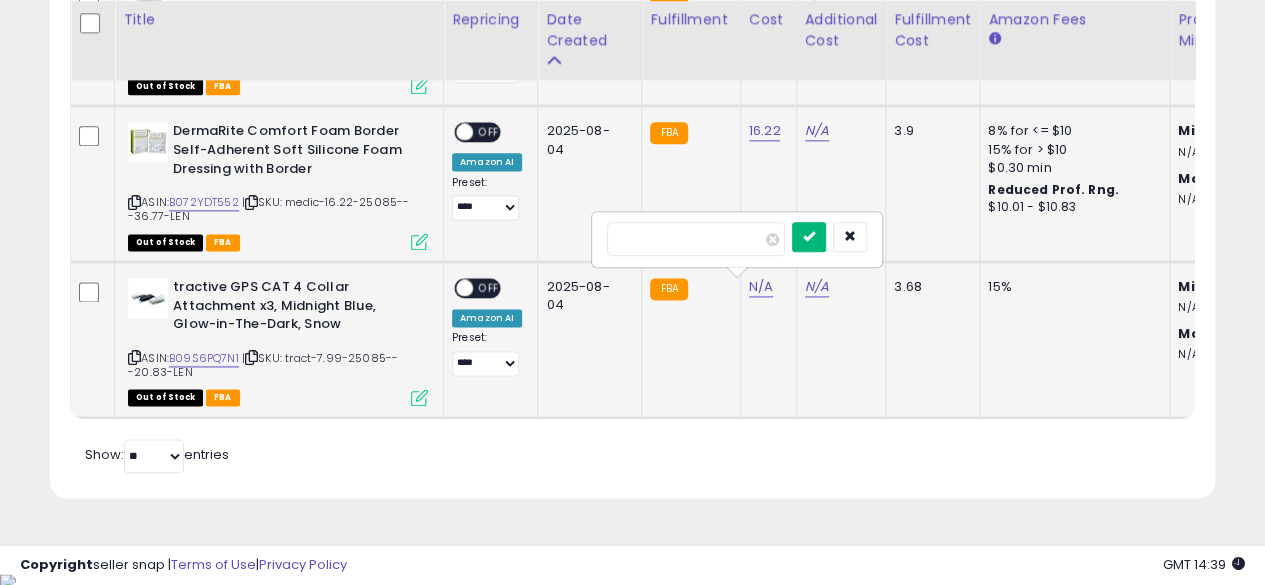 click at bounding box center (809, 237) 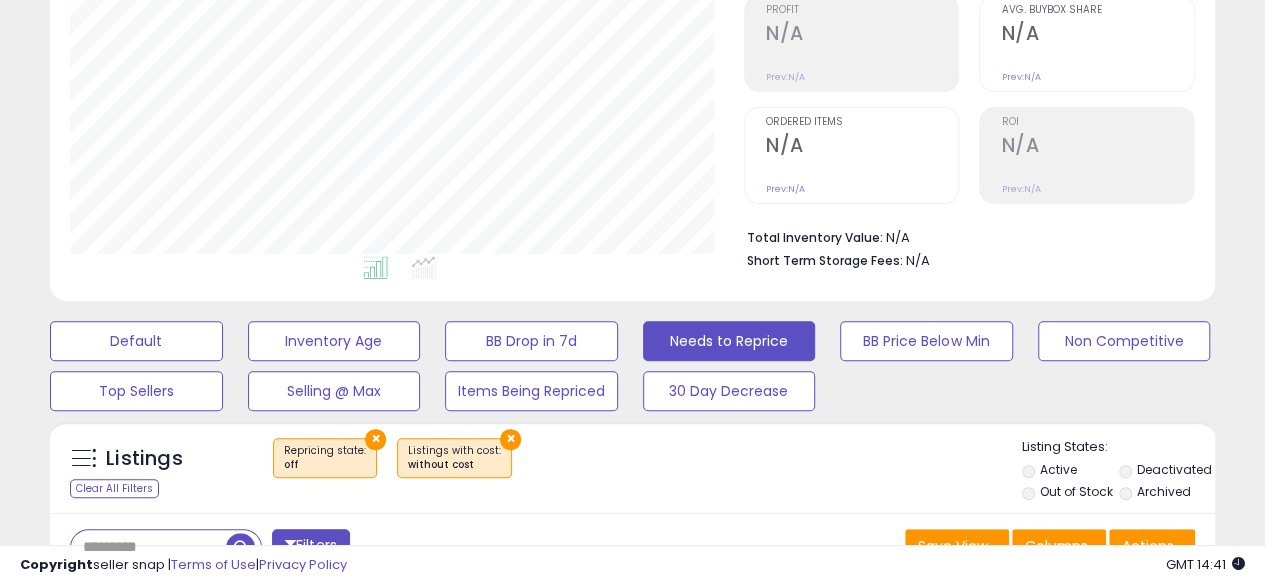 scroll, scrollTop: 0, scrollLeft: 0, axis: both 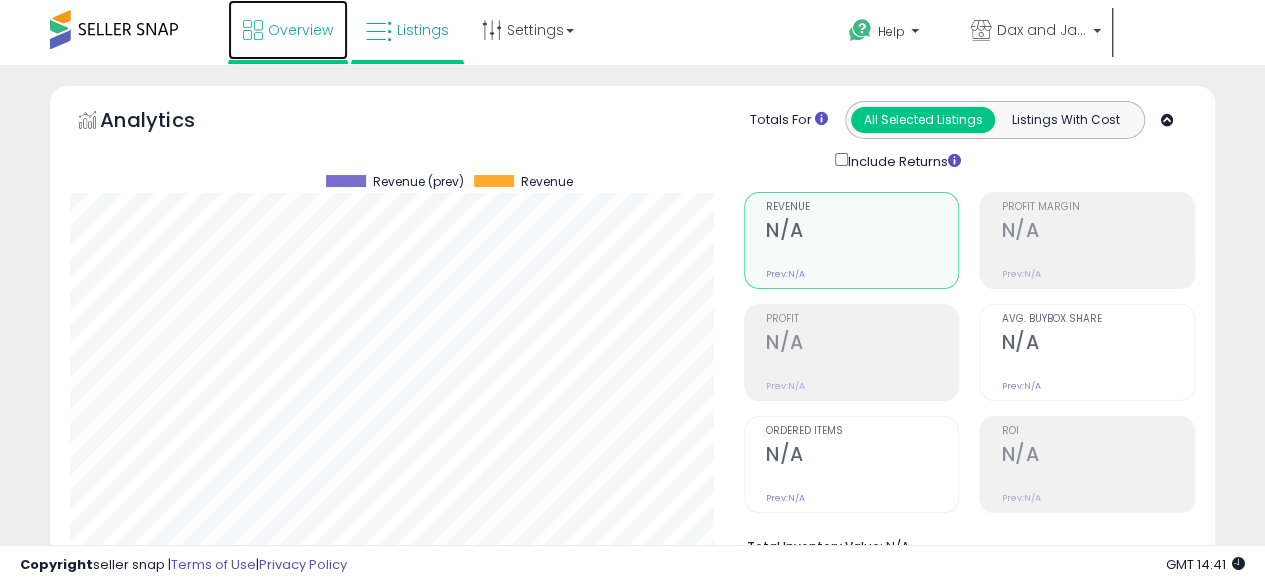 click on "Overview" at bounding box center (300, 30) 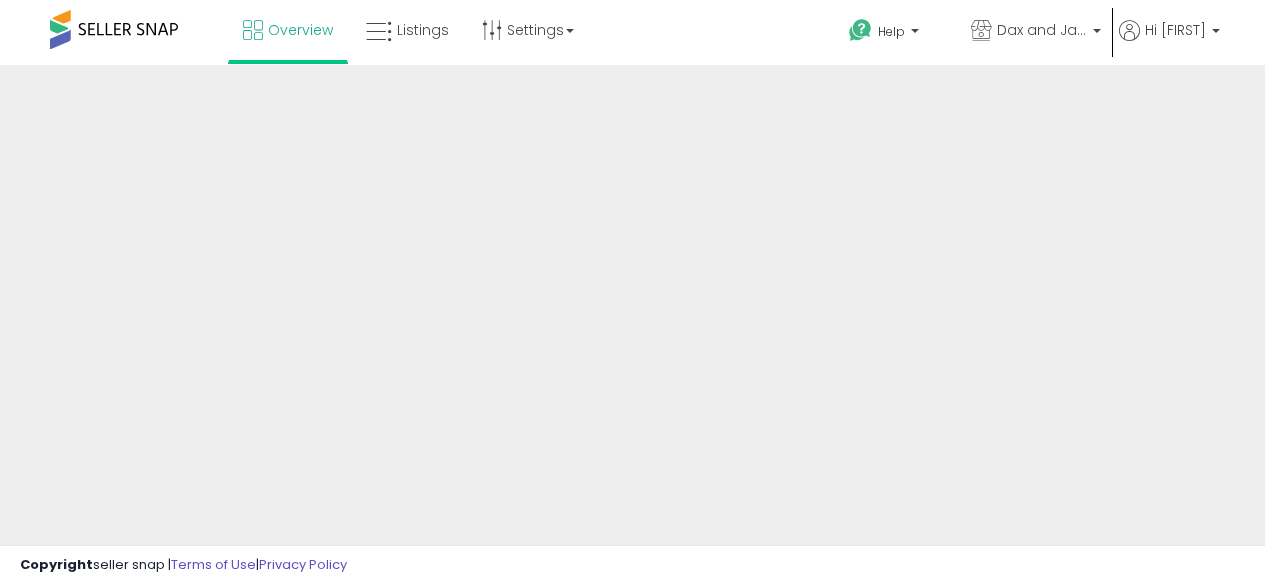 scroll, scrollTop: 0, scrollLeft: 0, axis: both 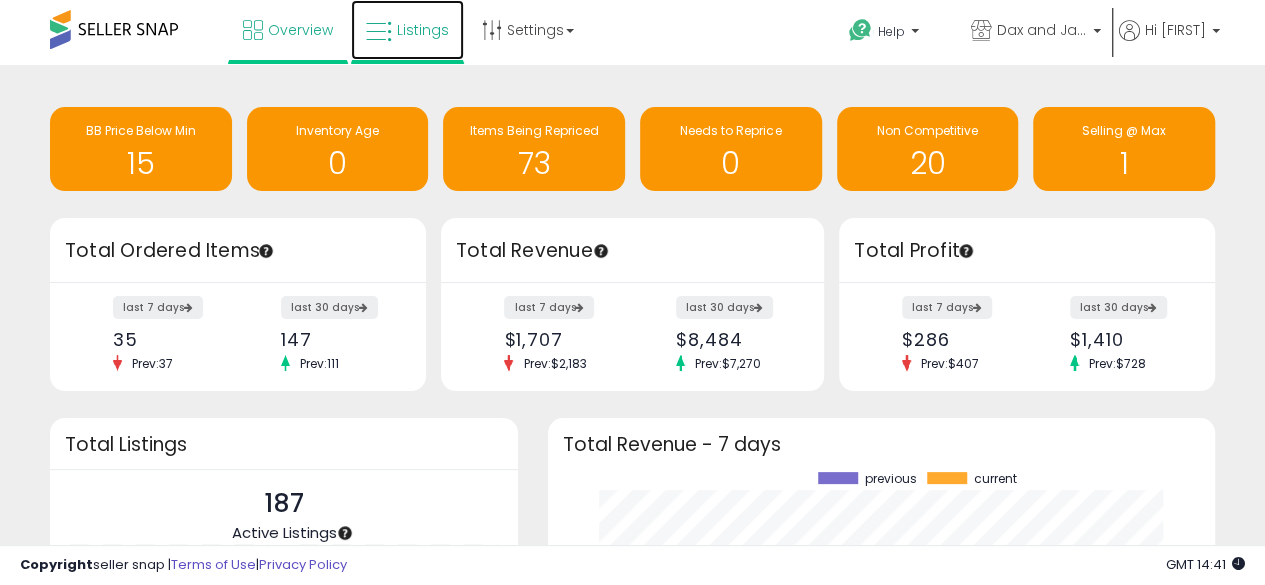 click on "Listings" at bounding box center (423, 30) 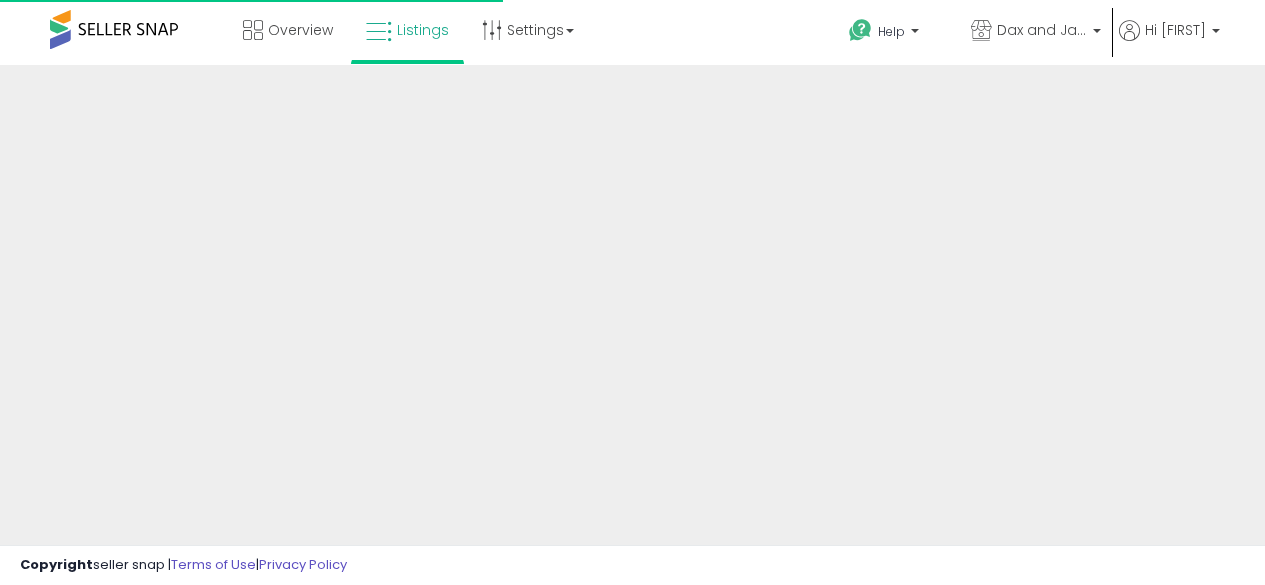 scroll, scrollTop: 0, scrollLeft: 0, axis: both 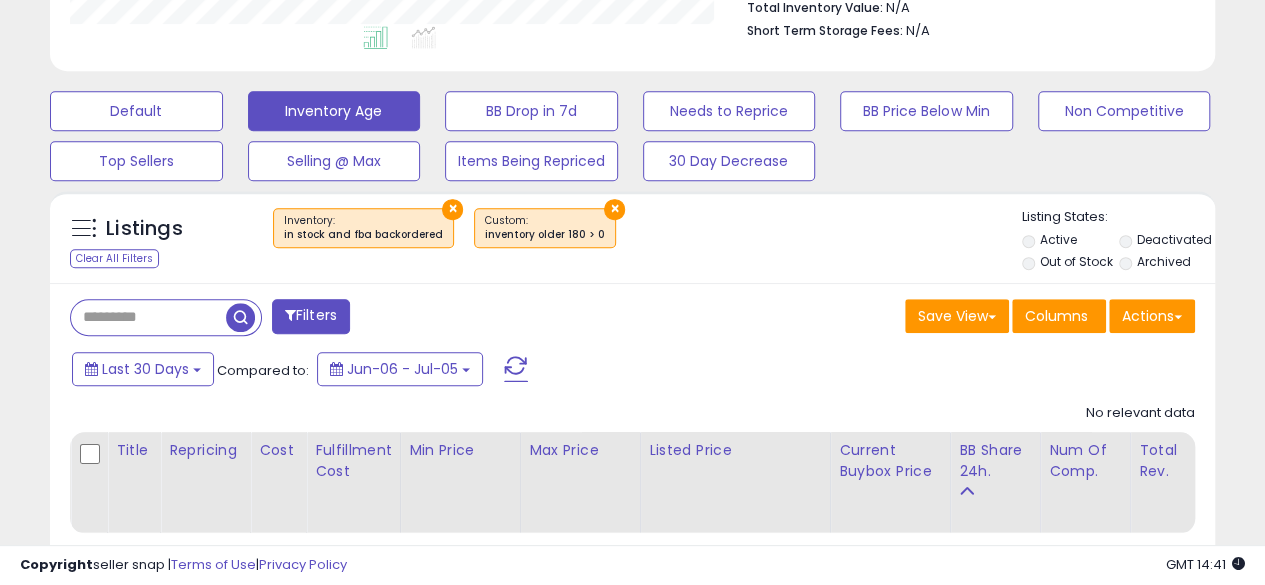 click on "×" at bounding box center (614, 209) 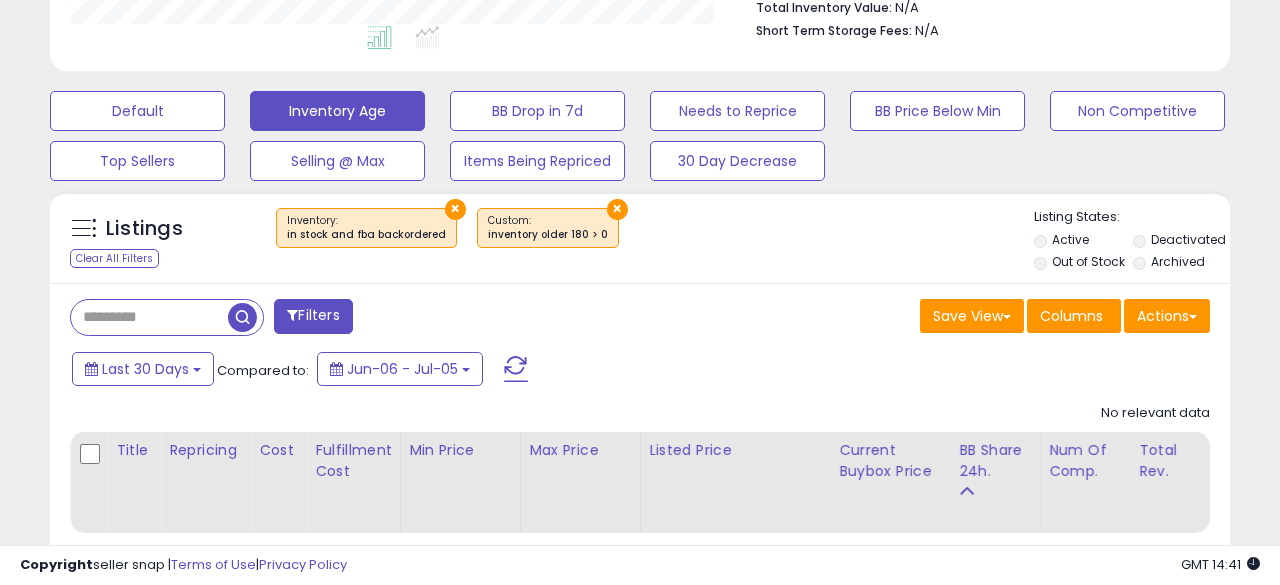 scroll, scrollTop: 999590, scrollLeft: 999317, axis: both 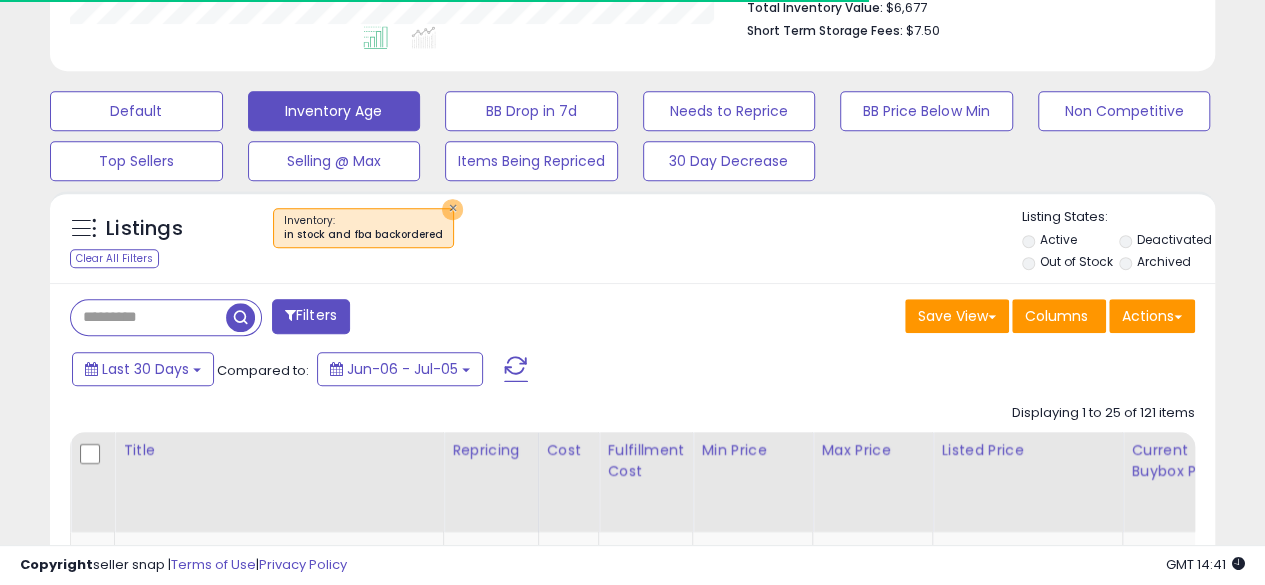 click on "×" at bounding box center (452, 209) 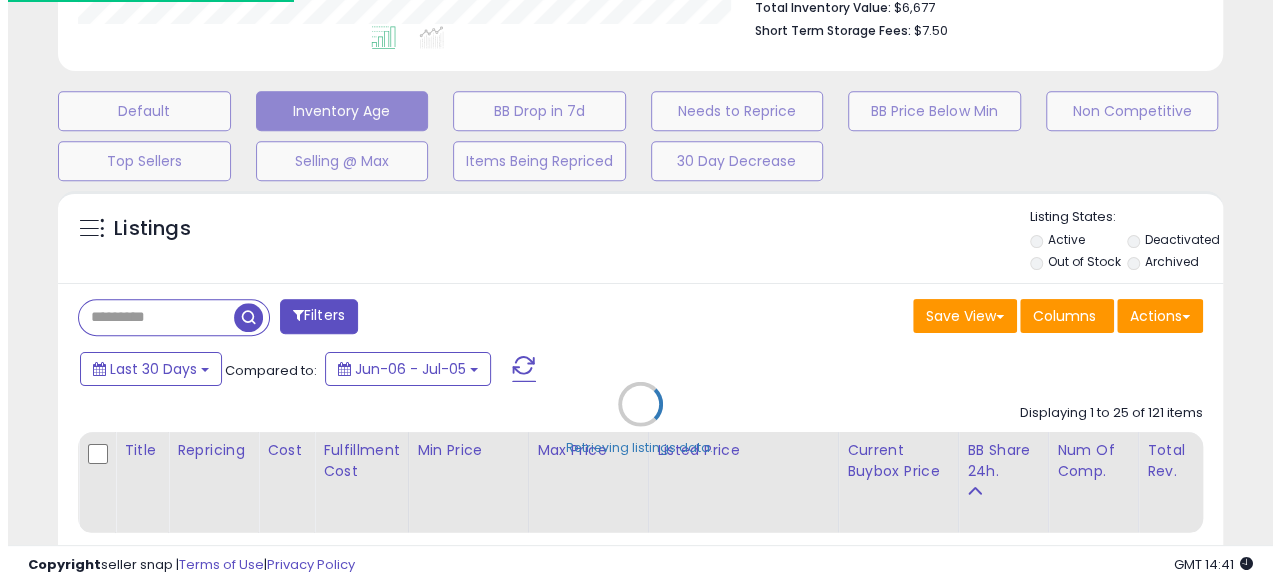 scroll, scrollTop: 999590, scrollLeft: 999317, axis: both 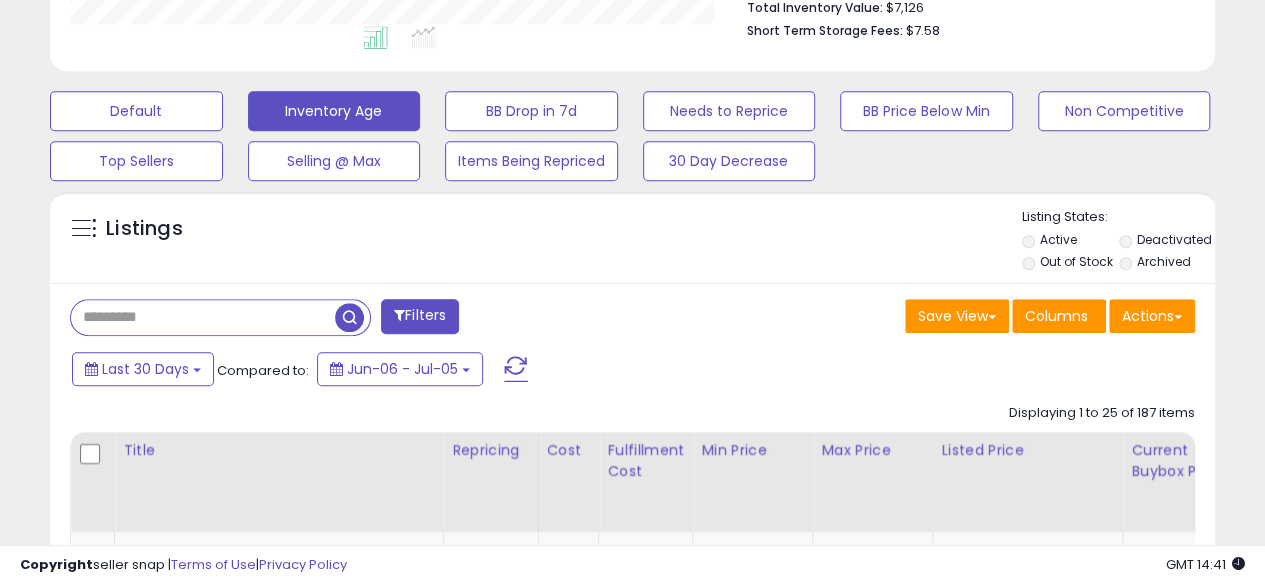 click at bounding box center (203, 317) 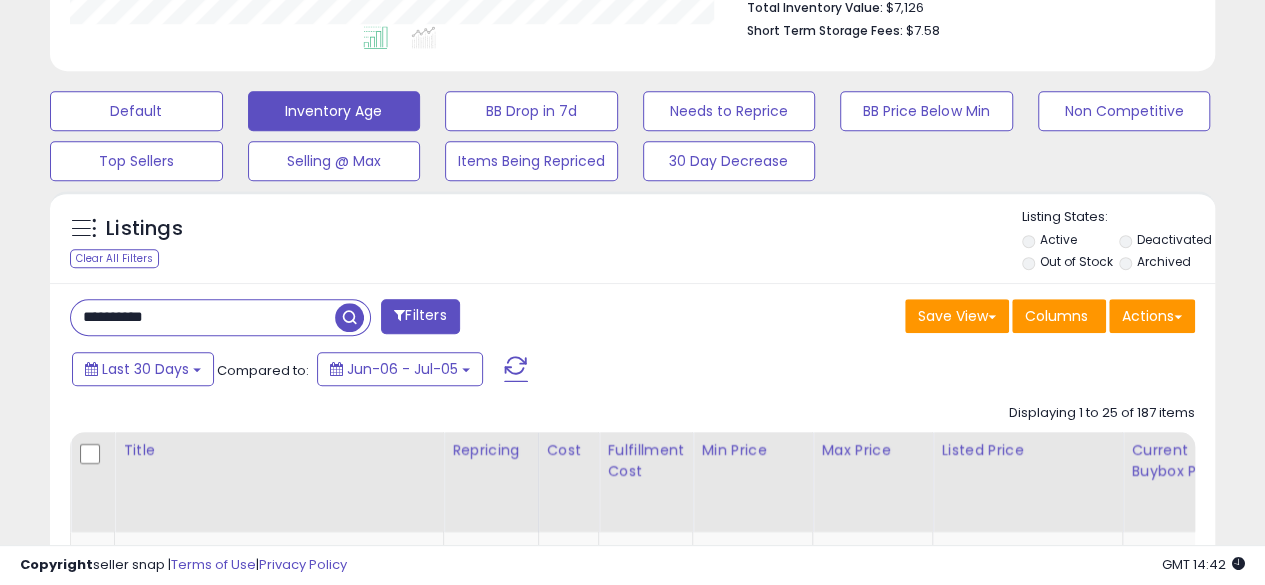 click at bounding box center [349, 317] 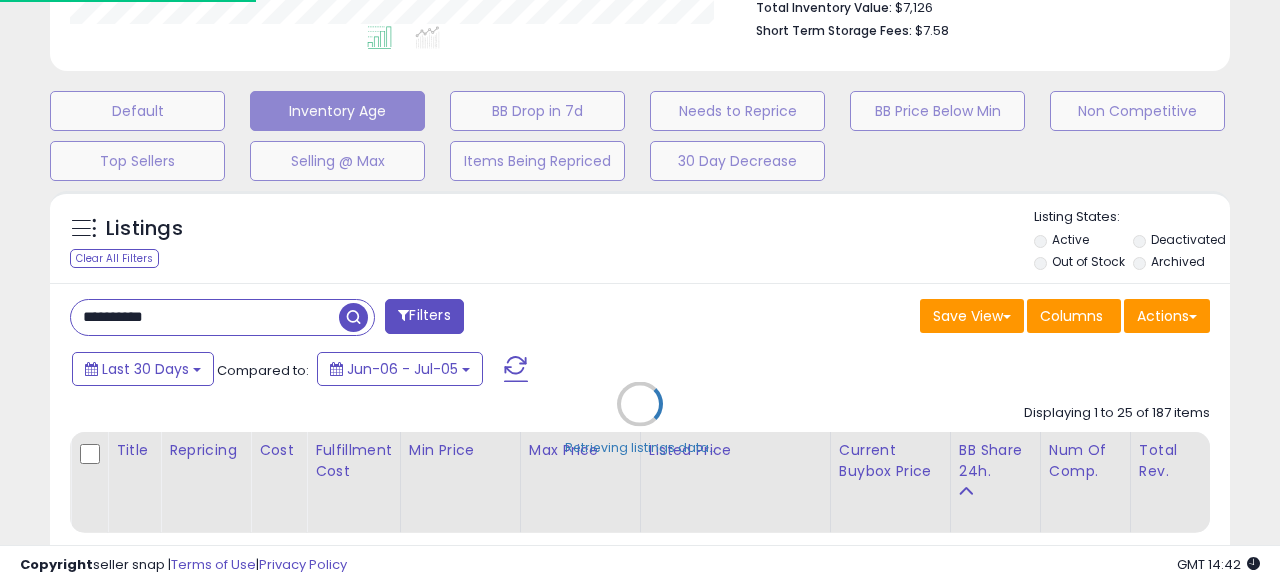 scroll, scrollTop: 999590, scrollLeft: 999317, axis: both 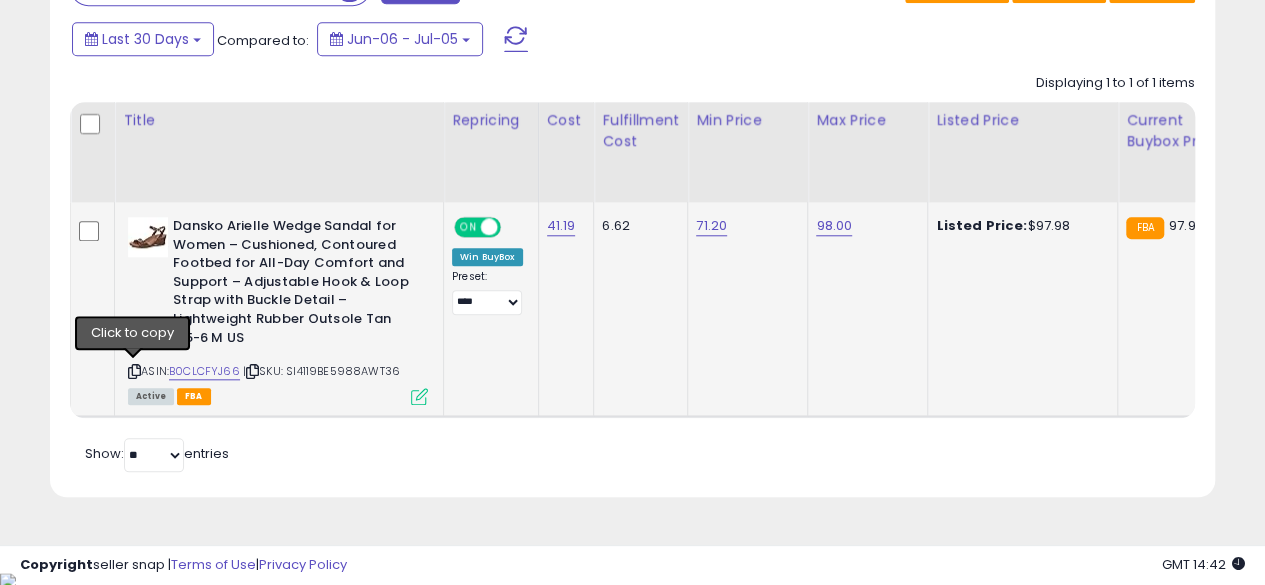 click at bounding box center [134, 371] 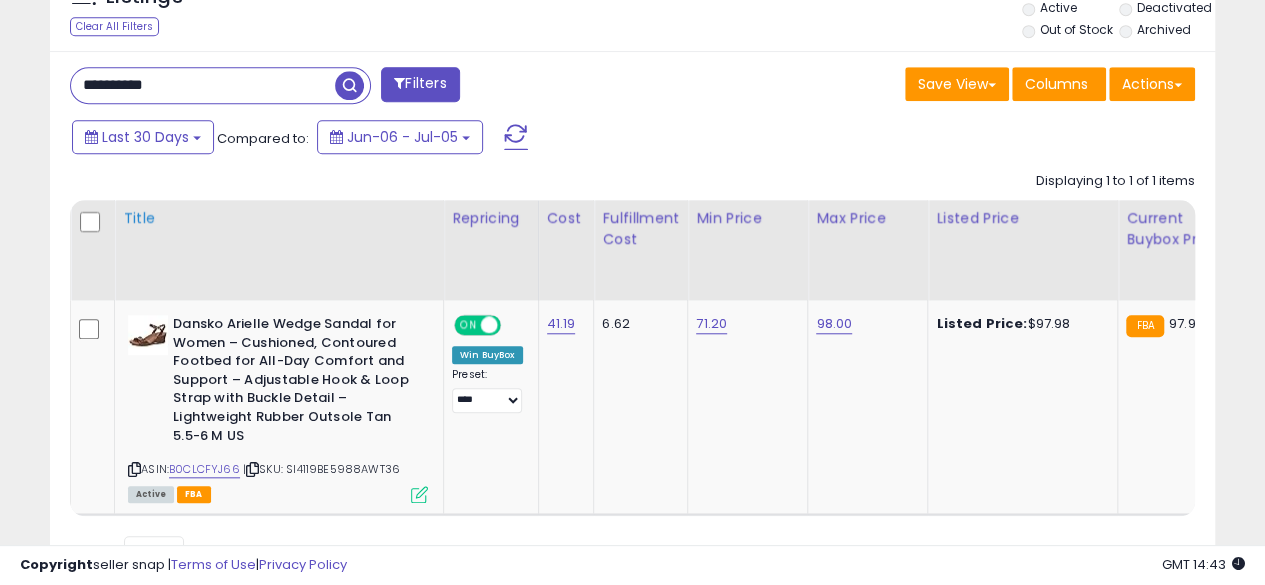 scroll, scrollTop: 765, scrollLeft: 0, axis: vertical 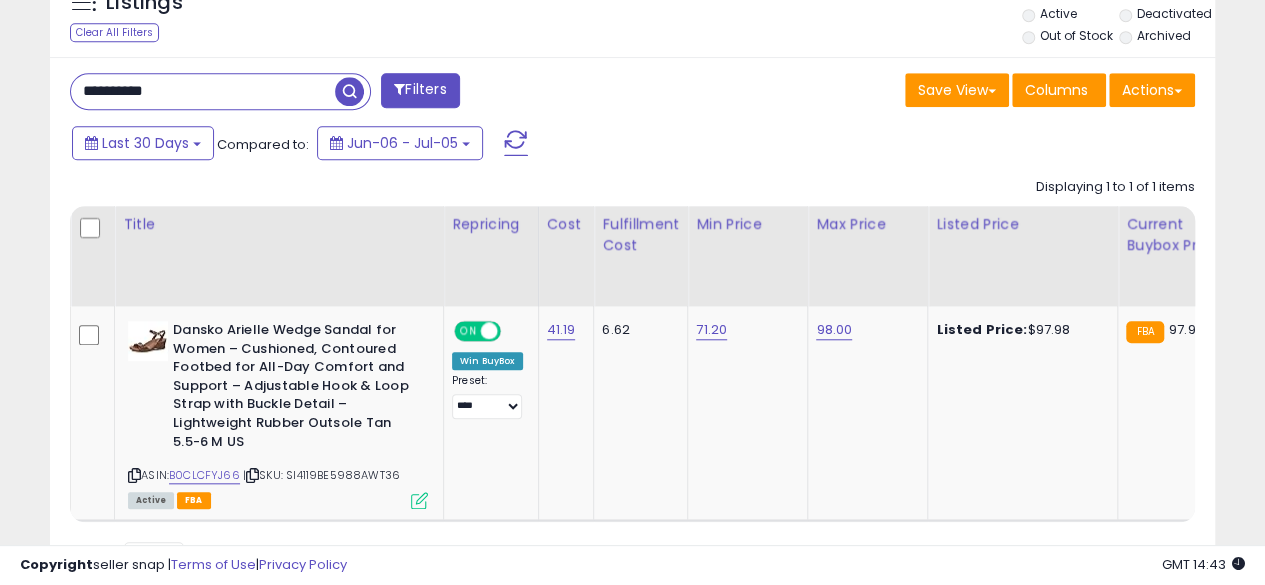 click on "**********" at bounding box center [203, 91] 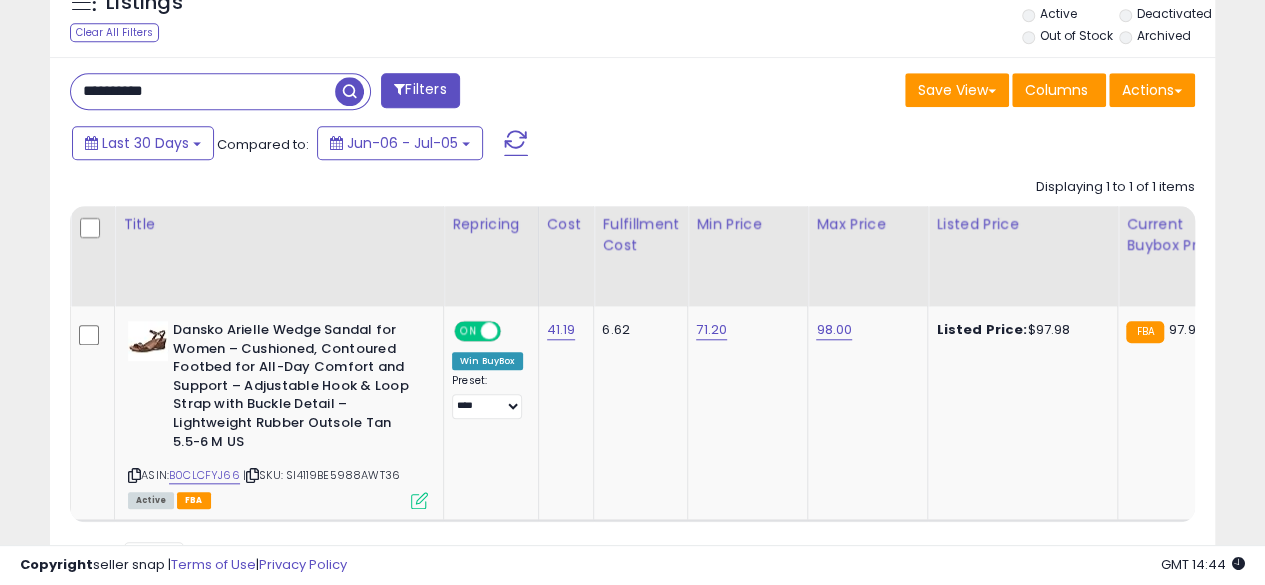 type on "**********" 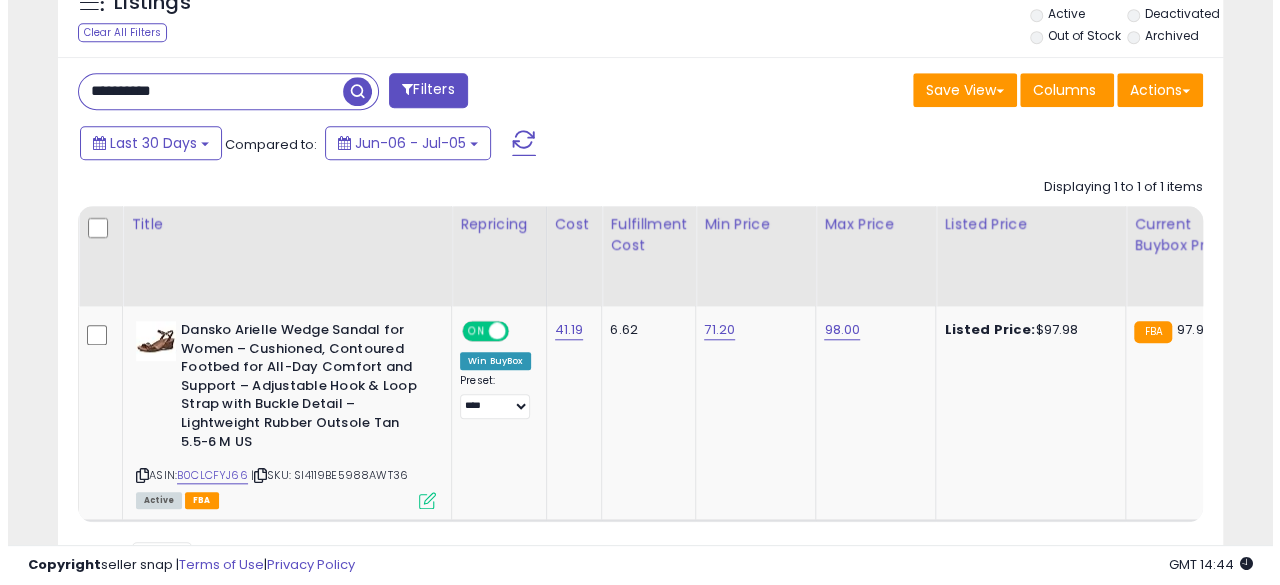 scroll, scrollTop: 654, scrollLeft: 0, axis: vertical 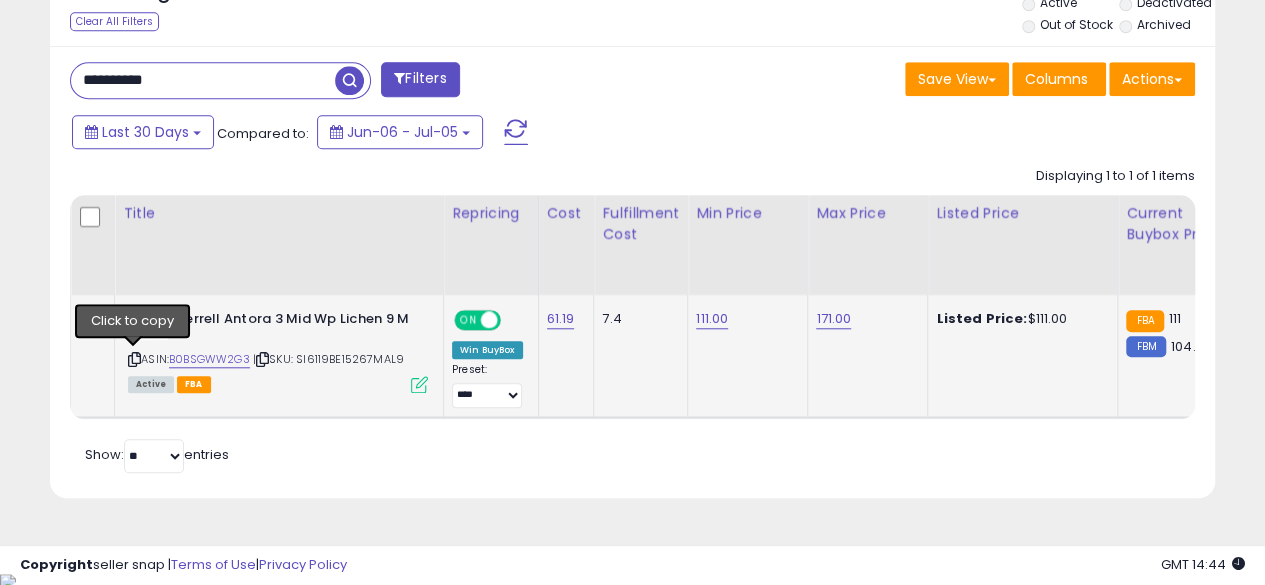 click at bounding box center (134, 359) 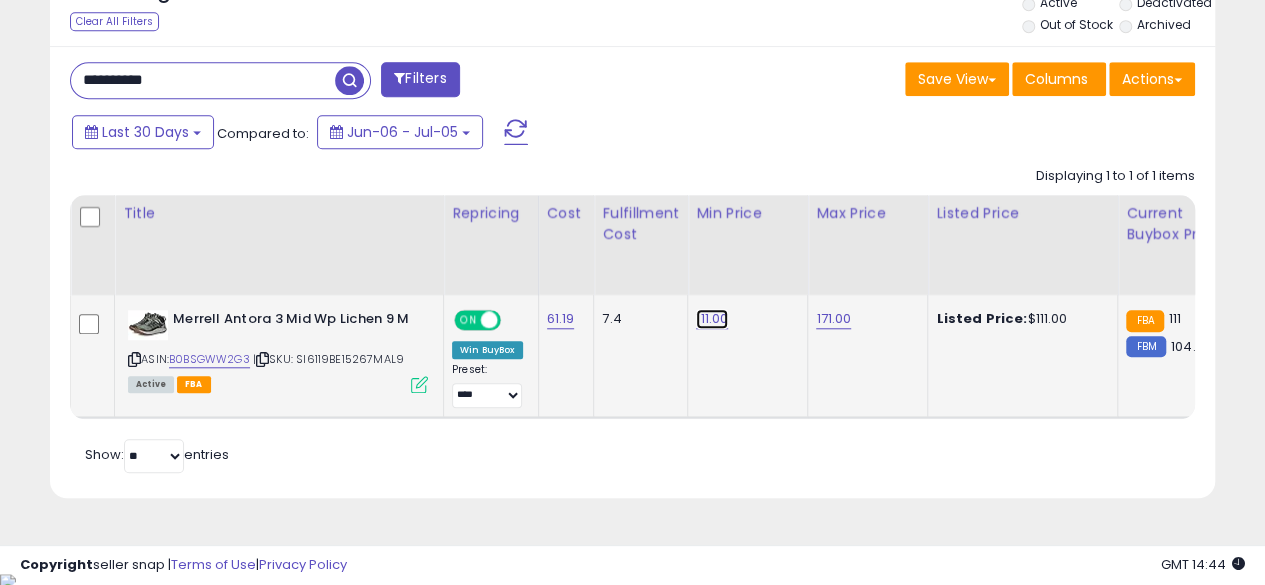 click on "111.00" at bounding box center [712, 319] 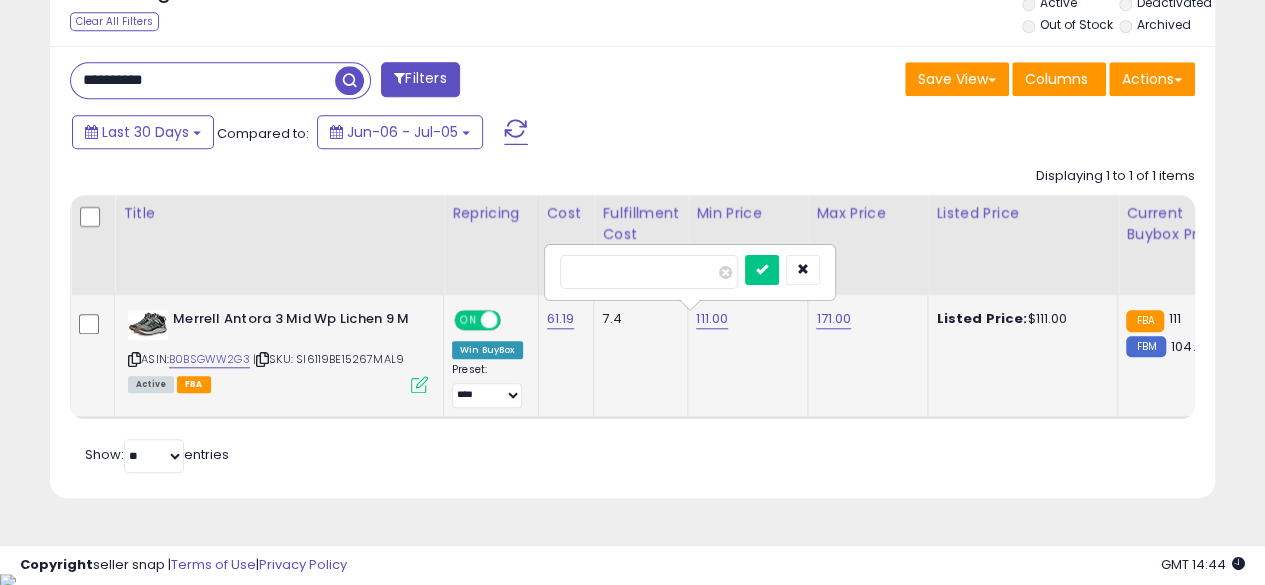type on "******" 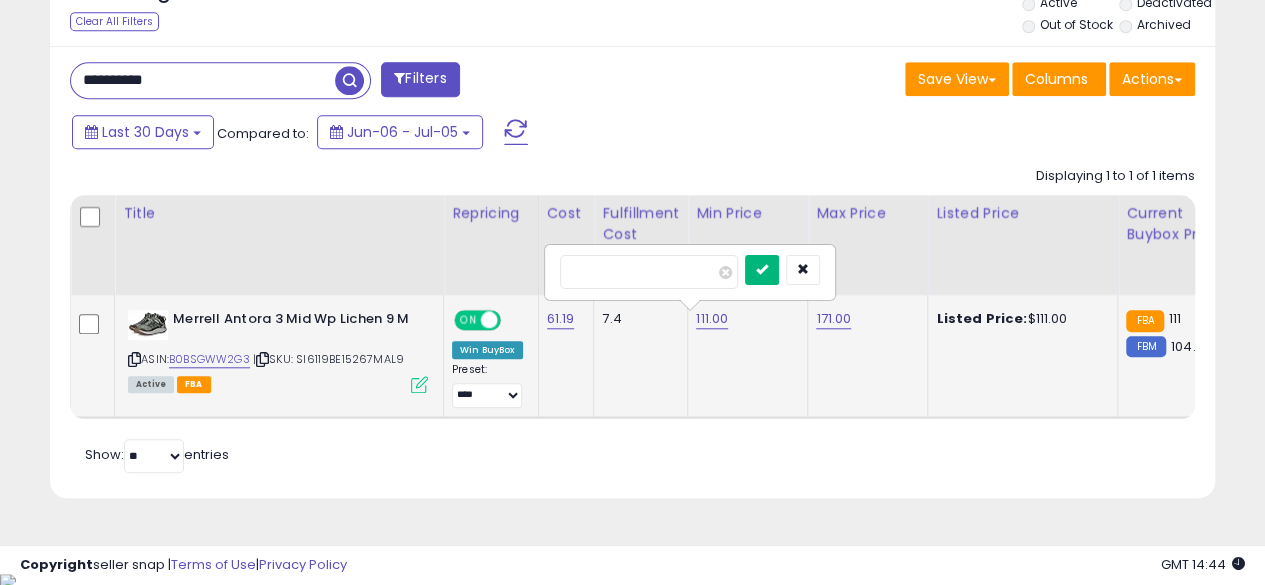 click at bounding box center [762, 270] 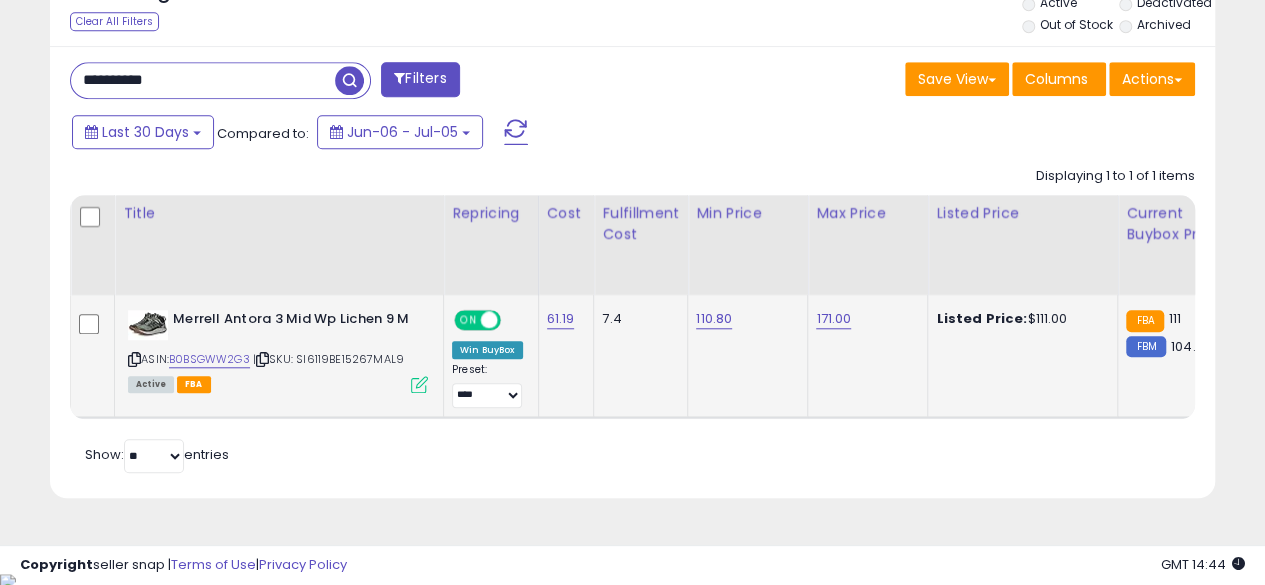 click on "**********" at bounding box center (203, 80) 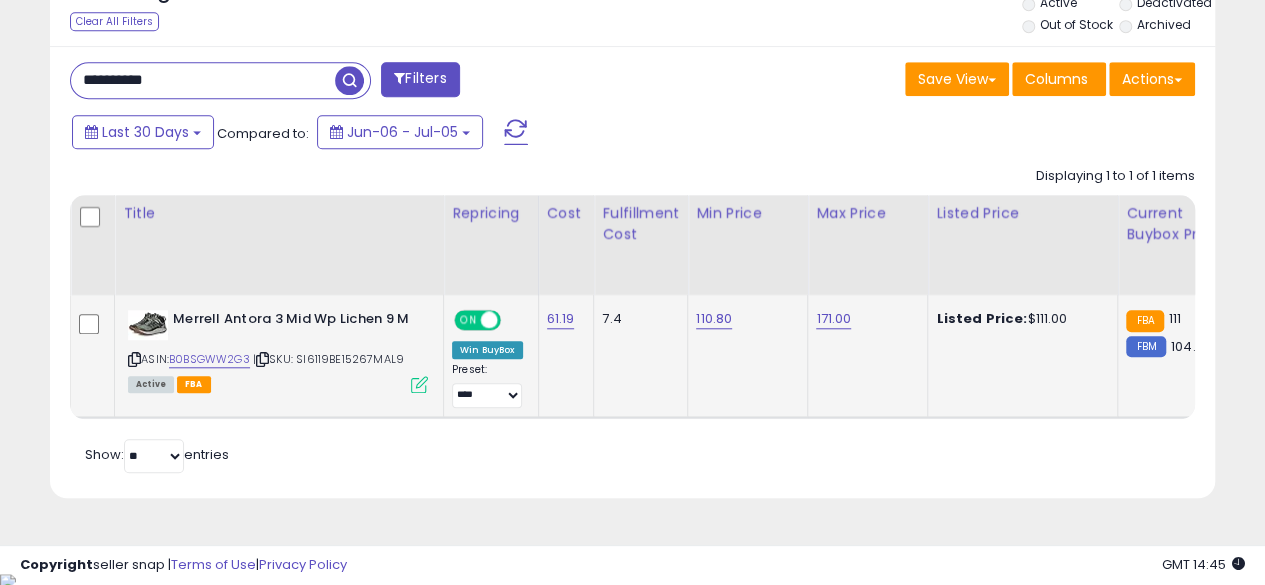 type on "**********" 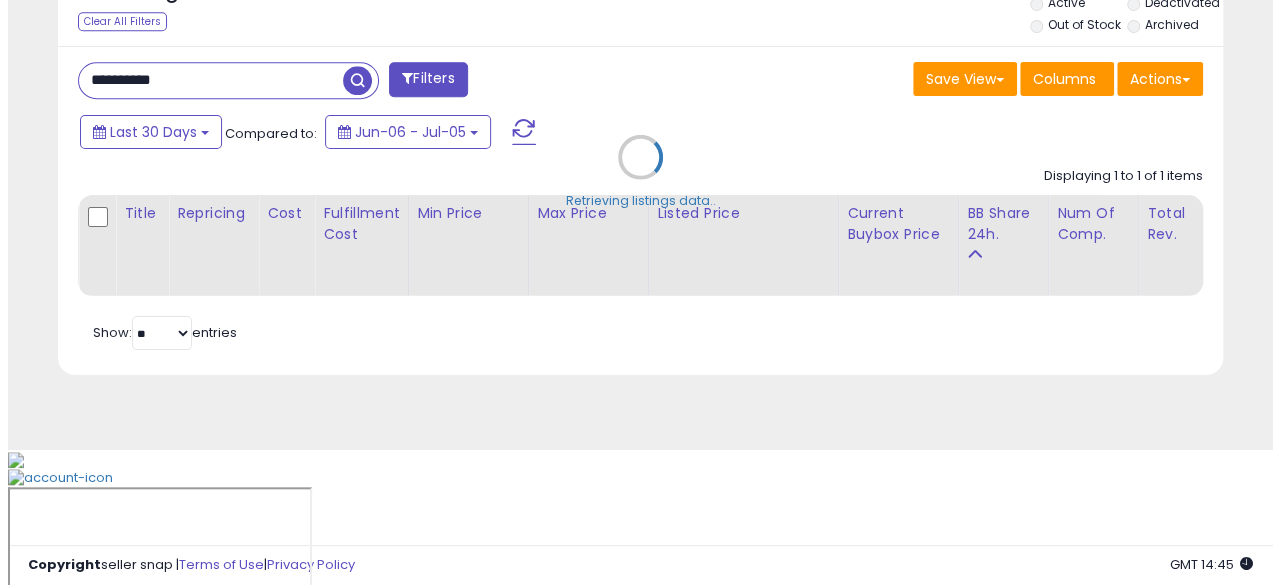 scroll, scrollTop: 654, scrollLeft: 0, axis: vertical 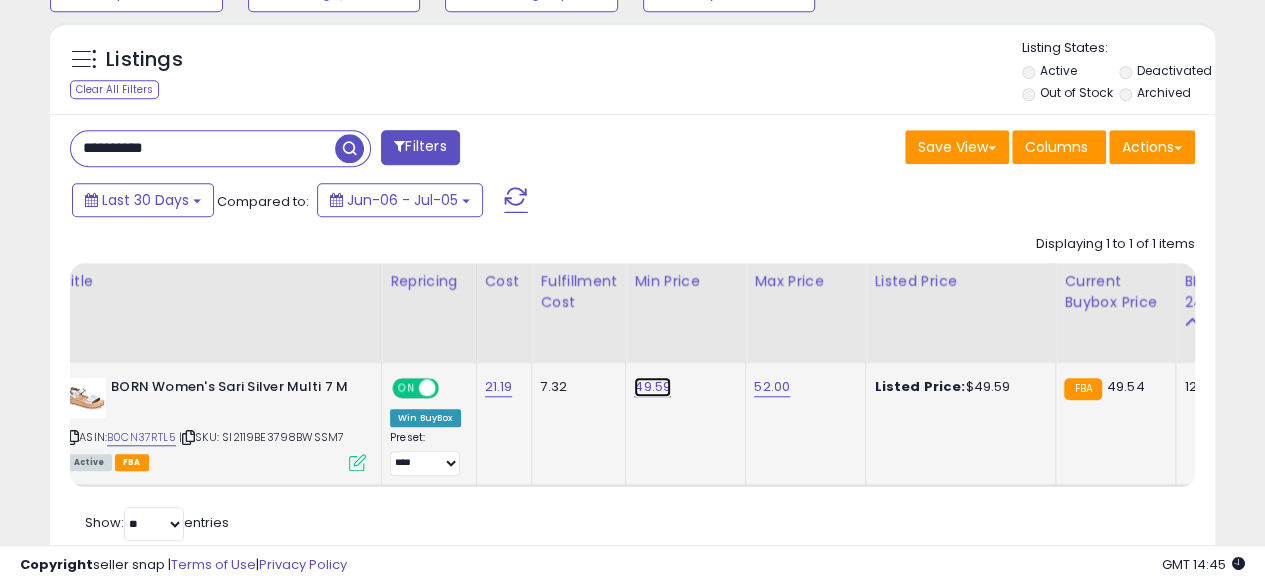click on "49.59" at bounding box center [652, 387] 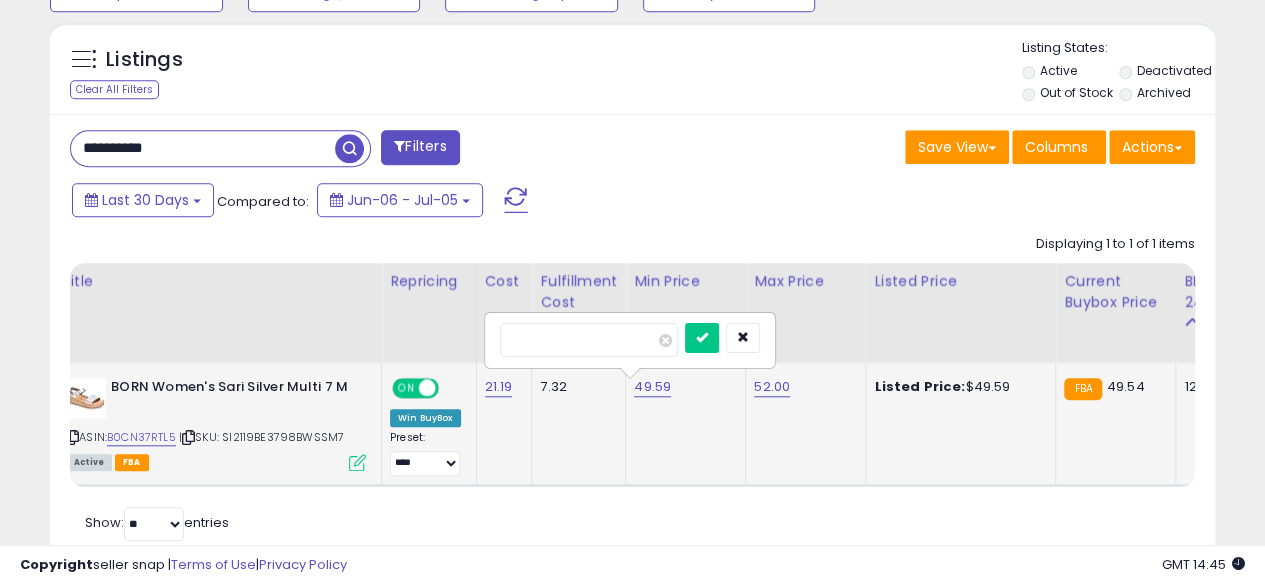 type on "*****" 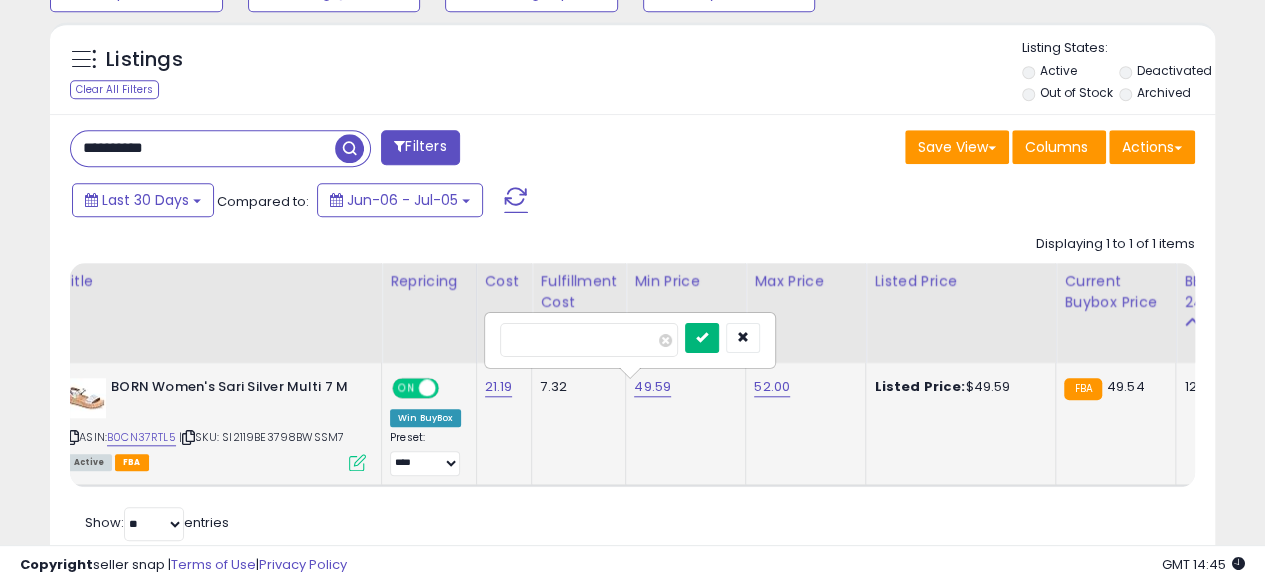 click at bounding box center (702, 338) 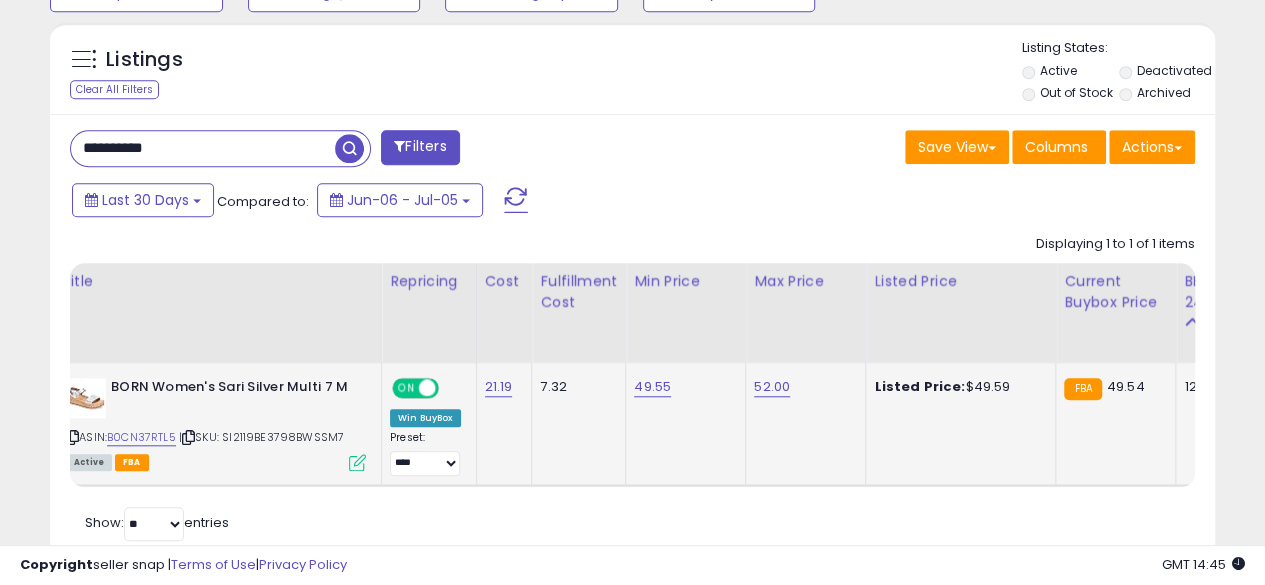 click on "**********" at bounding box center [203, 148] 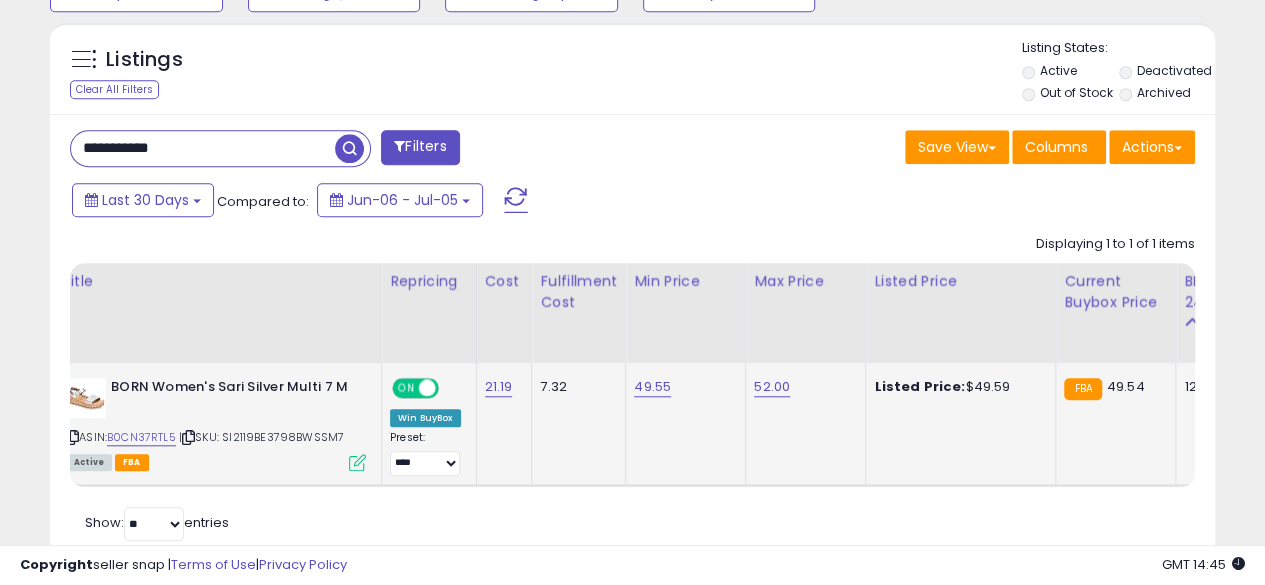 click at bounding box center [349, 148] 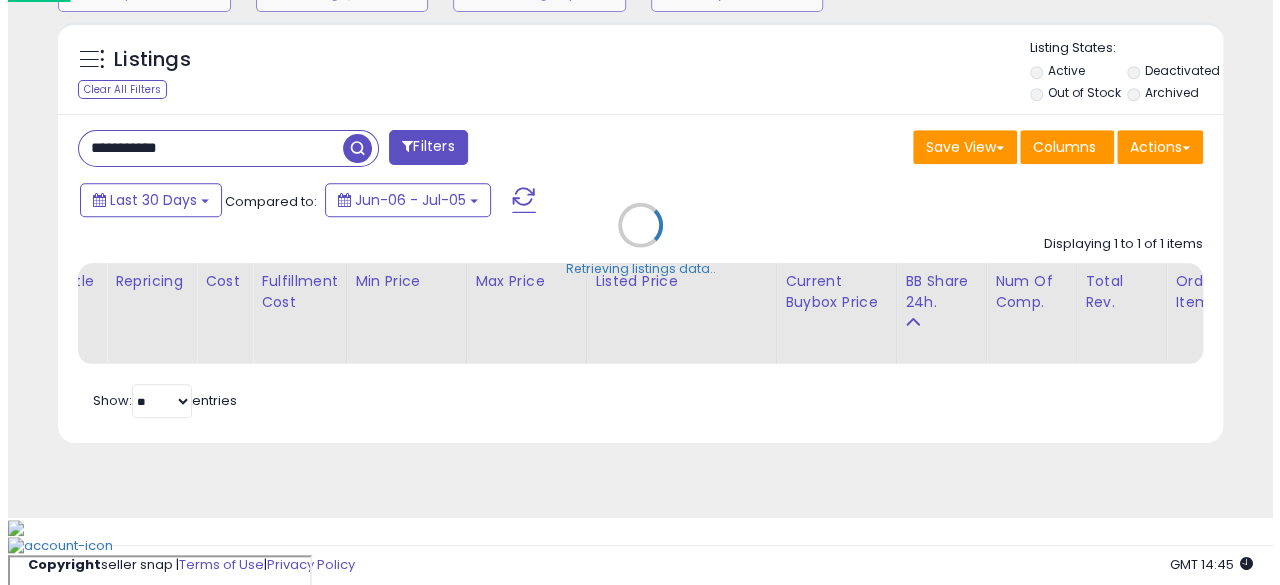scroll, scrollTop: 654, scrollLeft: 0, axis: vertical 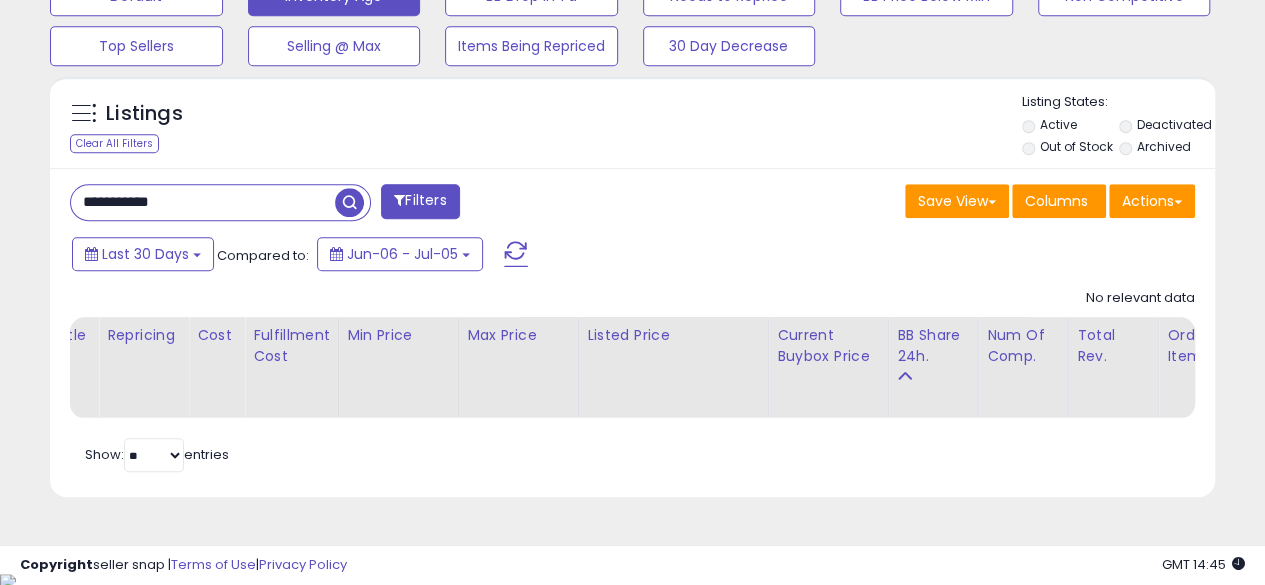 click on "**********" at bounding box center [203, 202] 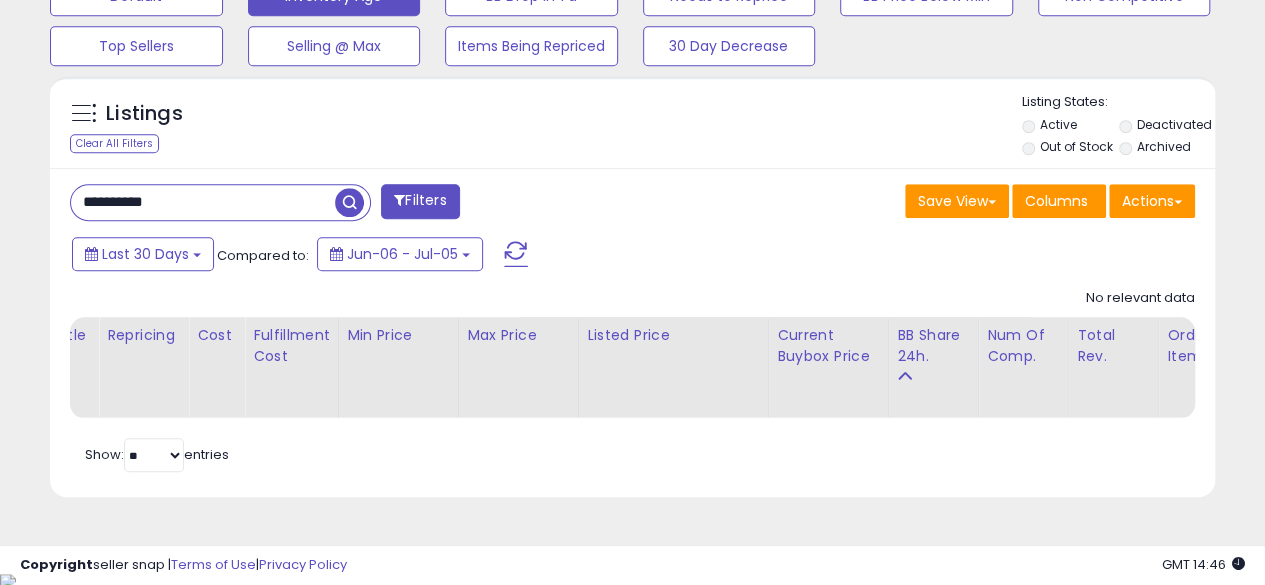type on "**********" 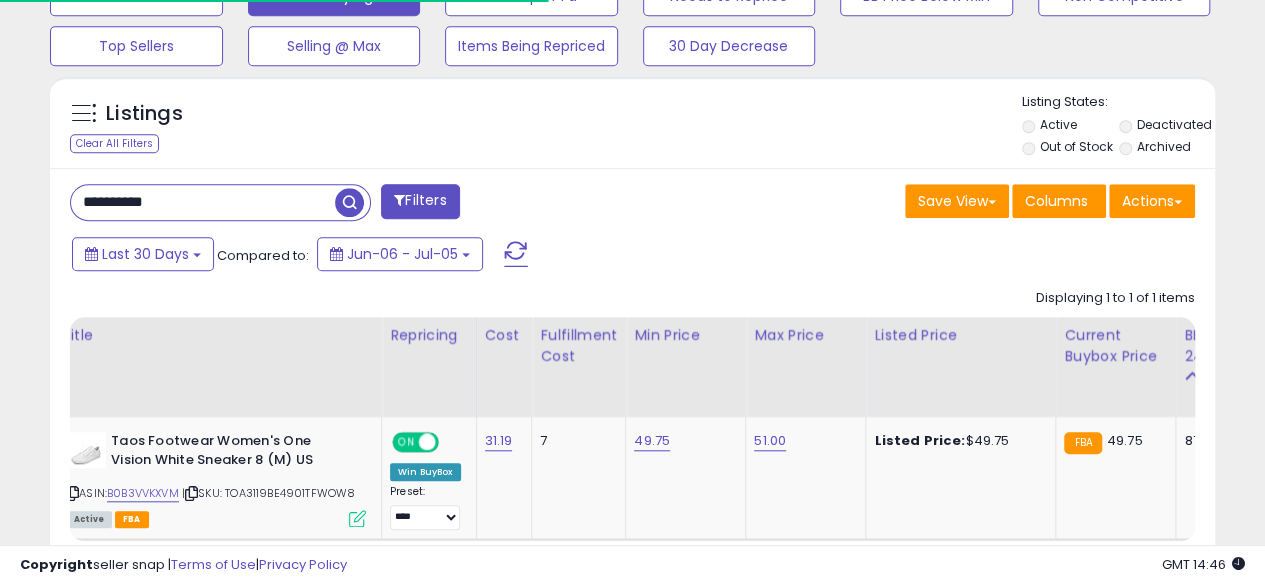 scroll, scrollTop: 410, scrollLeft: 674, axis: both 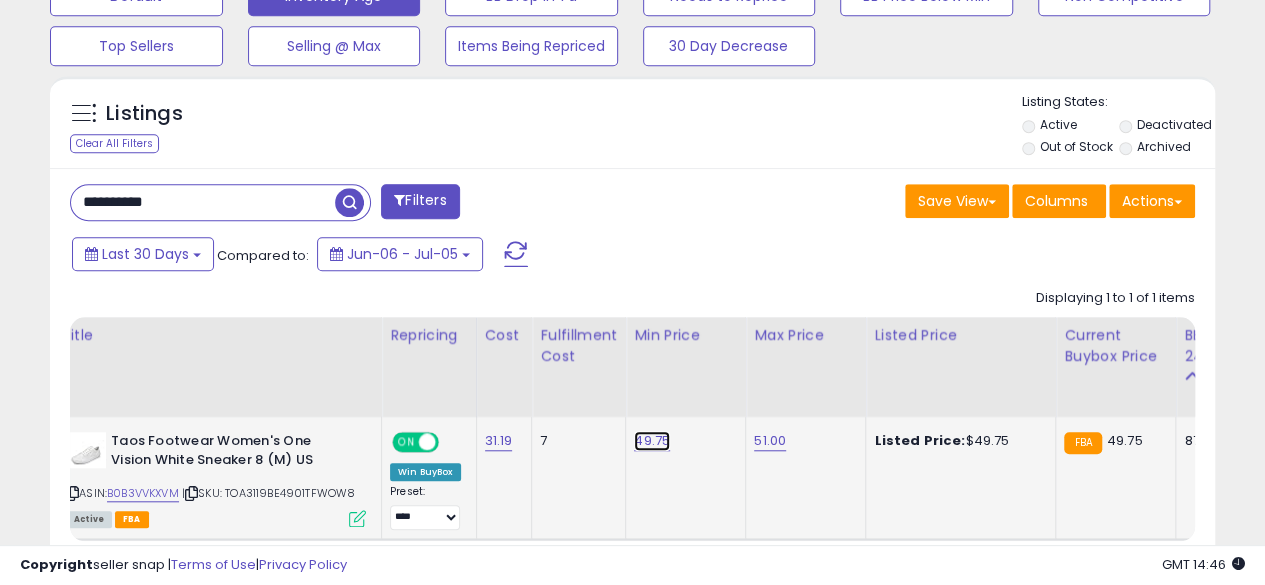 click on "49.75" at bounding box center [652, 441] 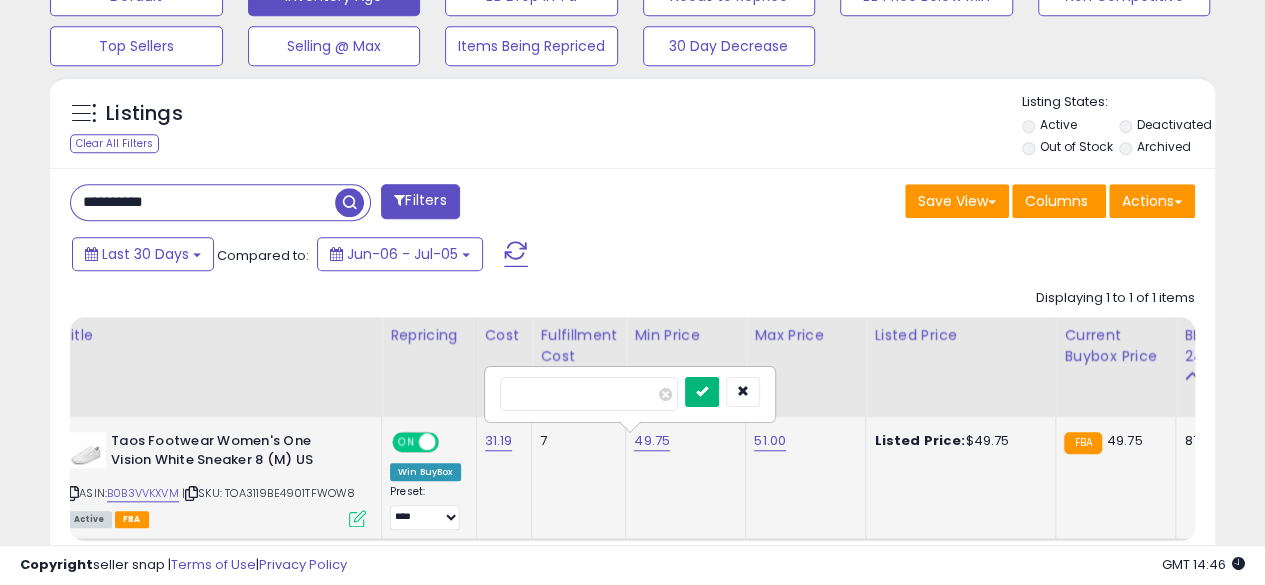 type on "*****" 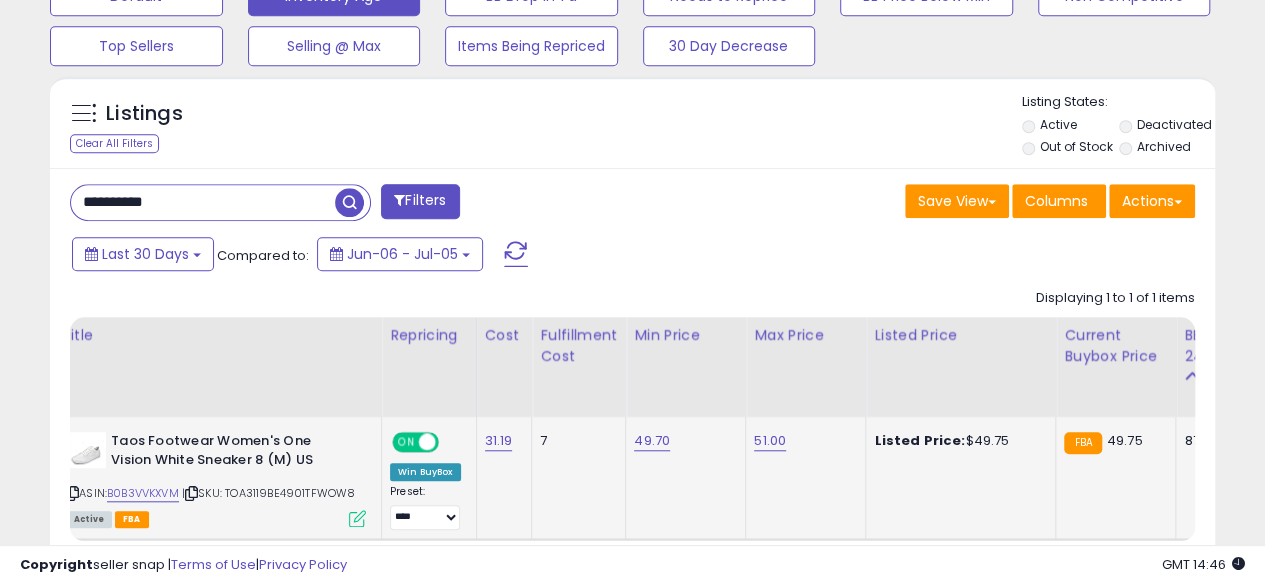 click on "**********" at bounding box center [203, 202] 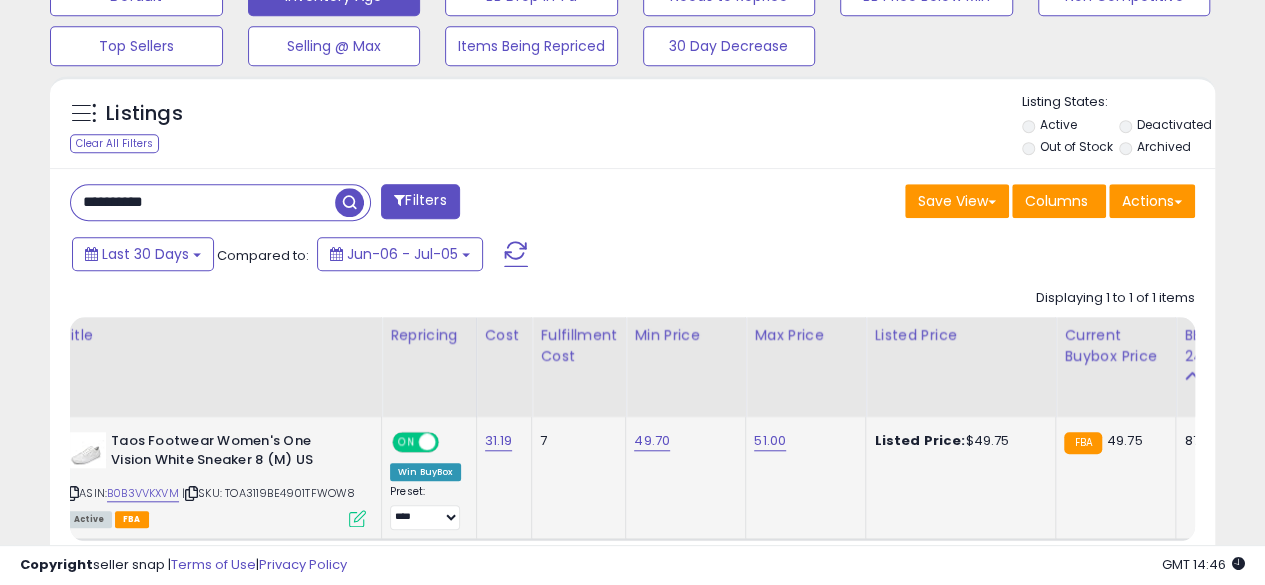 click at bounding box center (349, 202) 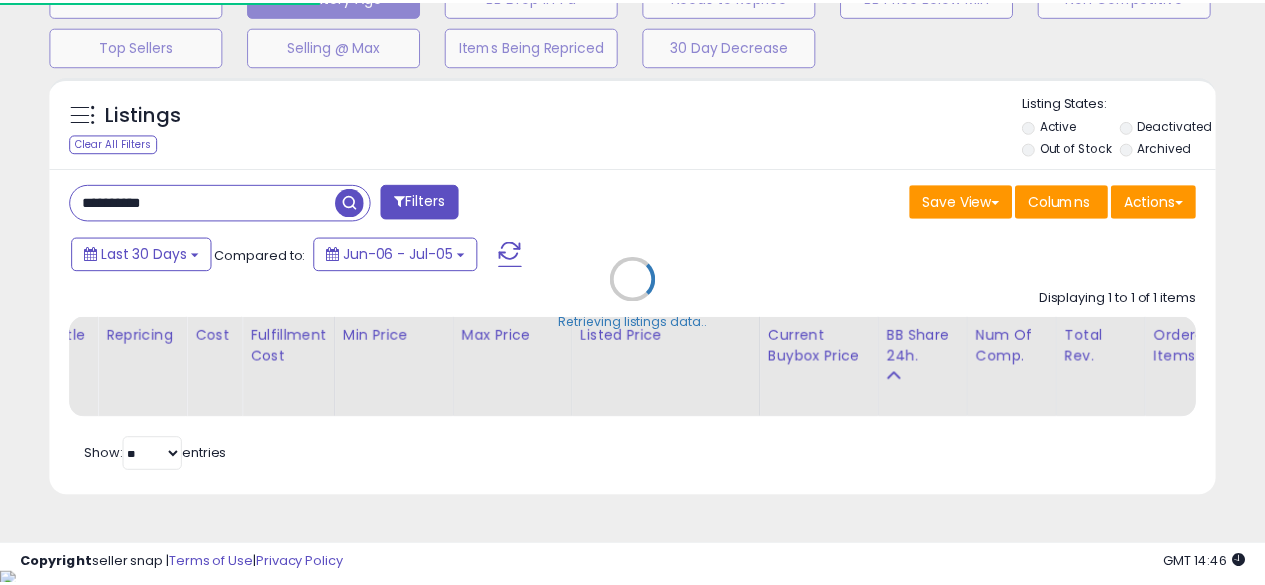 scroll, scrollTop: 410, scrollLeft: 674, axis: both 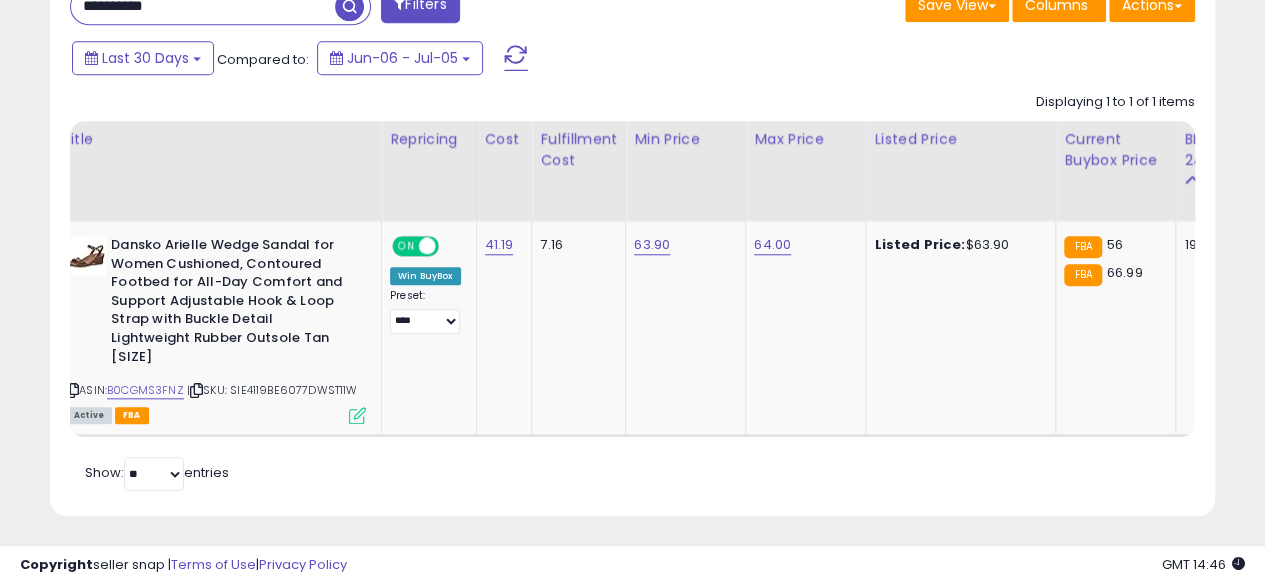 click on "Show:
**
**
entries" 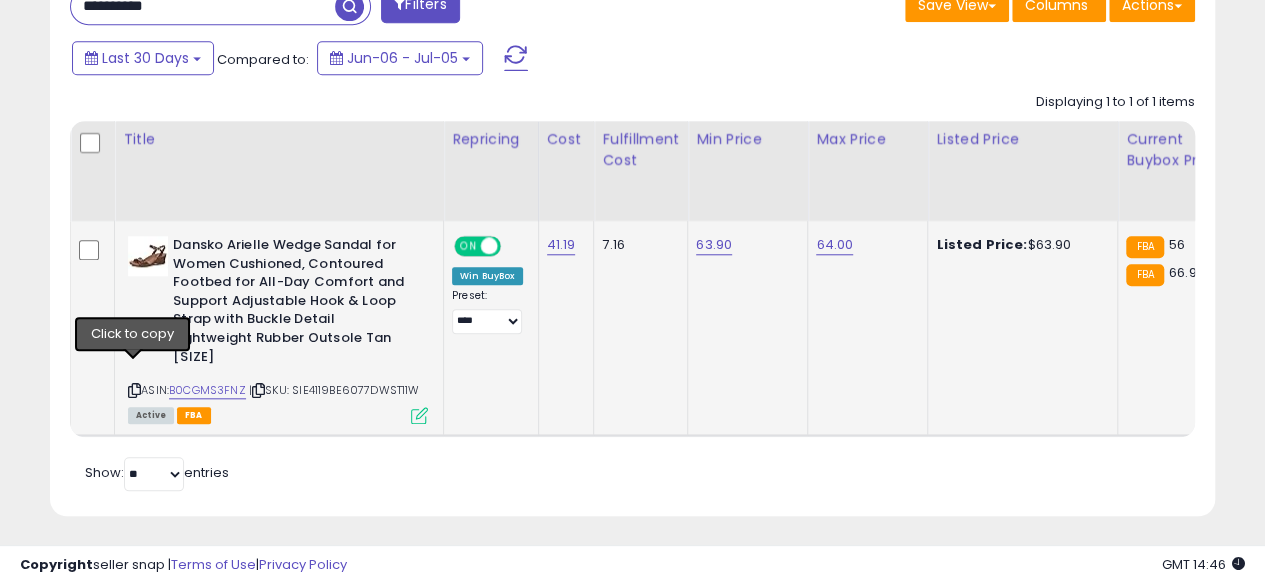 click at bounding box center [134, 390] 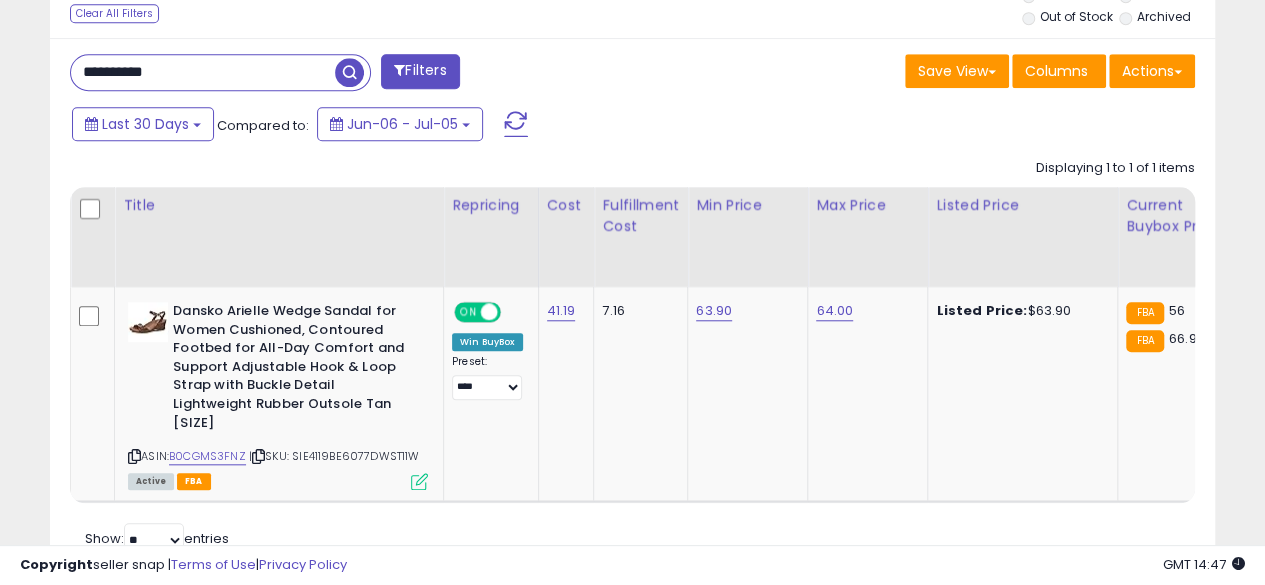 scroll, scrollTop: 780, scrollLeft: 0, axis: vertical 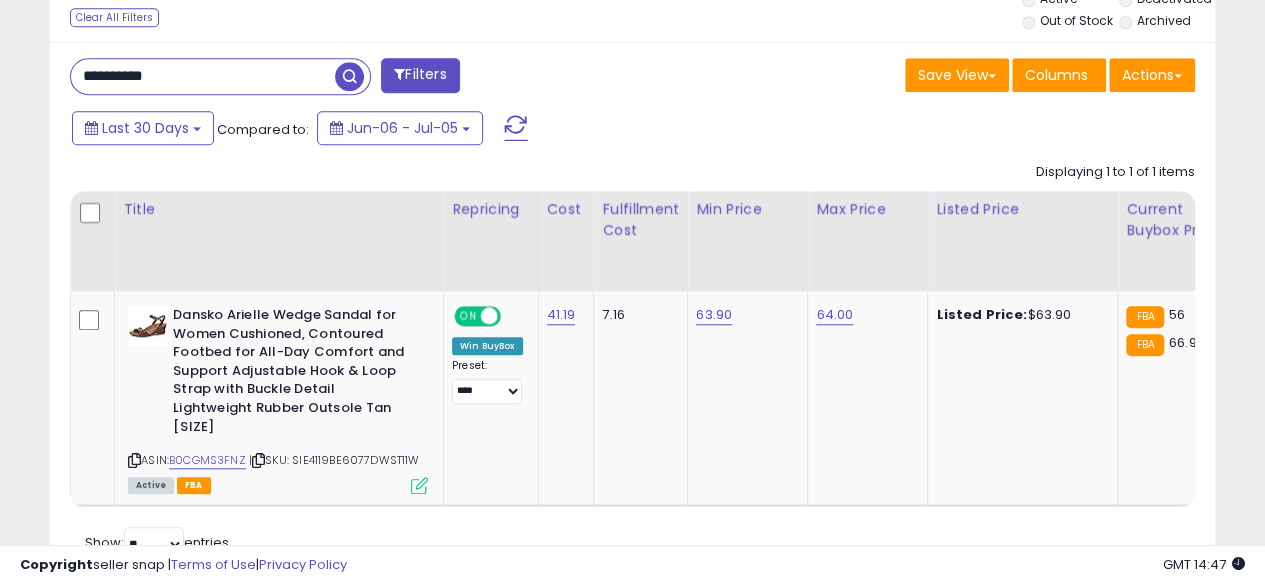 click on "**********" at bounding box center [203, 76] 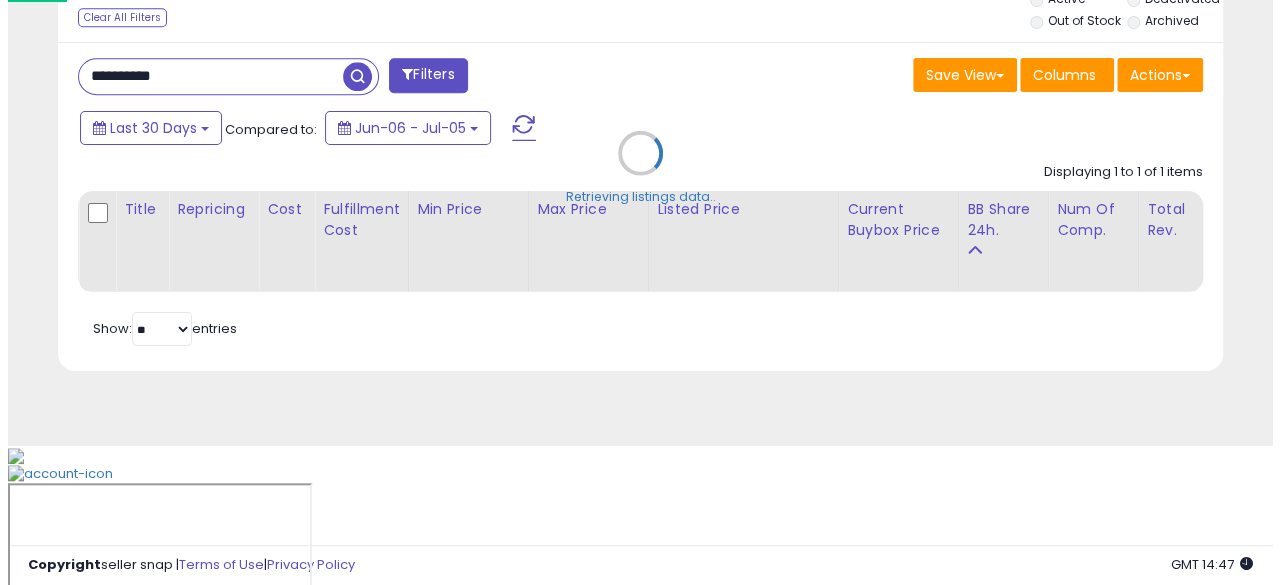 scroll, scrollTop: 654, scrollLeft: 0, axis: vertical 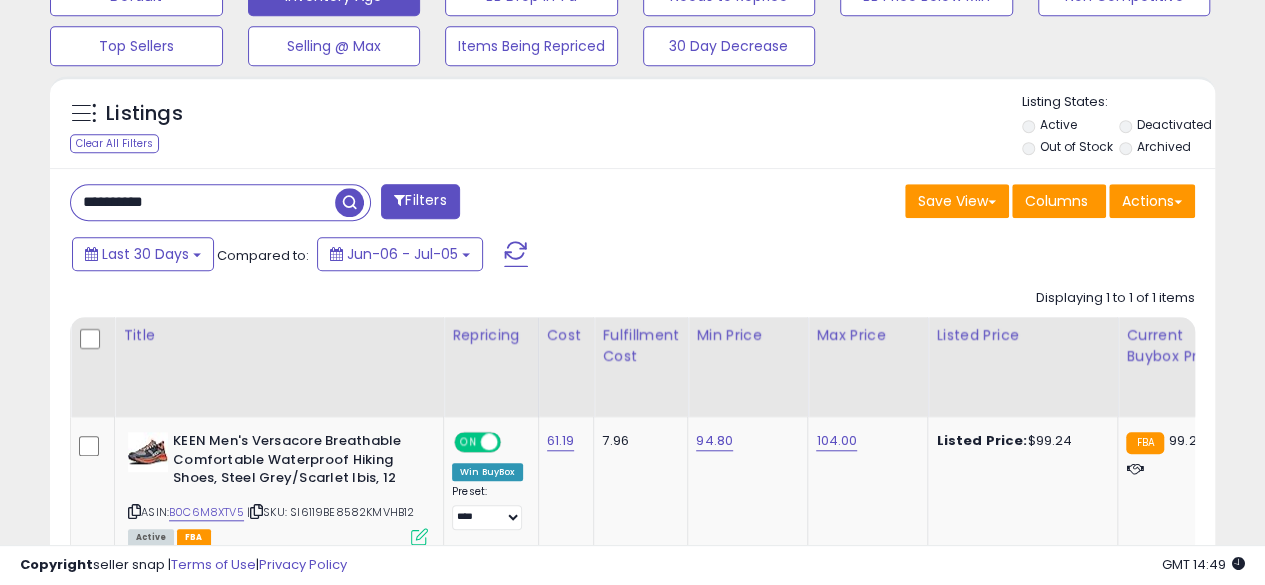 click on "**********" at bounding box center [203, 202] 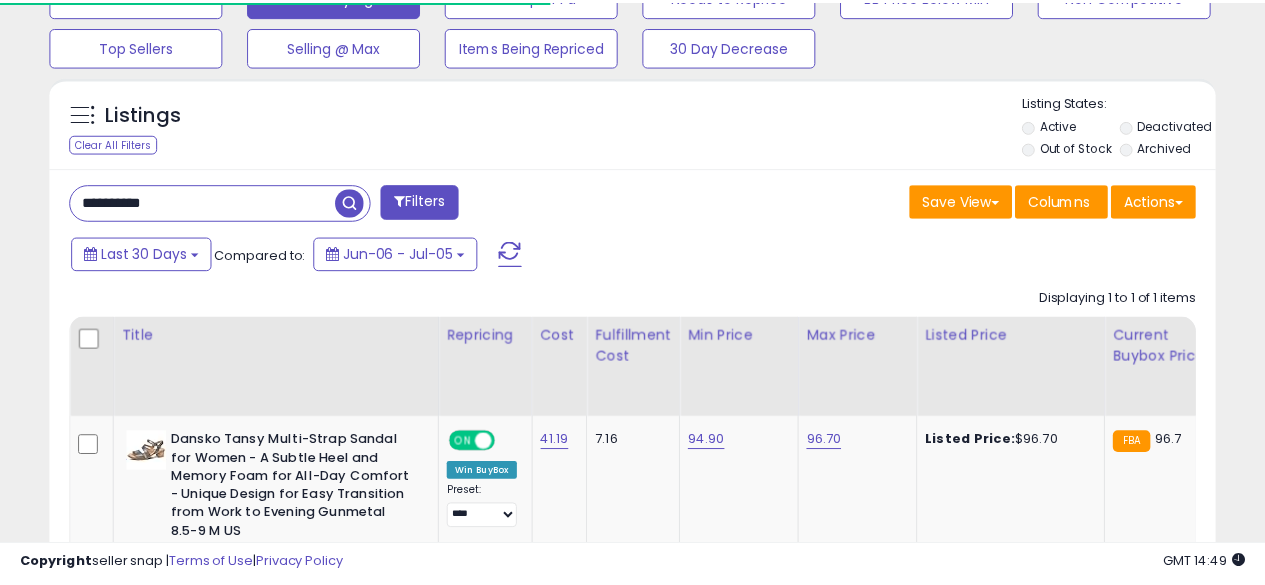 scroll, scrollTop: 410, scrollLeft: 674, axis: both 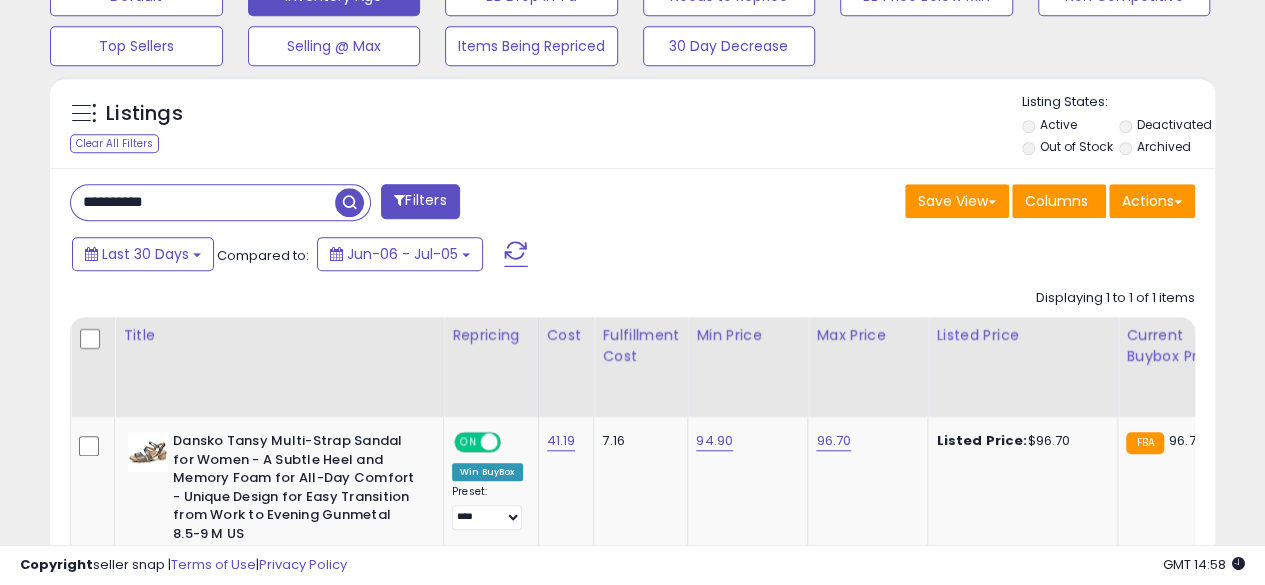 click on "**********" at bounding box center (203, 202) 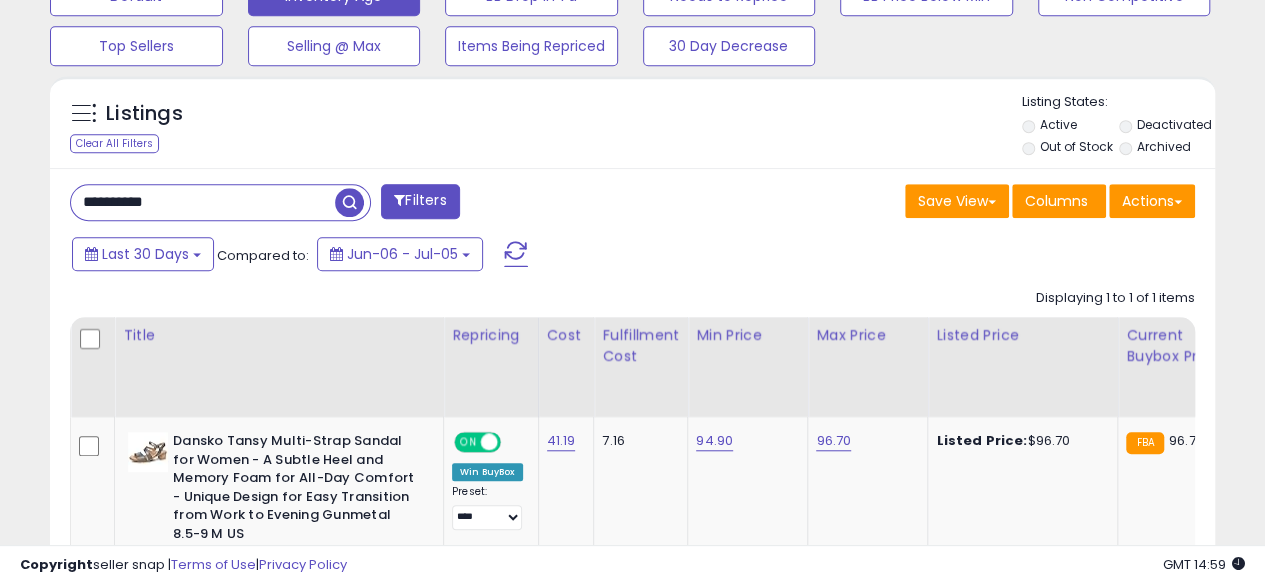 click at bounding box center (349, 202) 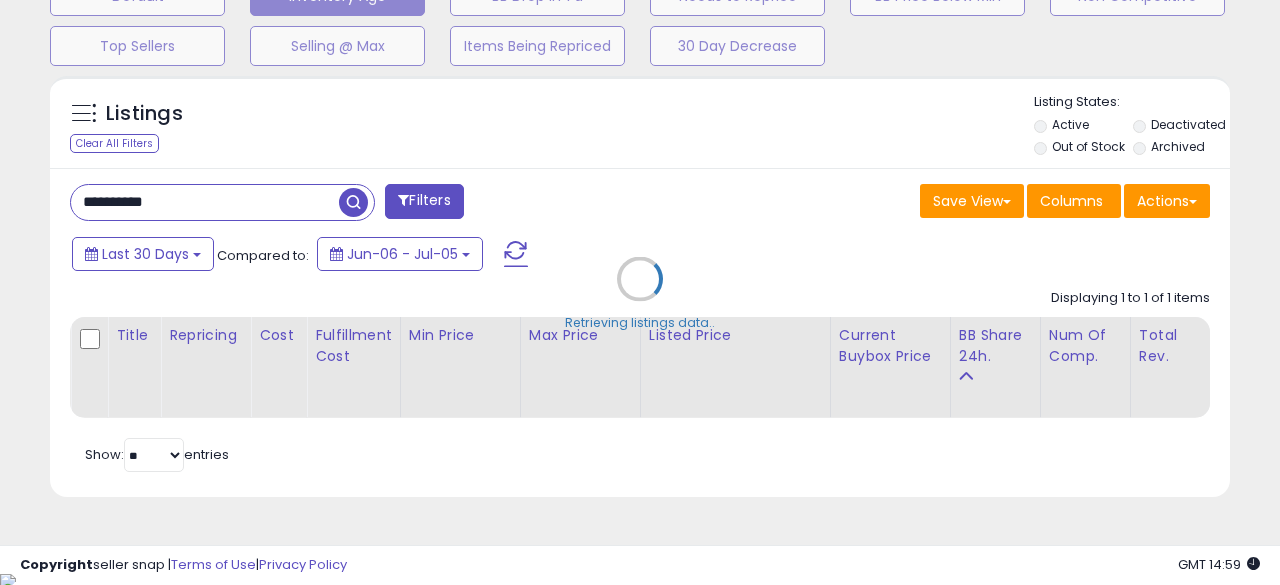 scroll, scrollTop: 999590, scrollLeft: 999317, axis: both 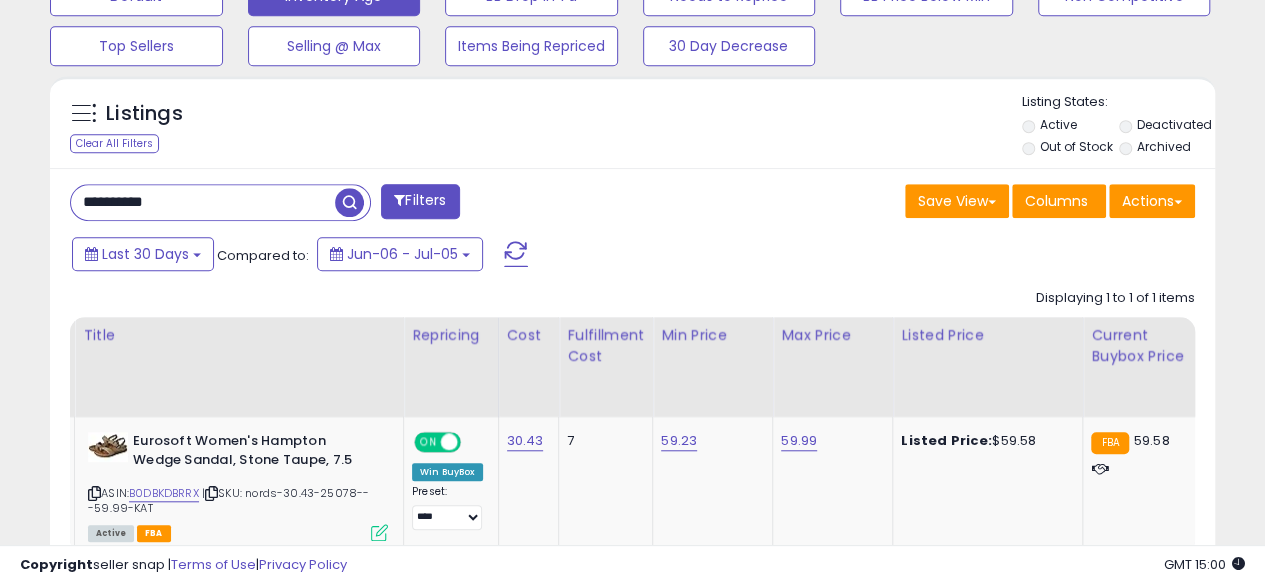 click on "**********" at bounding box center (203, 202) 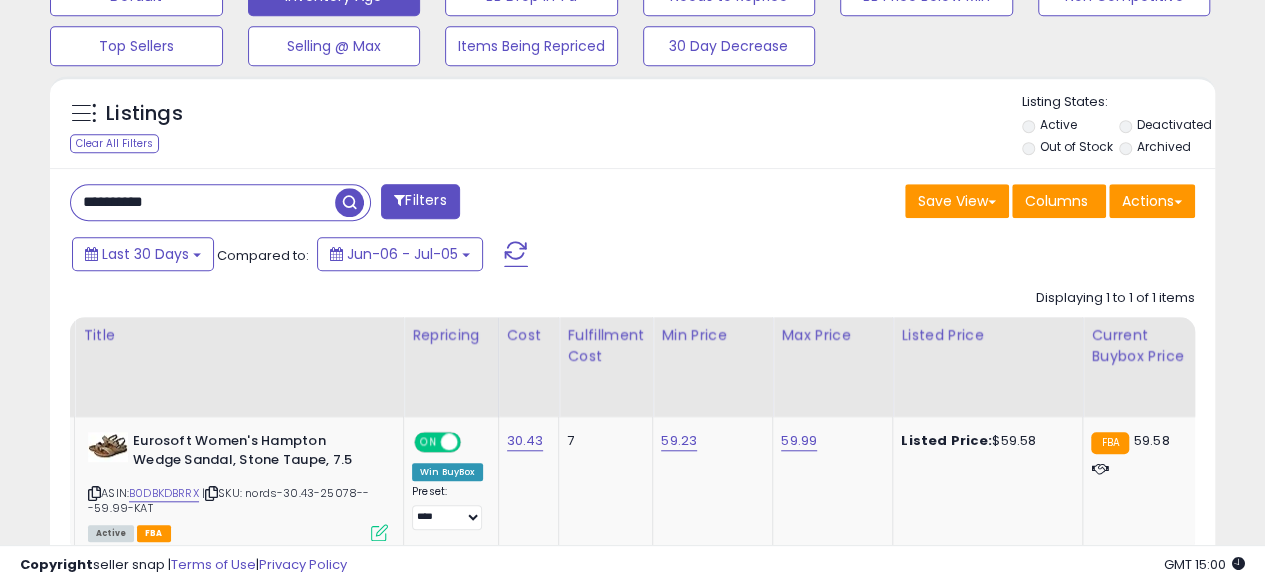 click at bounding box center (349, 202) 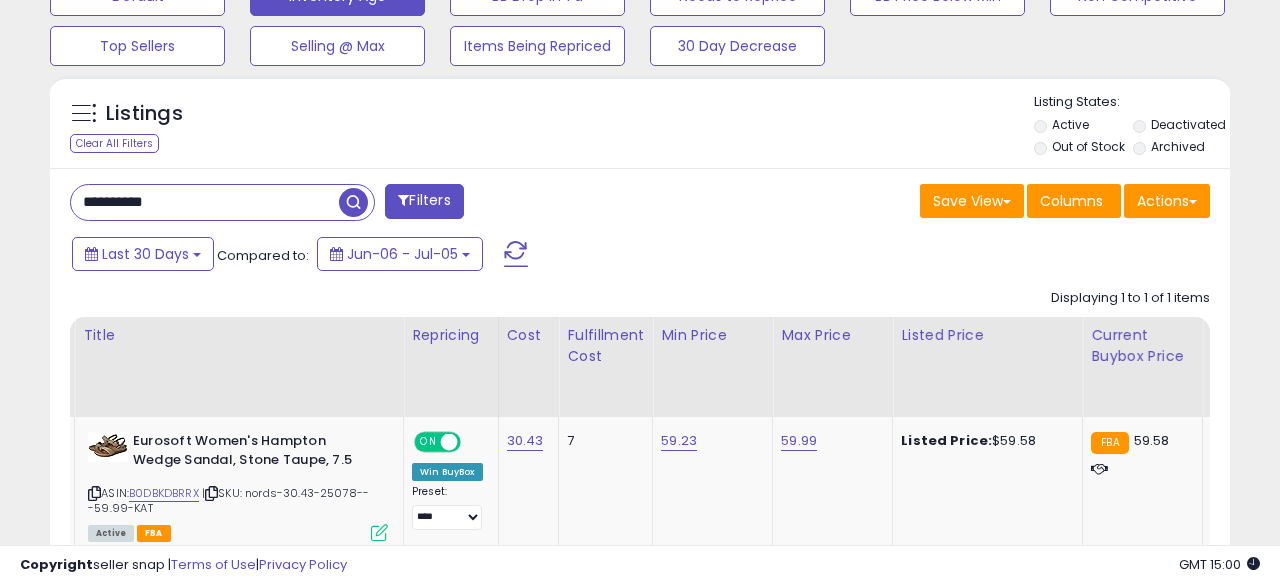 scroll, scrollTop: 999590, scrollLeft: 999317, axis: both 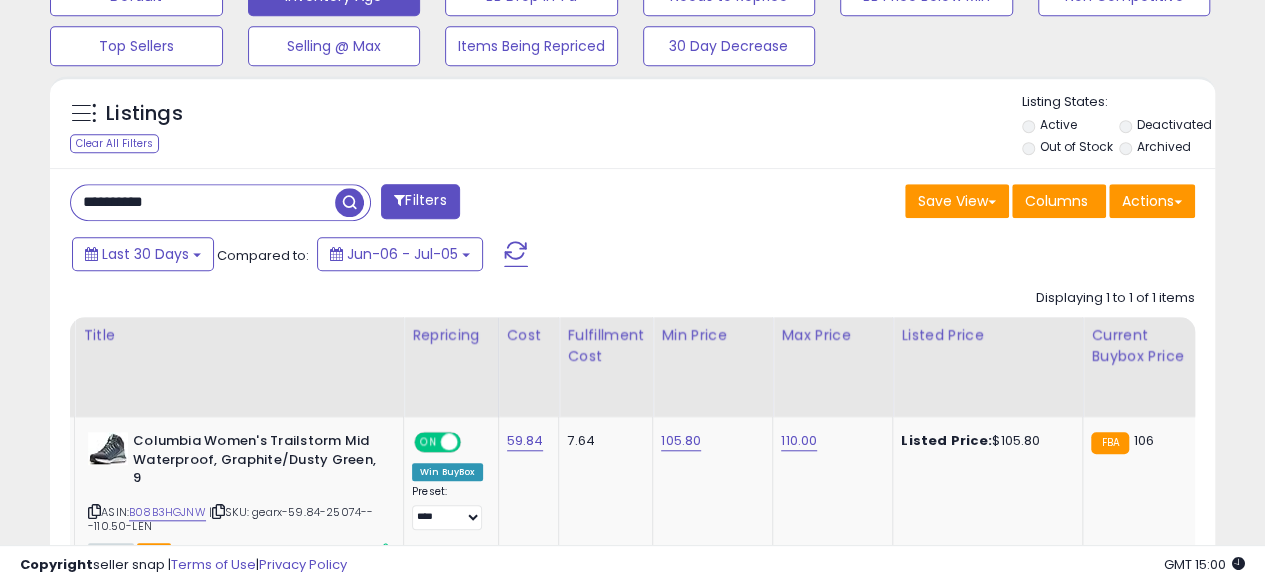 click on "**********" at bounding box center [203, 202] 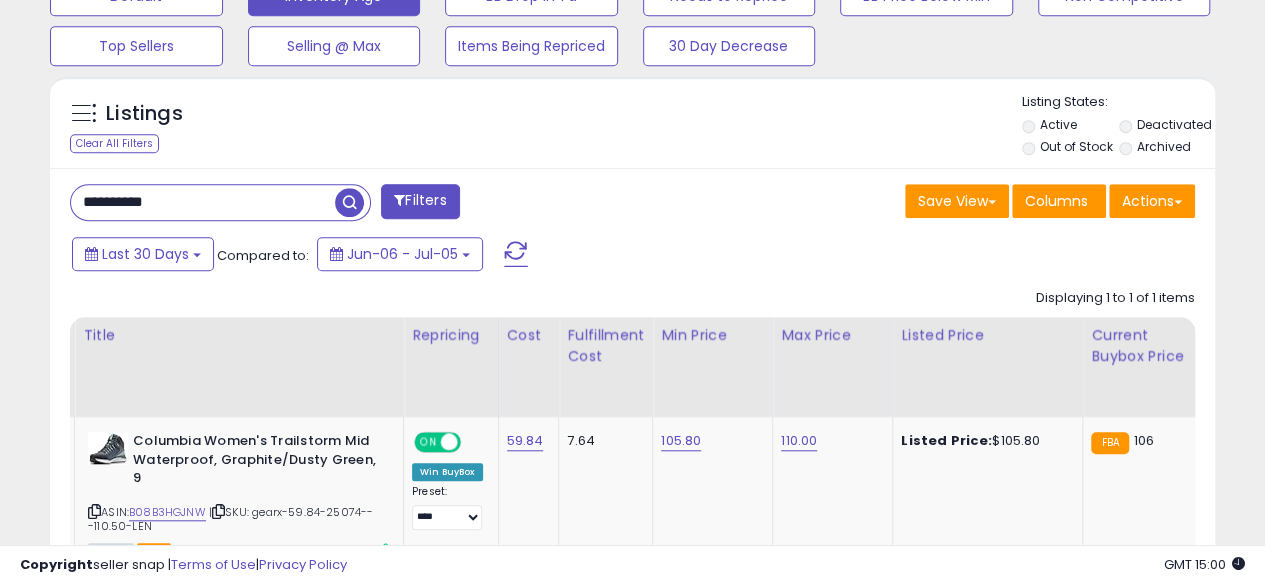 click at bounding box center [349, 202] 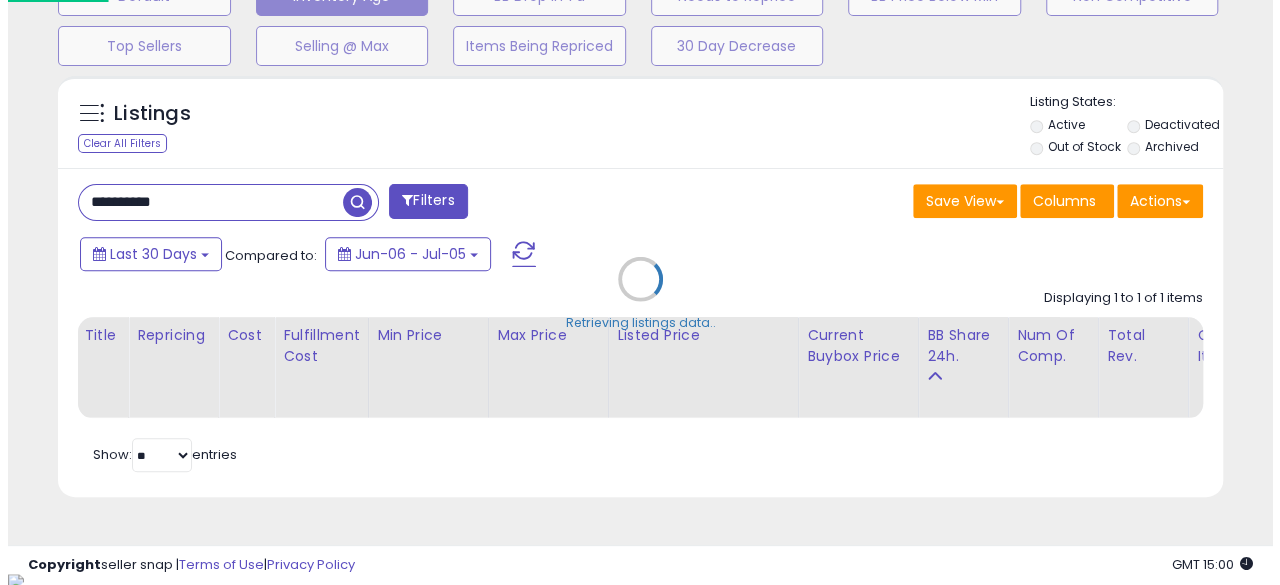 scroll, scrollTop: 999590, scrollLeft: 999317, axis: both 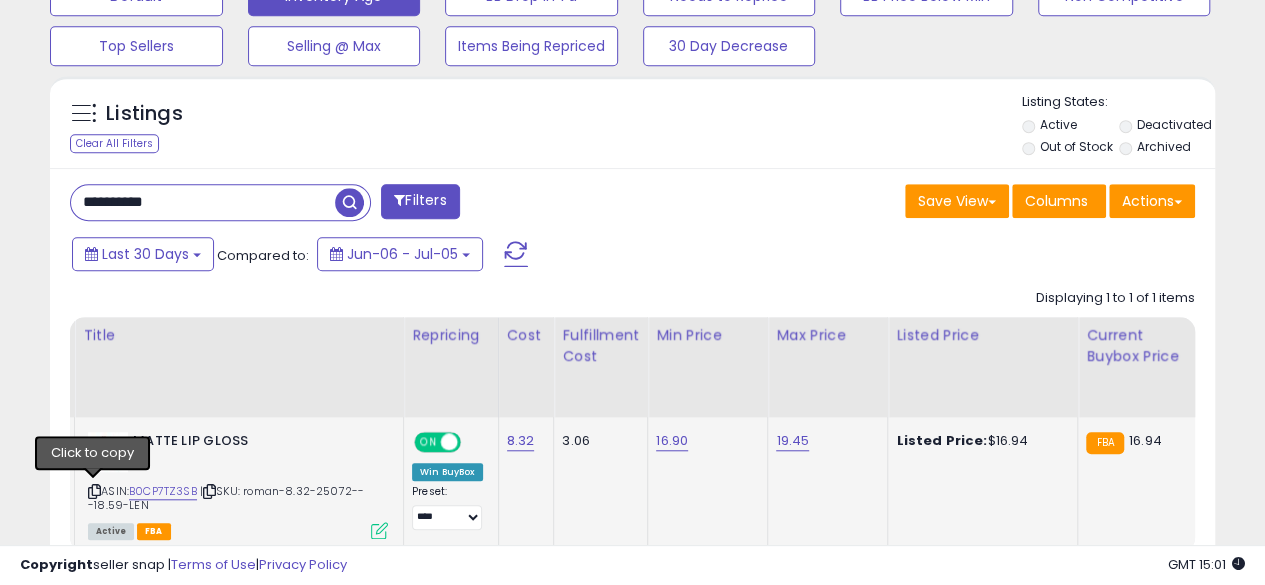 click at bounding box center [94, 491] 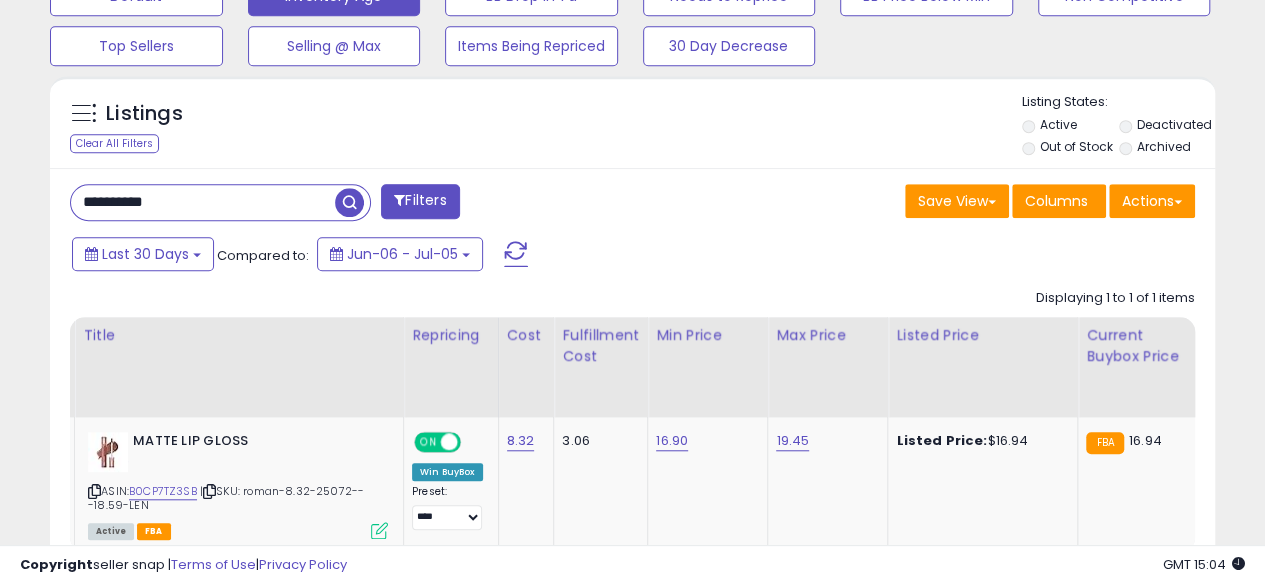 click on "**********" at bounding box center [203, 202] 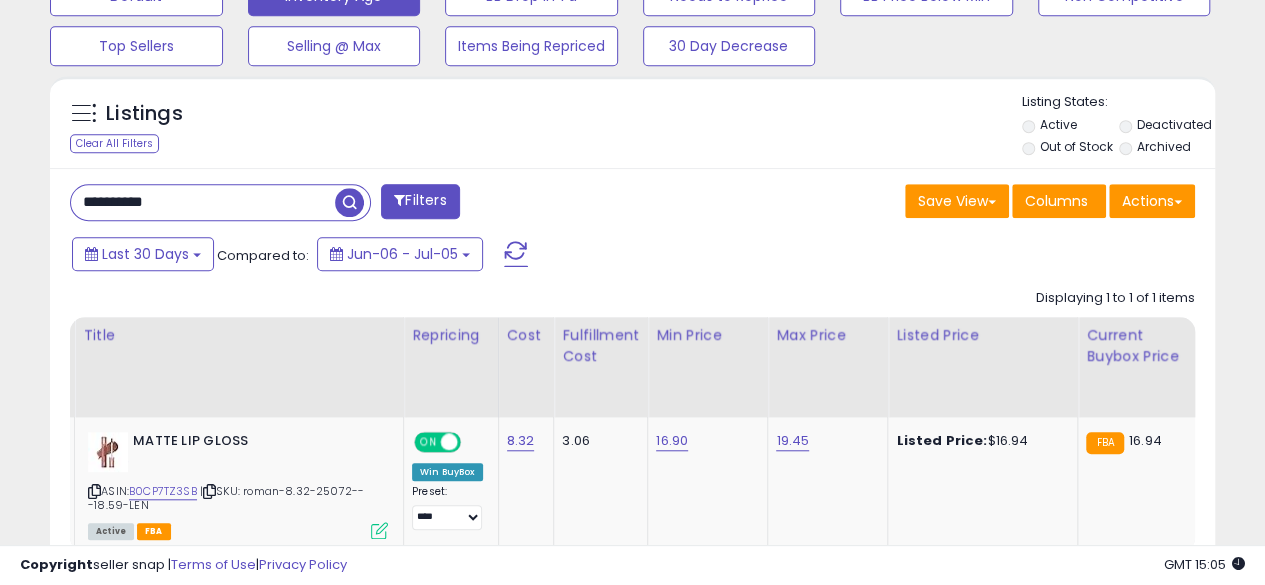 type on "**********" 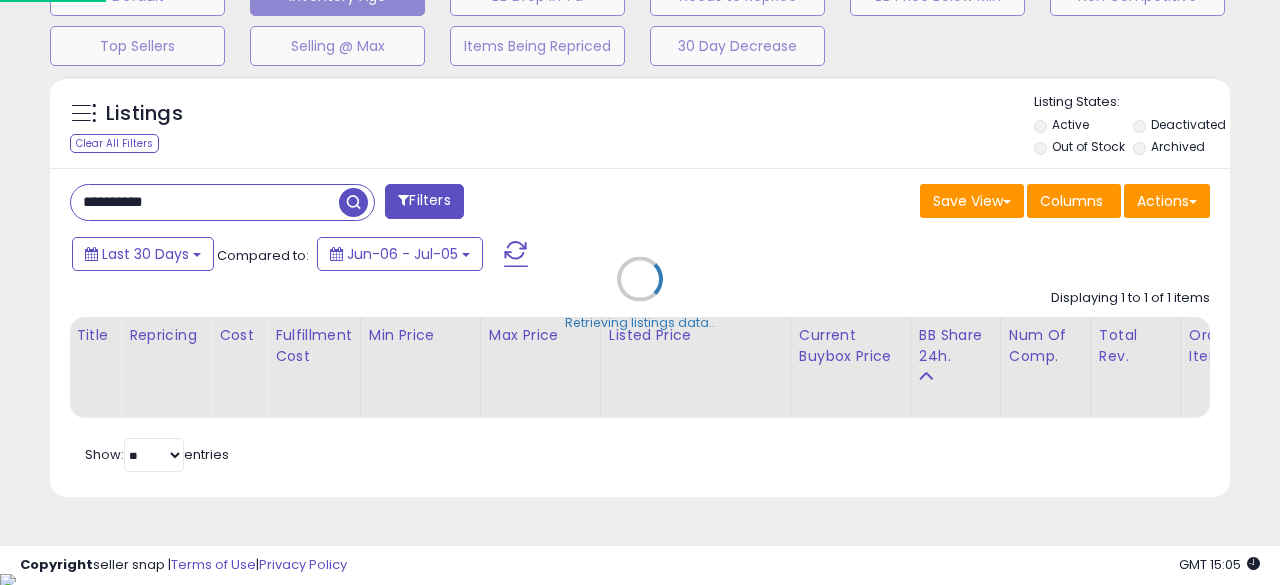 scroll, scrollTop: 999590, scrollLeft: 999317, axis: both 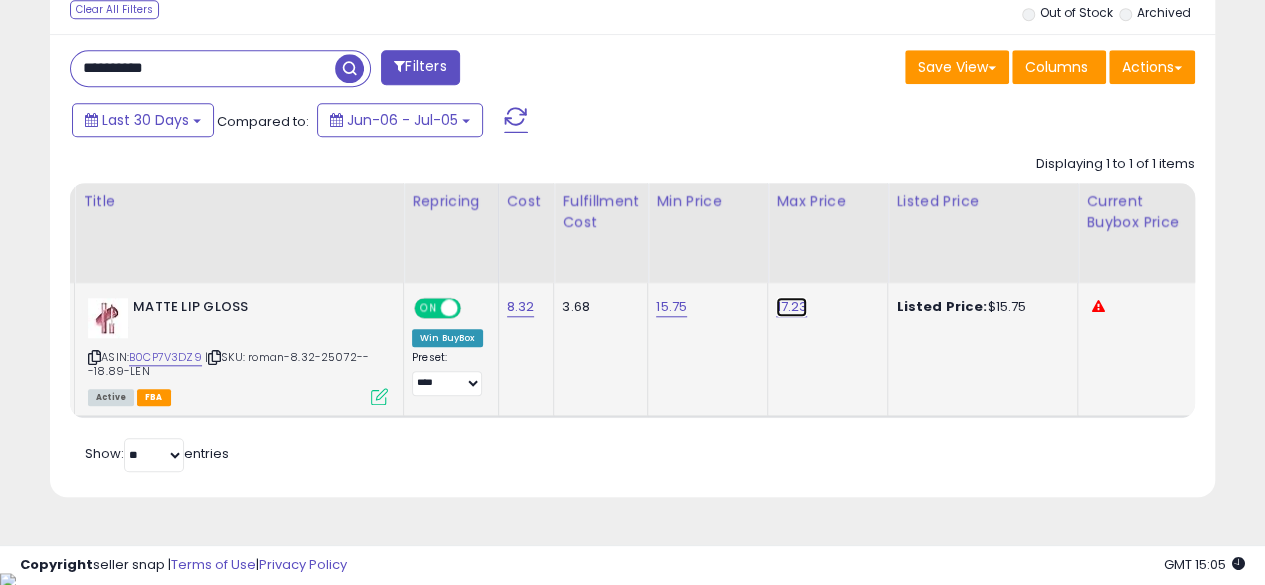 click on "17.23" at bounding box center (791, 307) 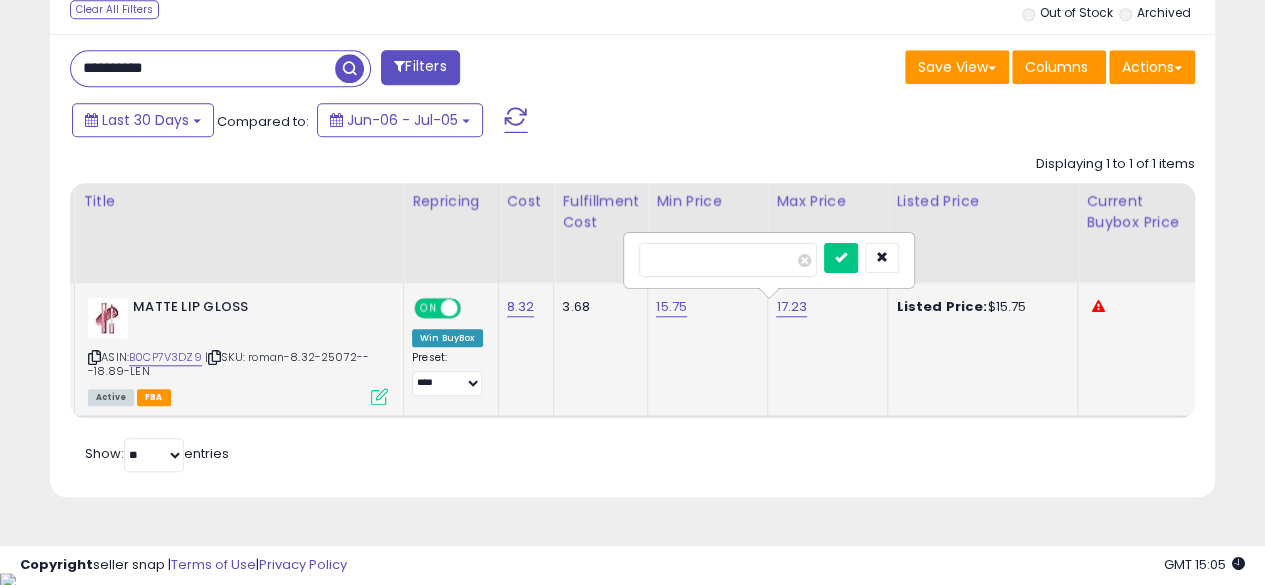 type on "*" 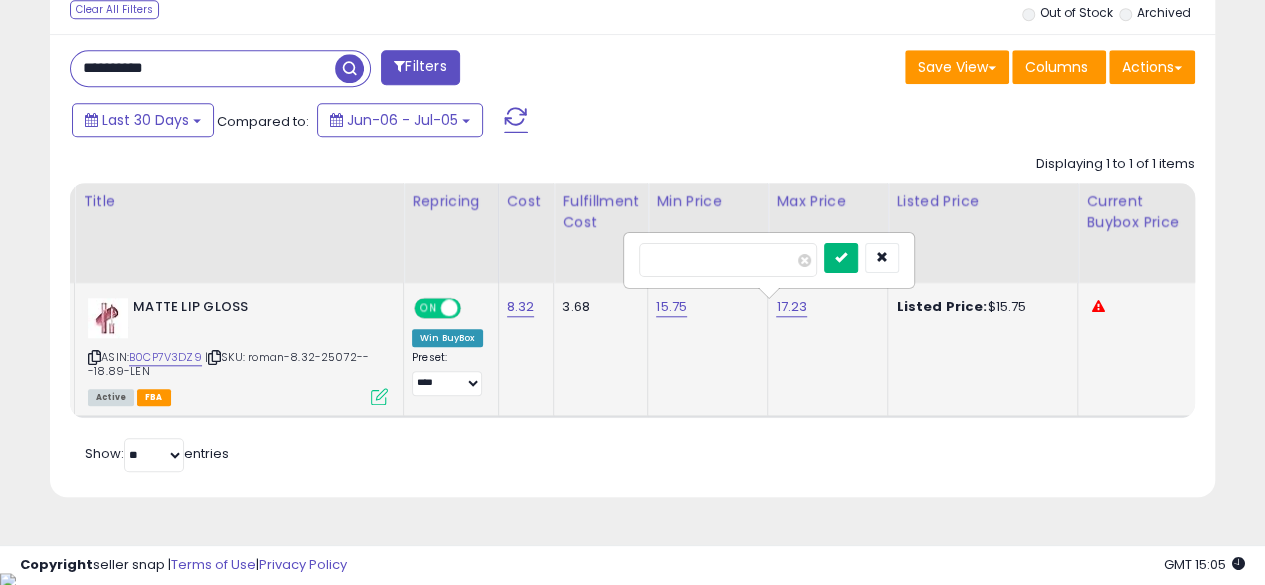 click at bounding box center [841, 257] 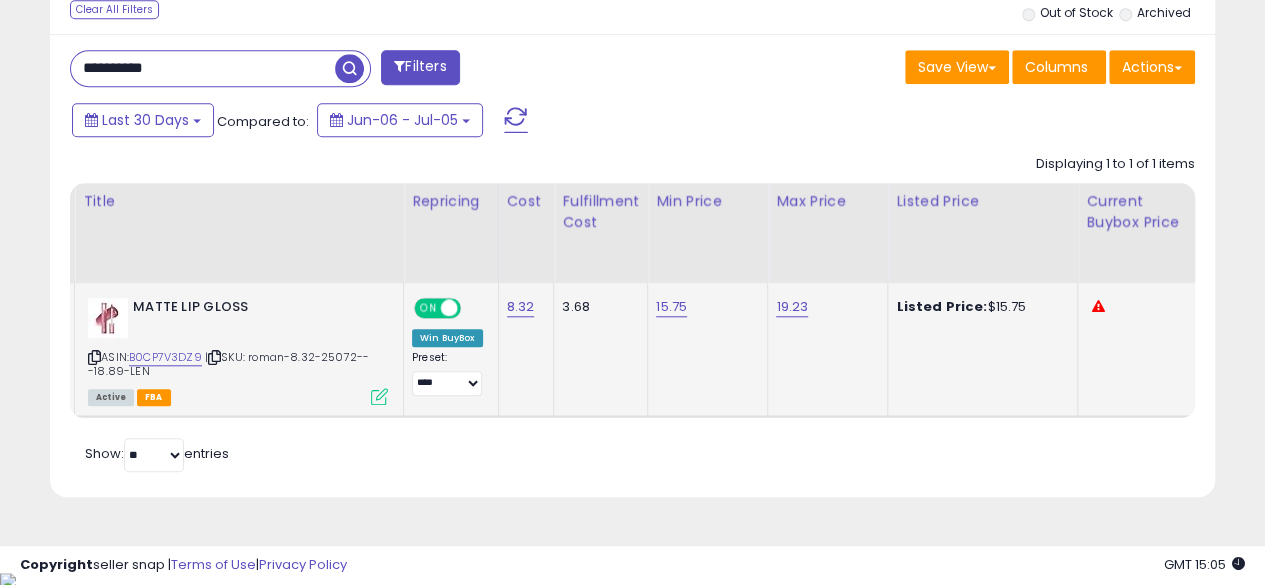 click on "15.75" at bounding box center (671, 307) 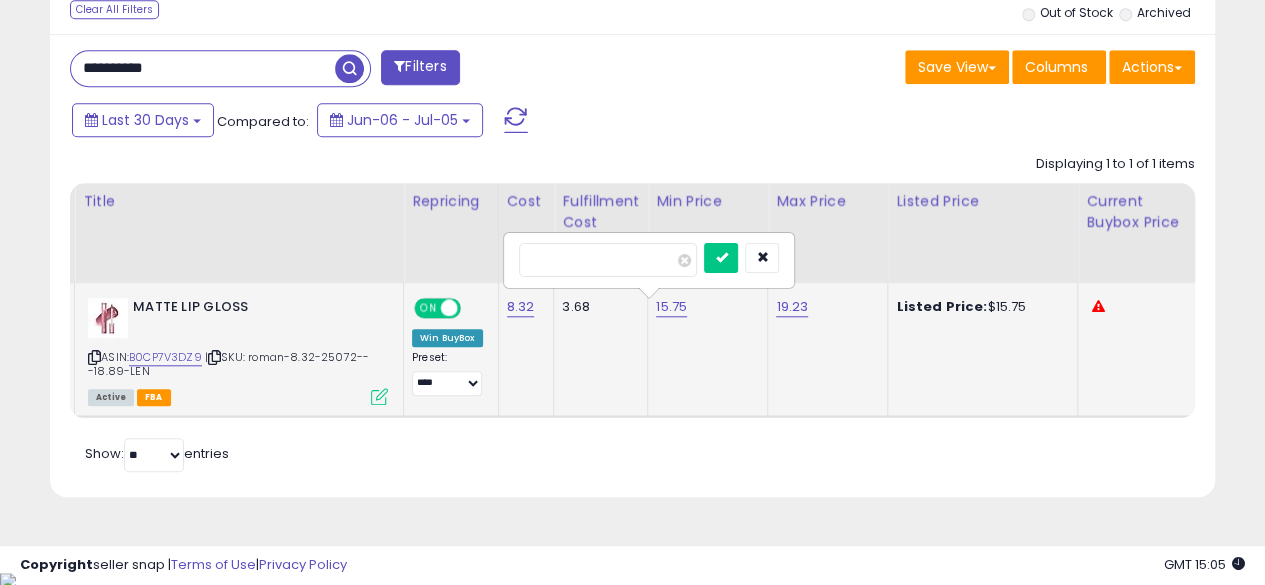 type on "*****" 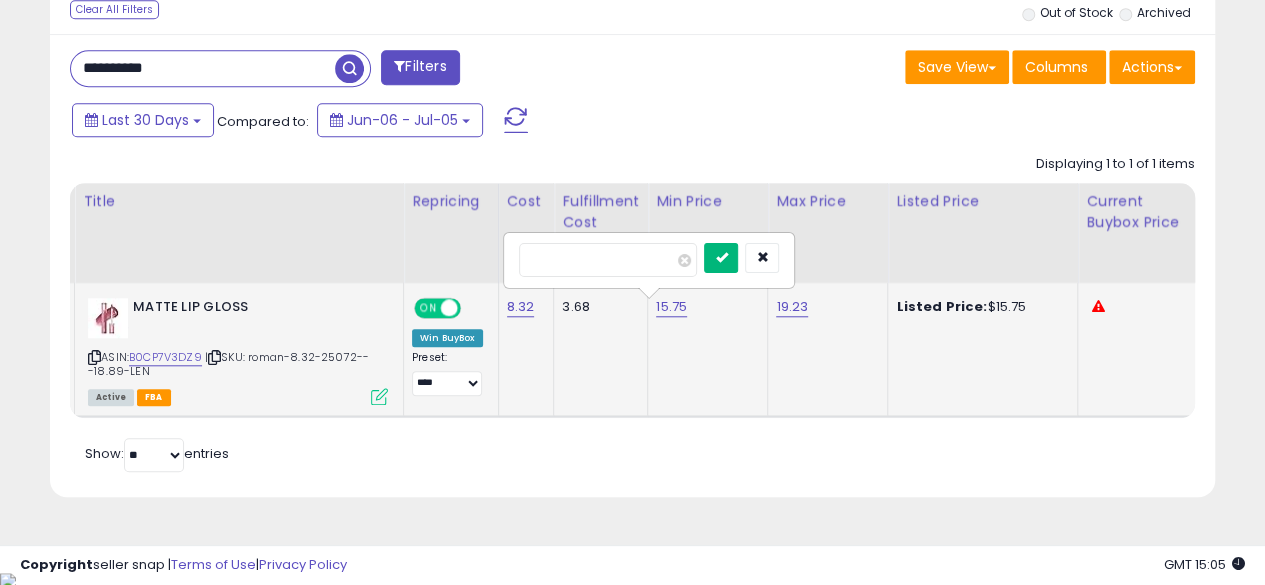 click at bounding box center [721, 257] 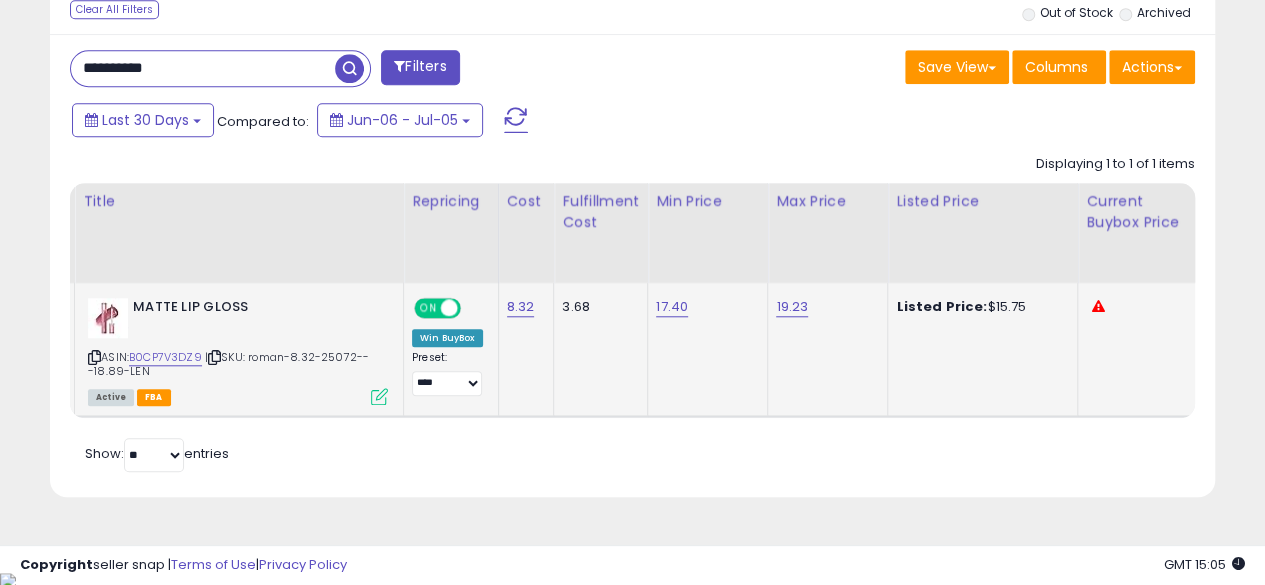 click on "**********" at bounding box center (203, 68) 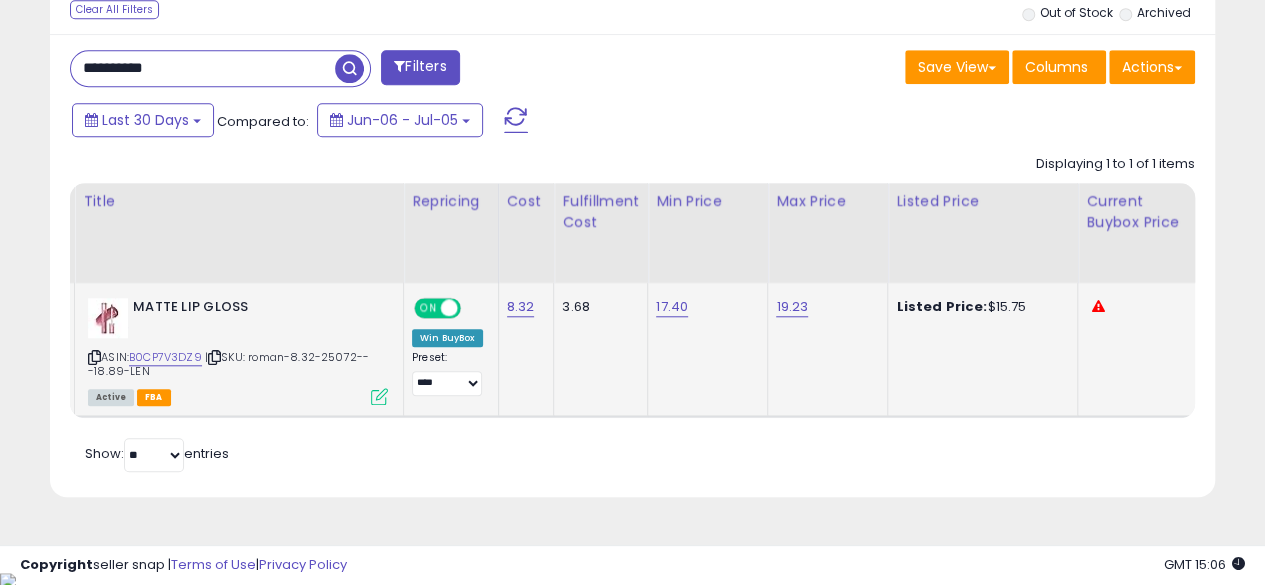 click at bounding box center (349, 68) 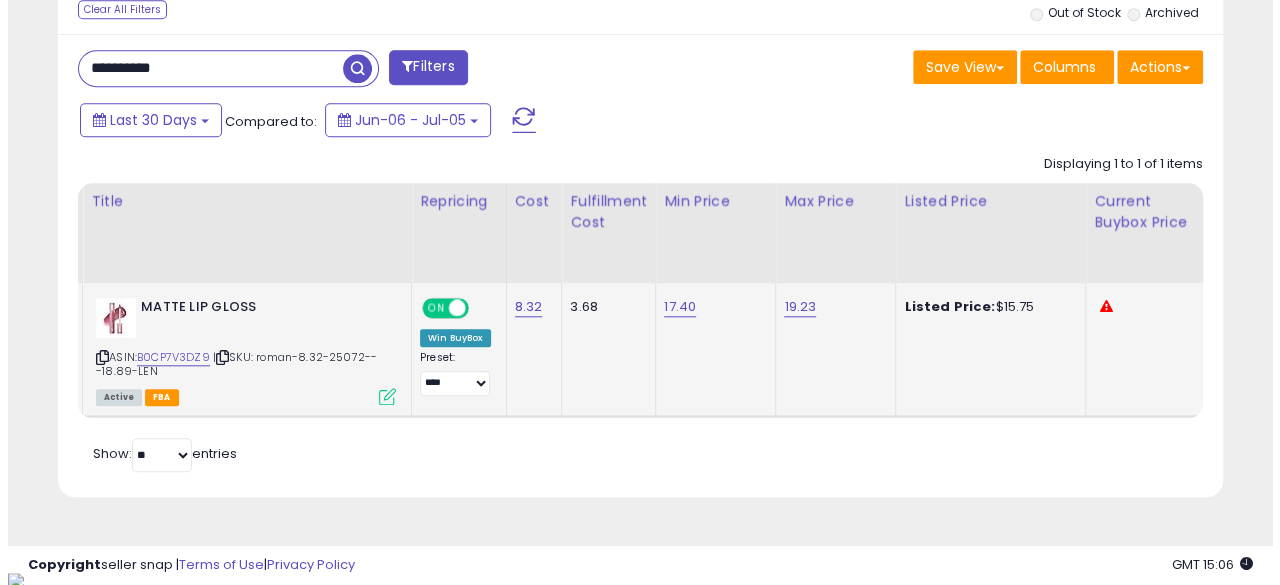 scroll, scrollTop: 654, scrollLeft: 0, axis: vertical 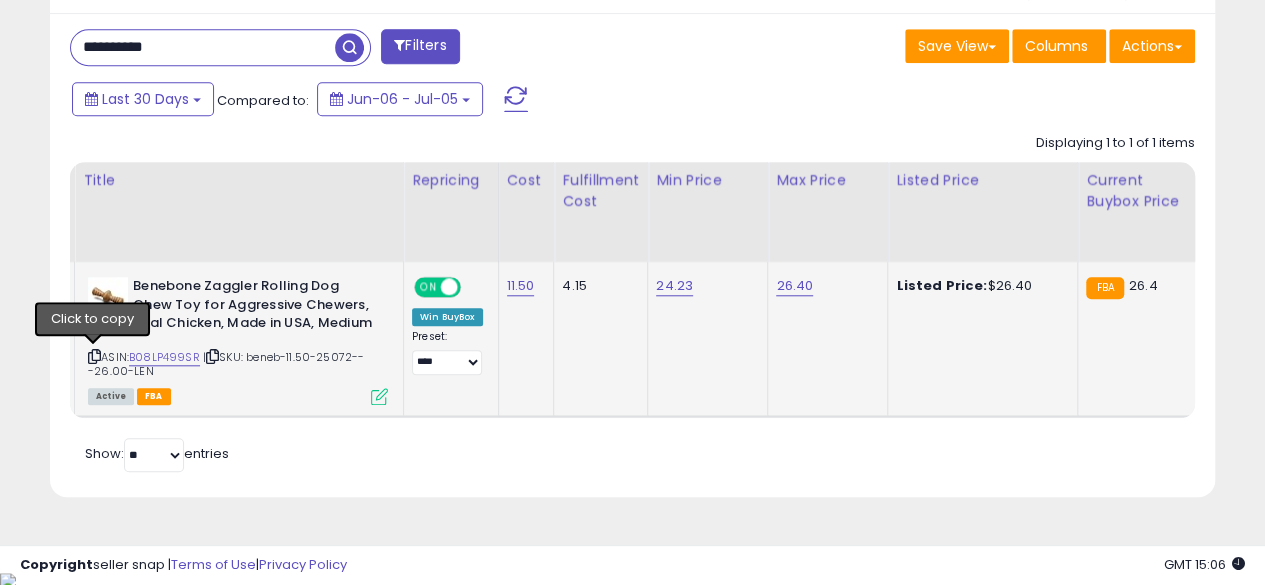 click at bounding box center [94, 356] 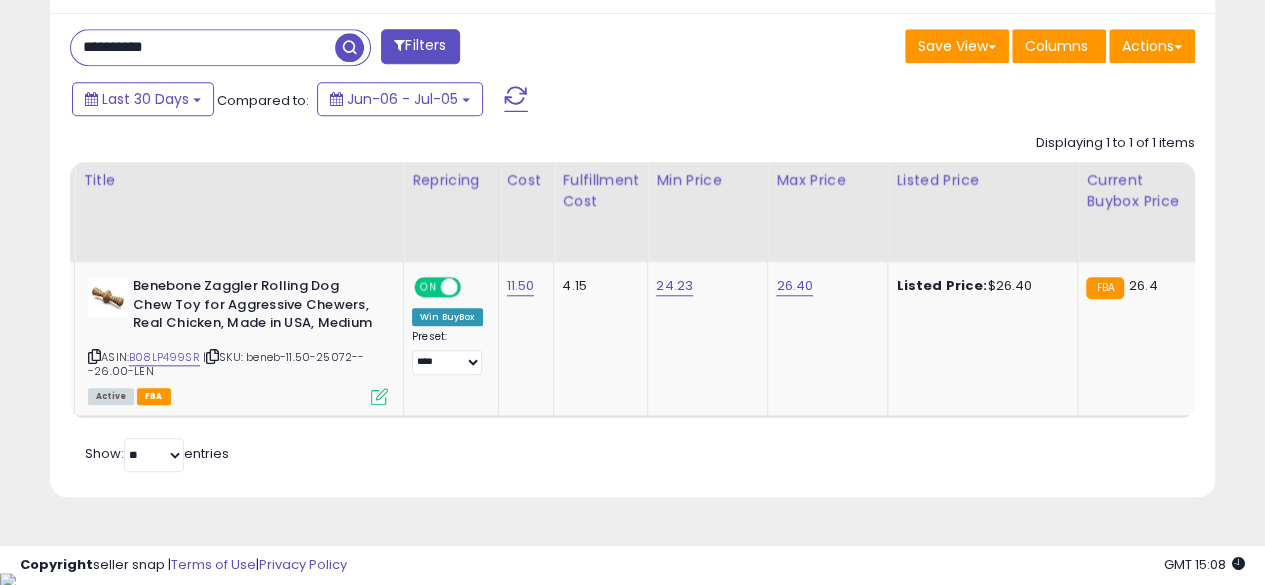 click on "**********" at bounding box center [203, 47] 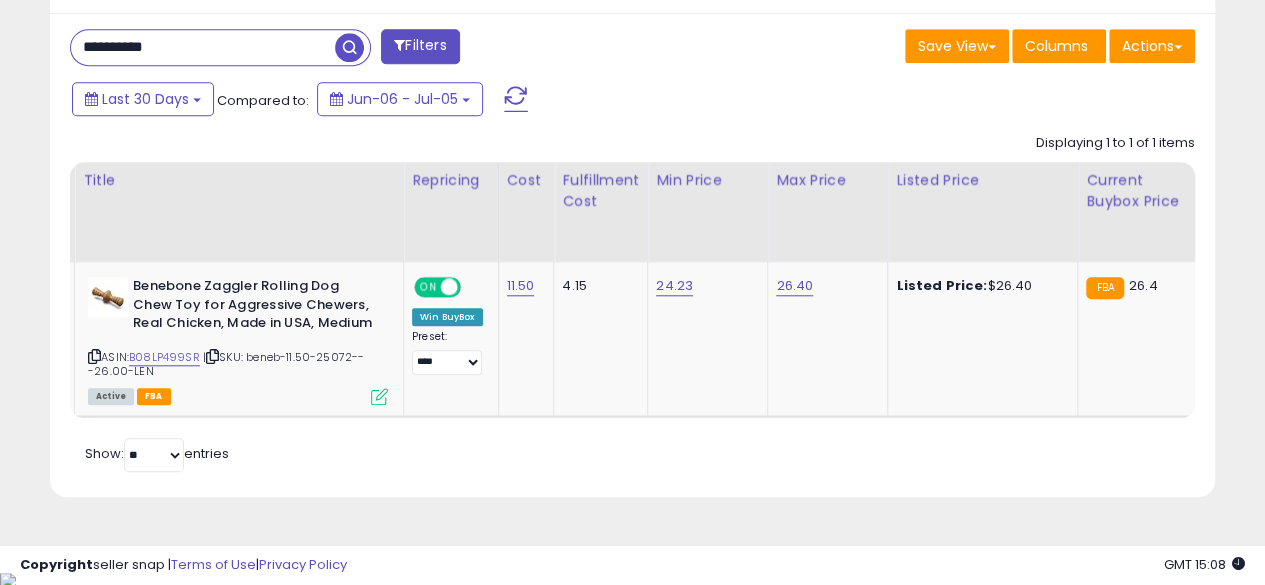 click at bounding box center (349, 47) 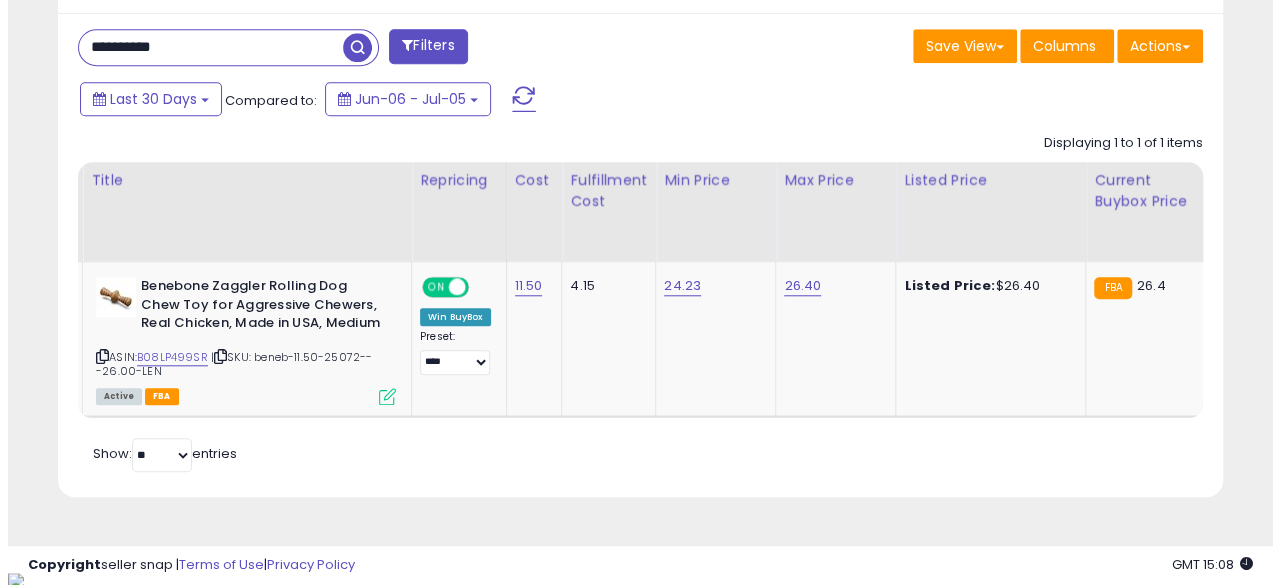 scroll, scrollTop: 654, scrollLeft: 0, axis: vertical 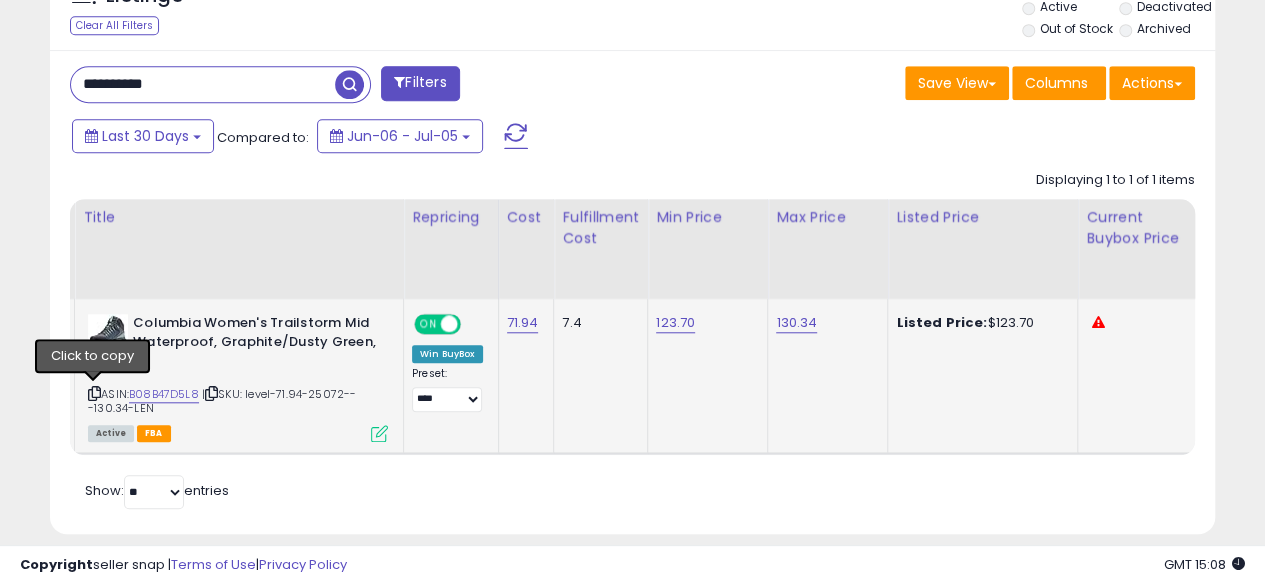 click at bounding box center [94, 393] 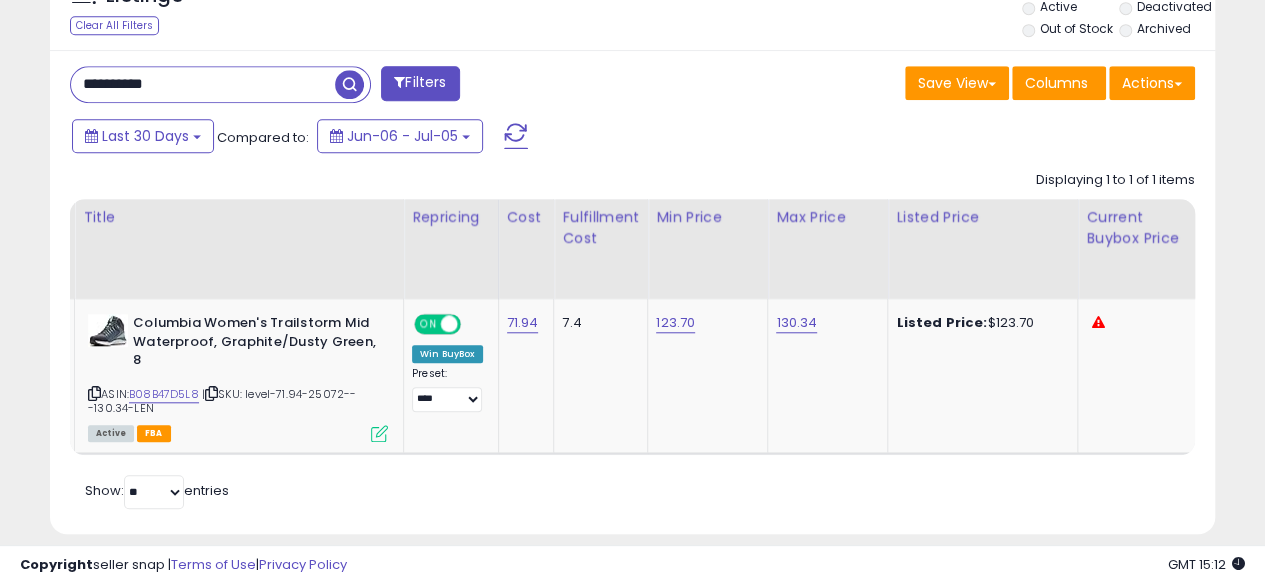 click on "**********" at bounding box center (203, 84) 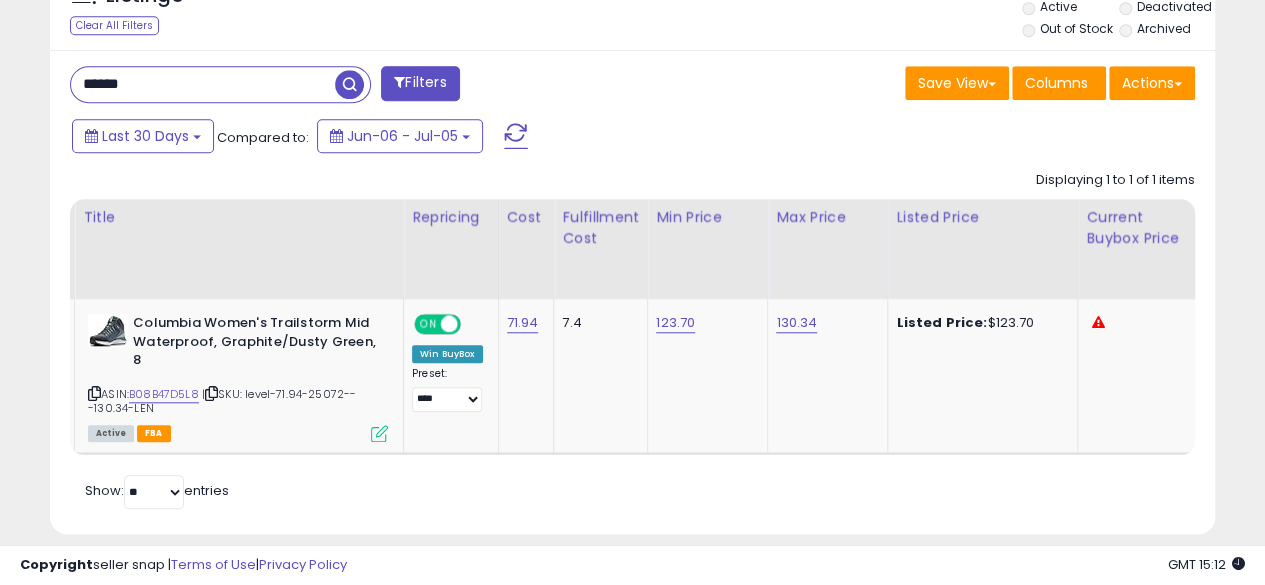 type on "**********" 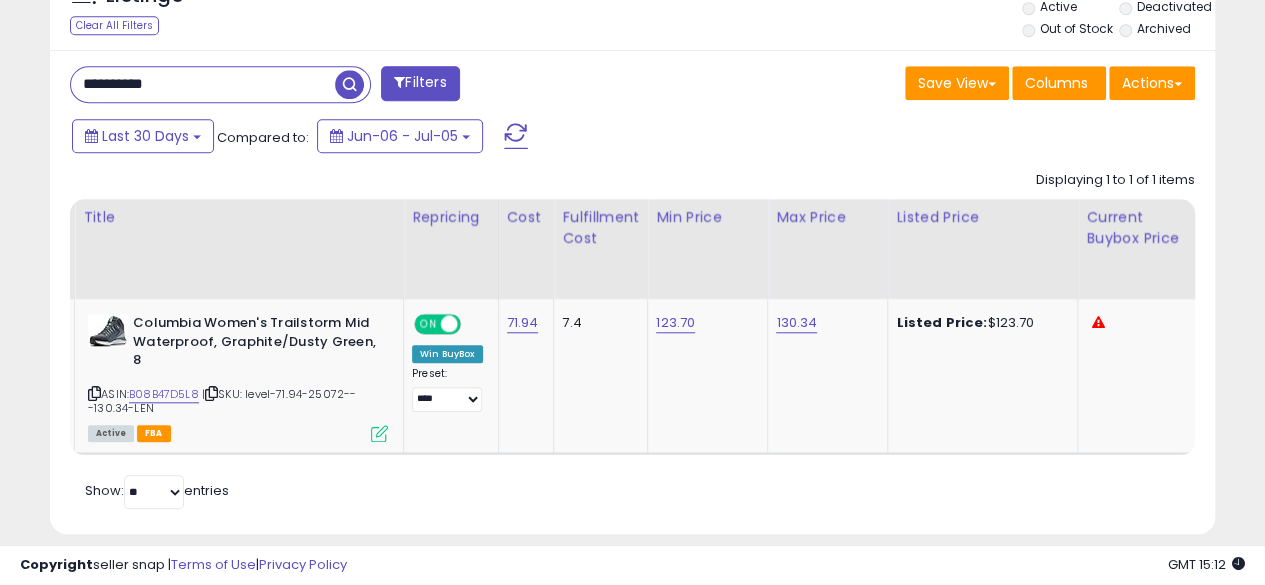 click at bounding box center (349, 84) 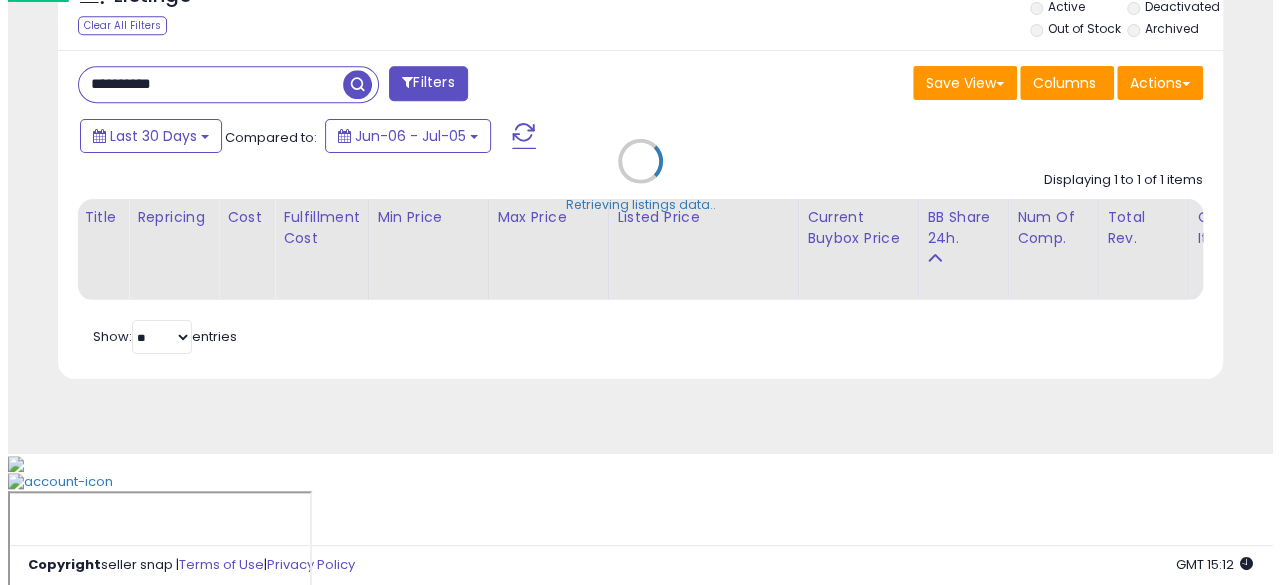 scroll, scrollTop: 654, scrollLeft: 0, axis: vertical 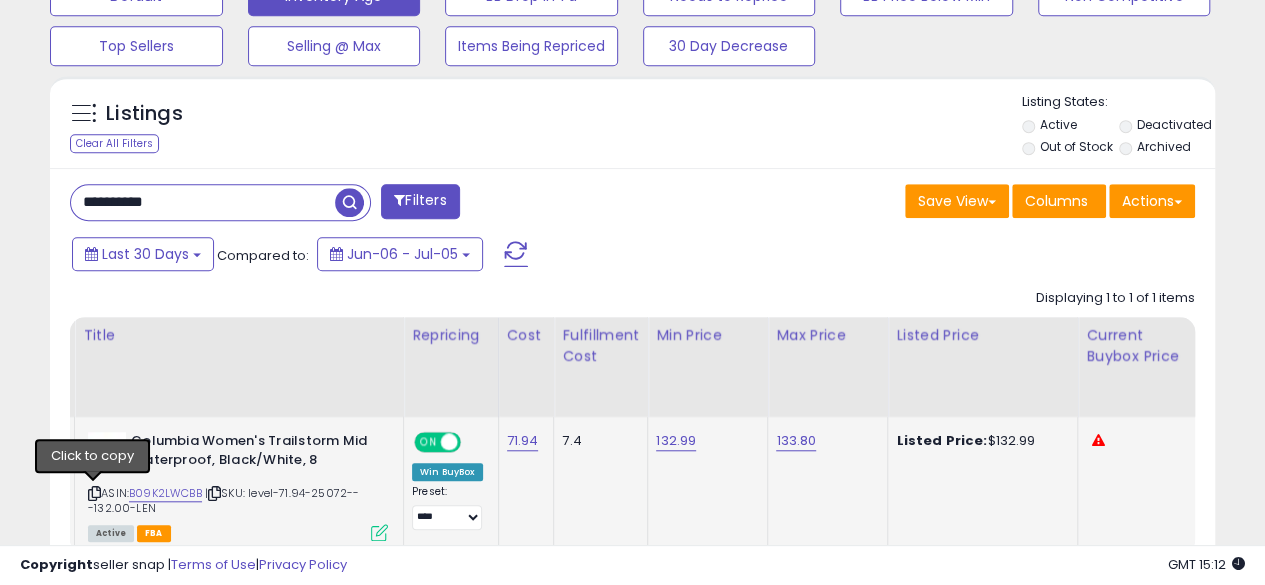 click at bounding box center [94, 493] 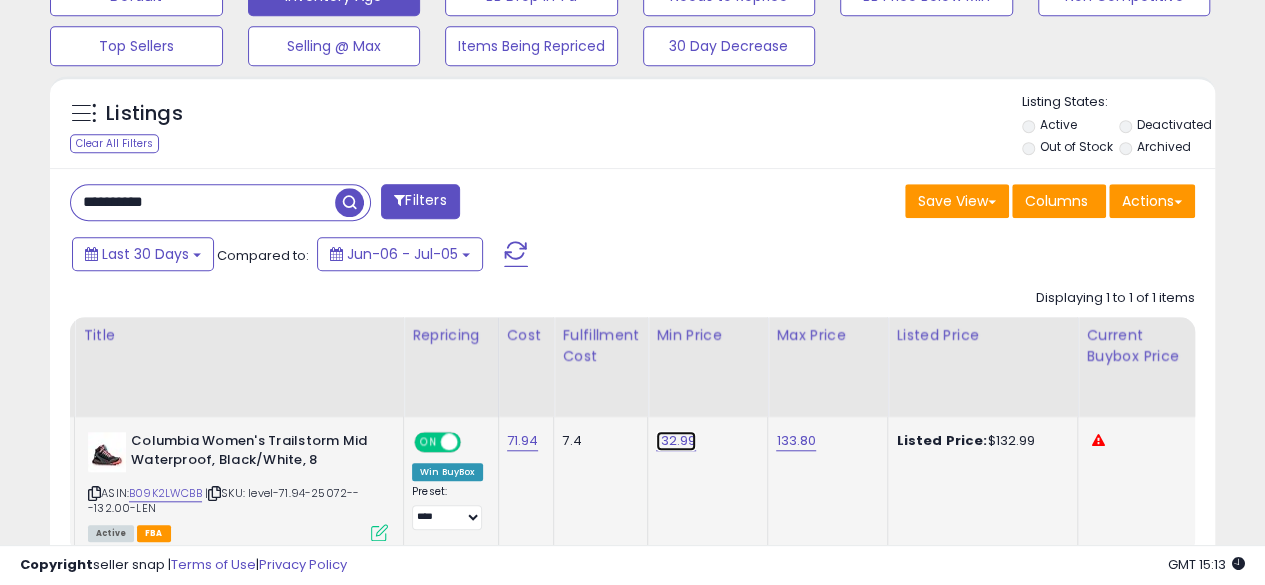 click on "132.99" at bounding box center (676, 441) 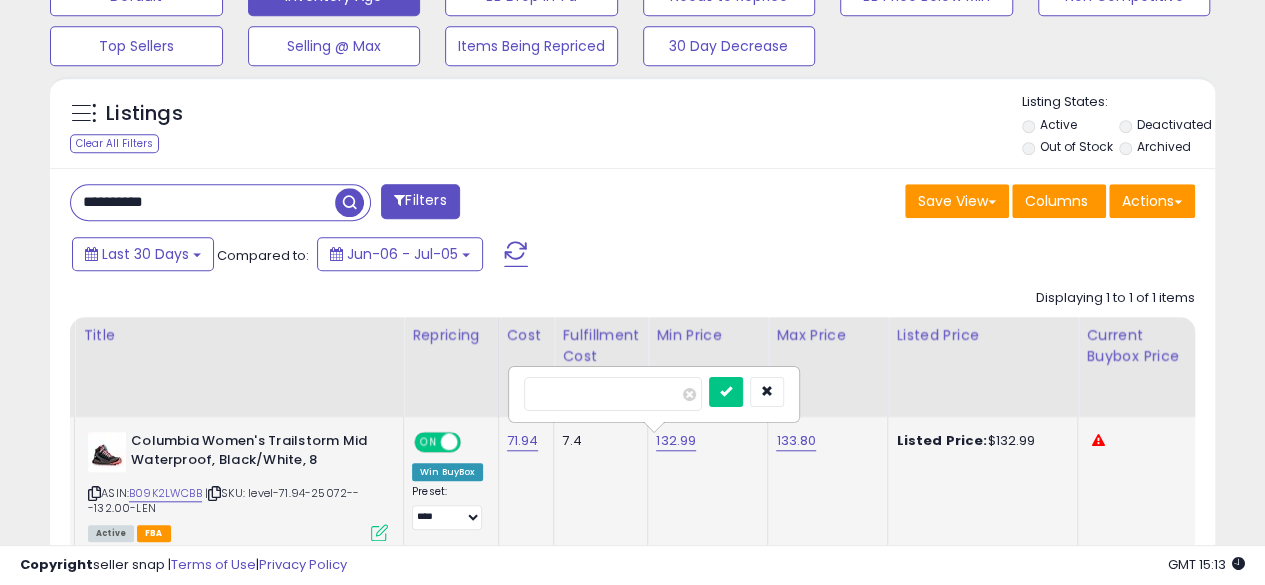 type on "*" 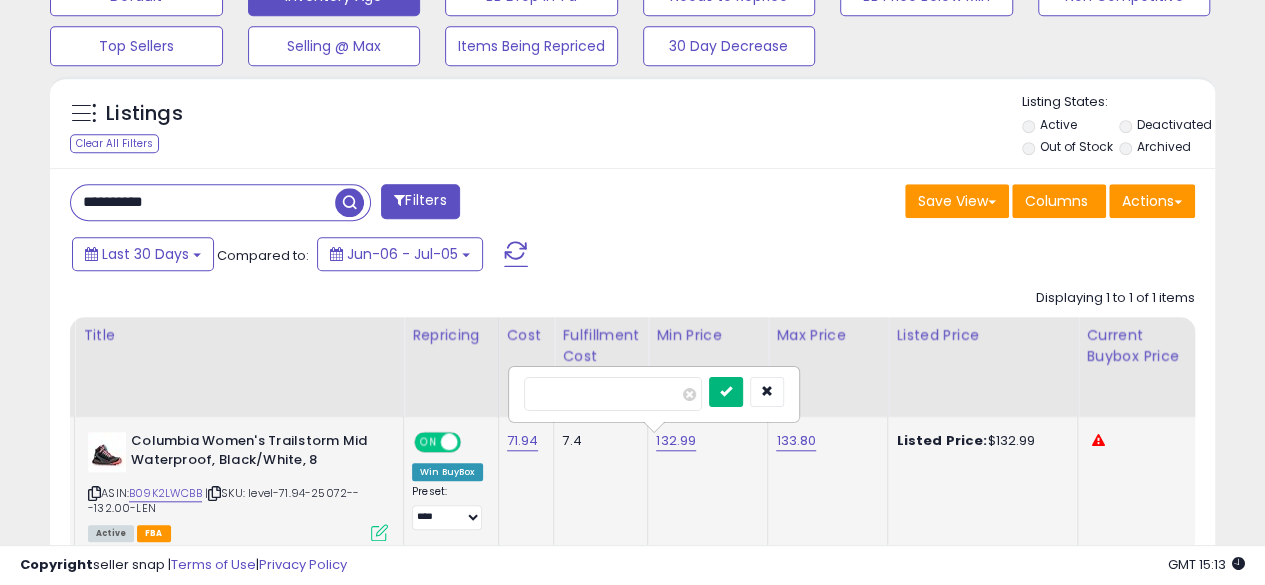 click at bounding box center [726, 392] 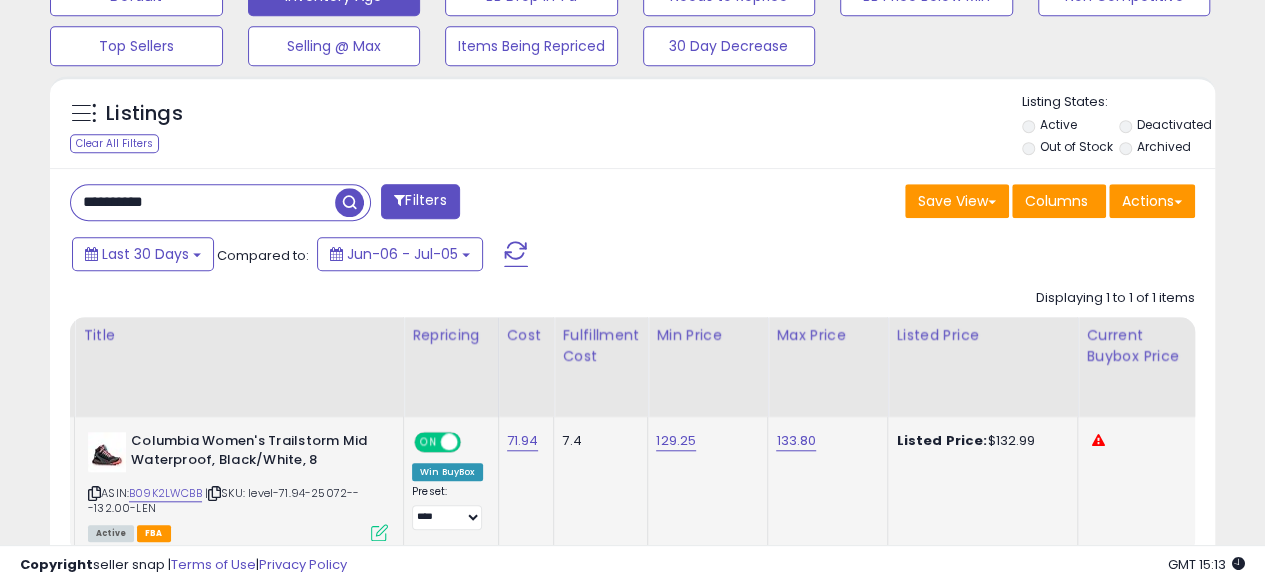 click on "**********" at bounding box center [203, 202] 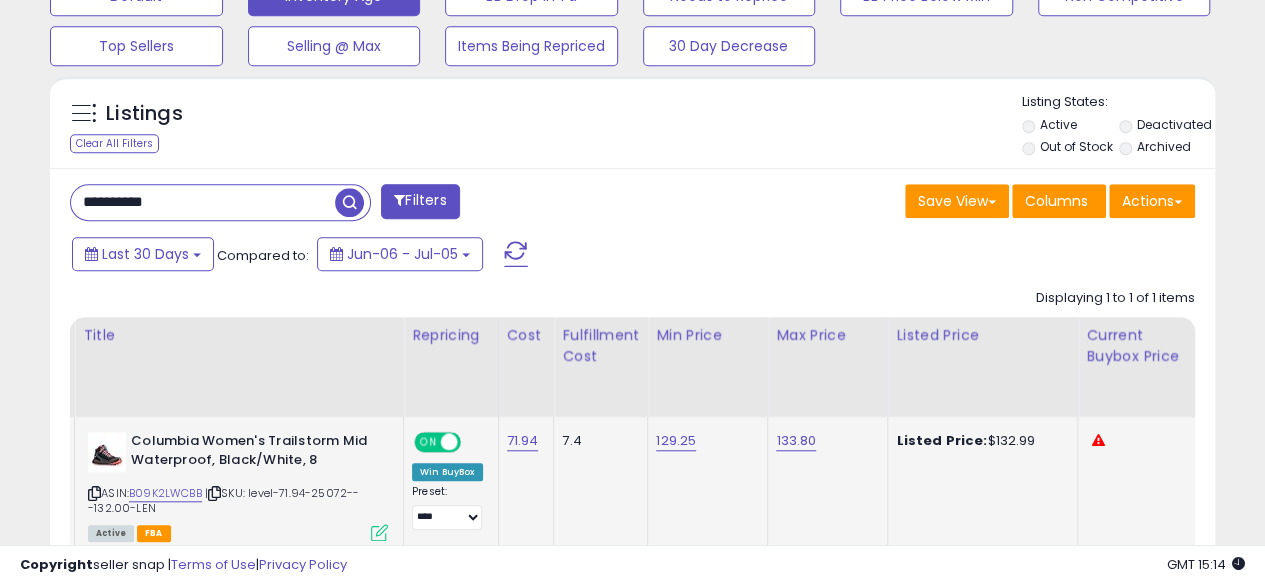 click at bounding box center [349, 202] 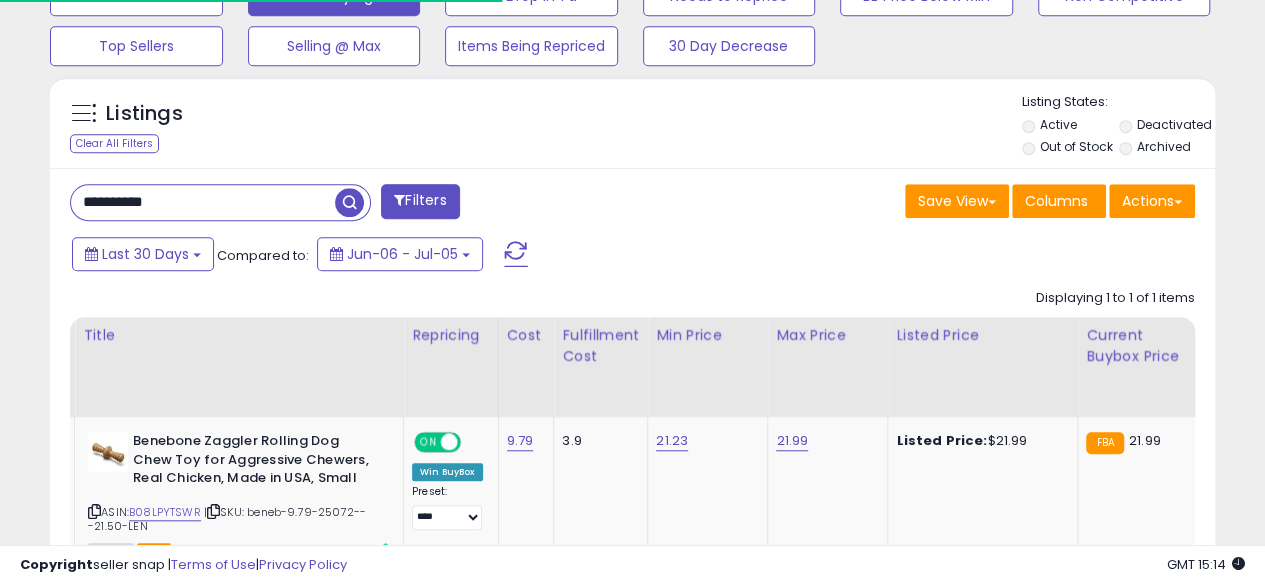 scroll, scrollTop: 410, scrollLeft: 674, axis: both 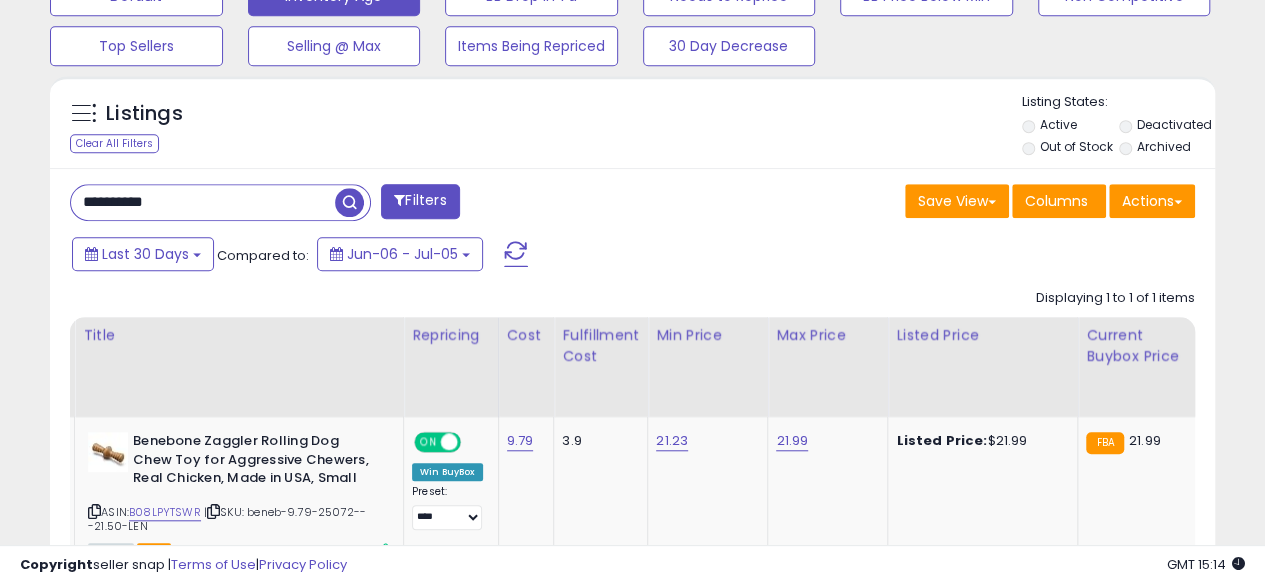 click on "**********" at bounding box center [203, 202] 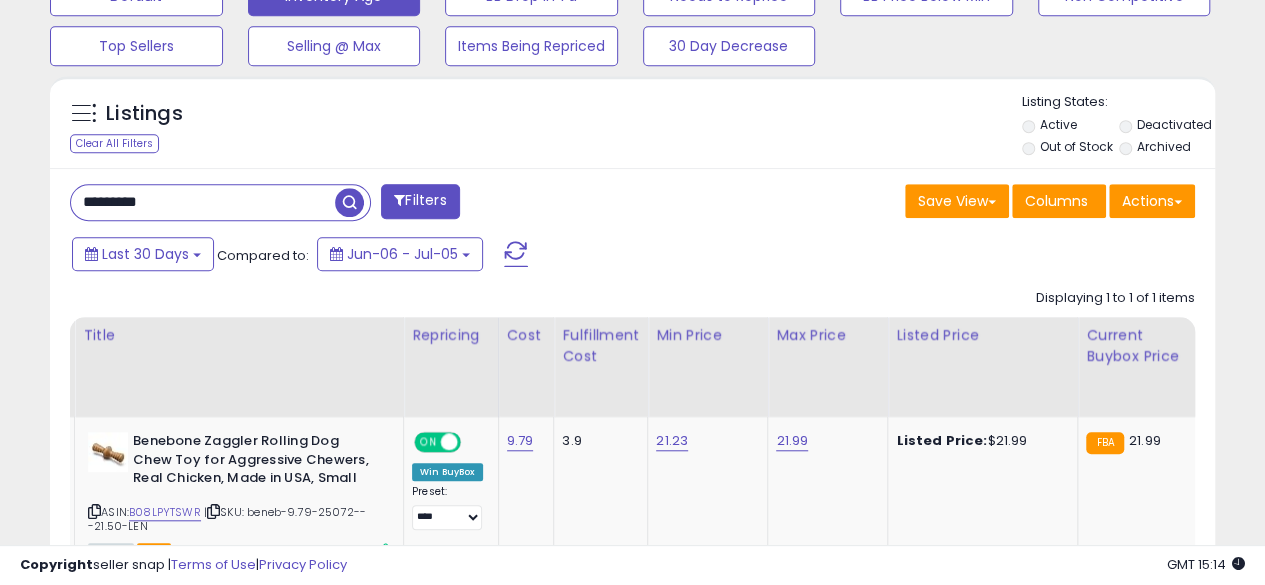 click at bounding box center (349, 202) 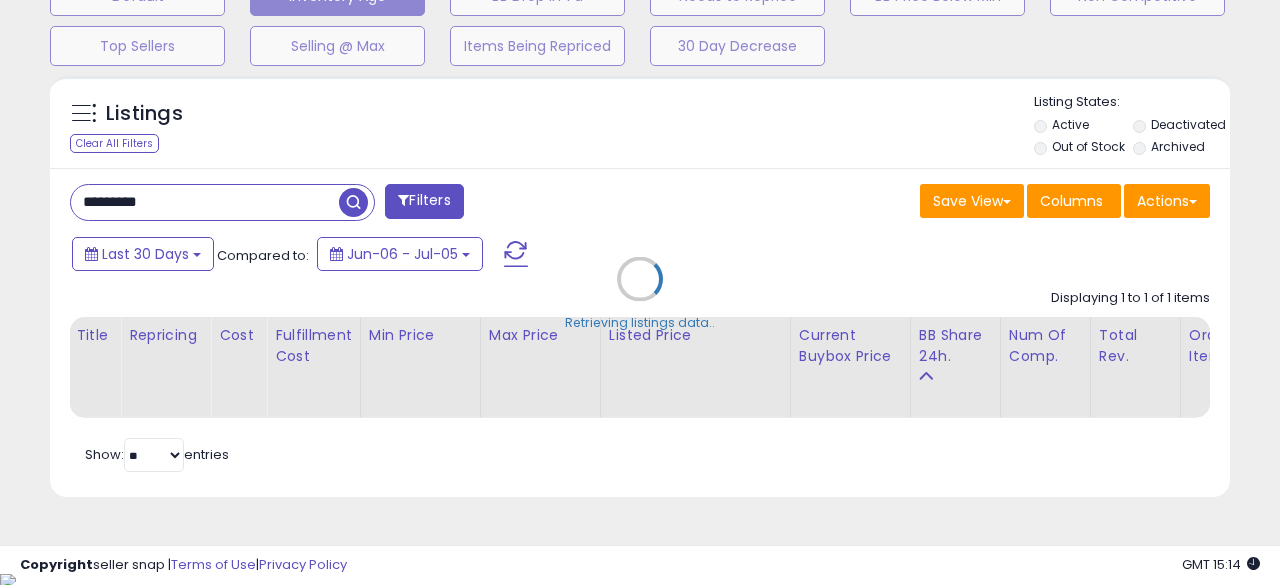 scroll, scrollTop: 999590, scrollLeft: 999317, axis: both 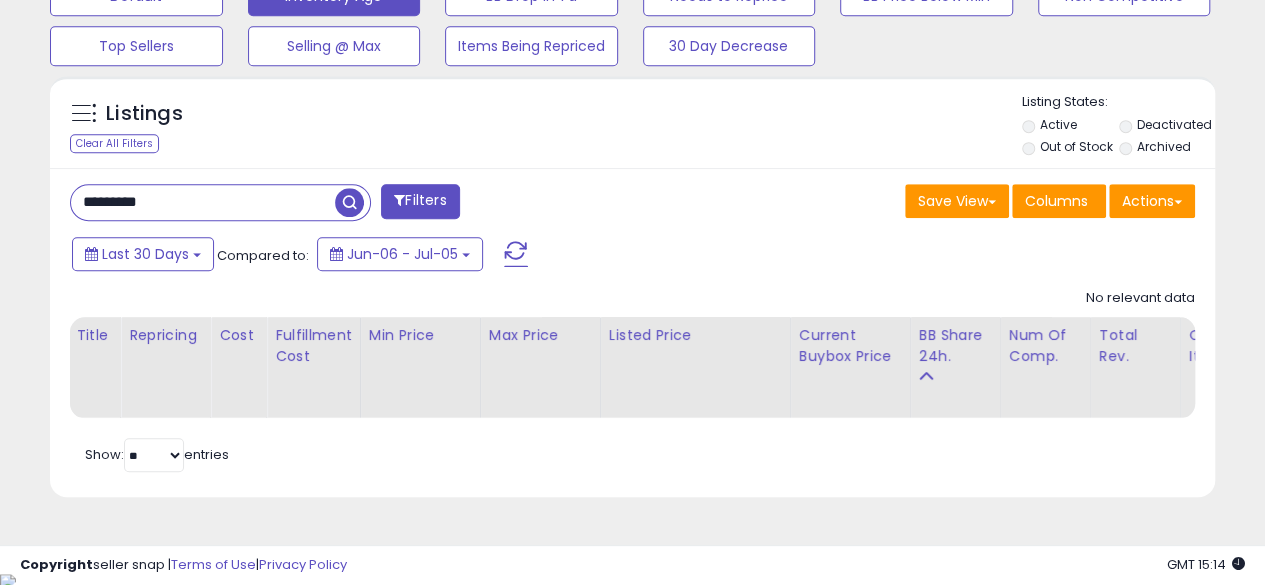 click on "*********" at bounding box center (203, 202) 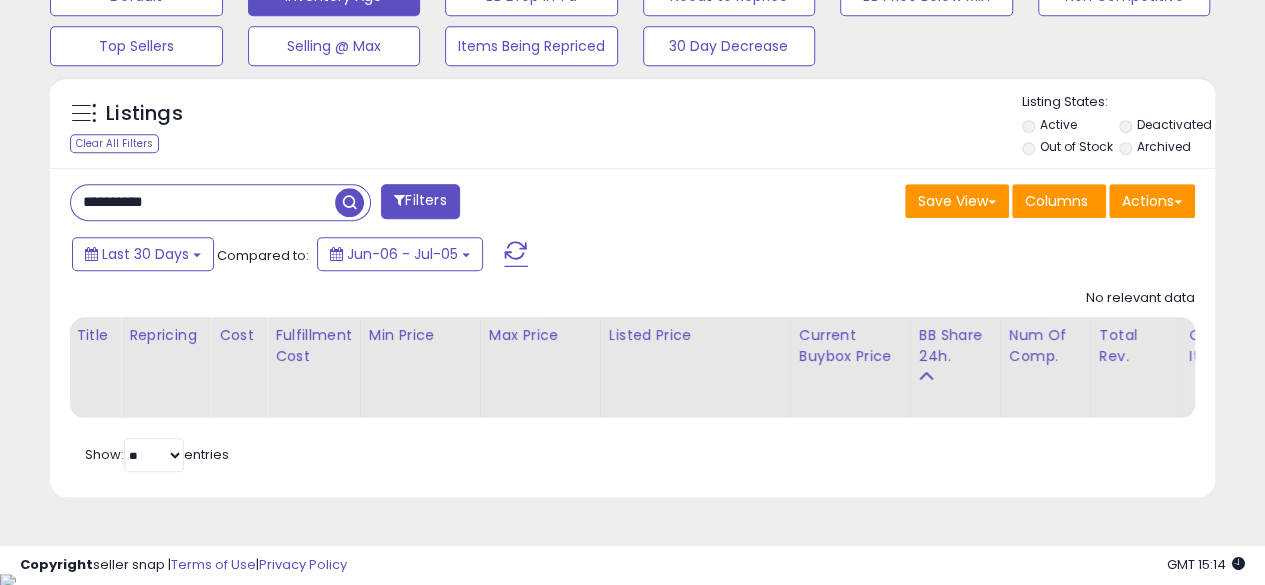 click at bounding box center [349, 202] 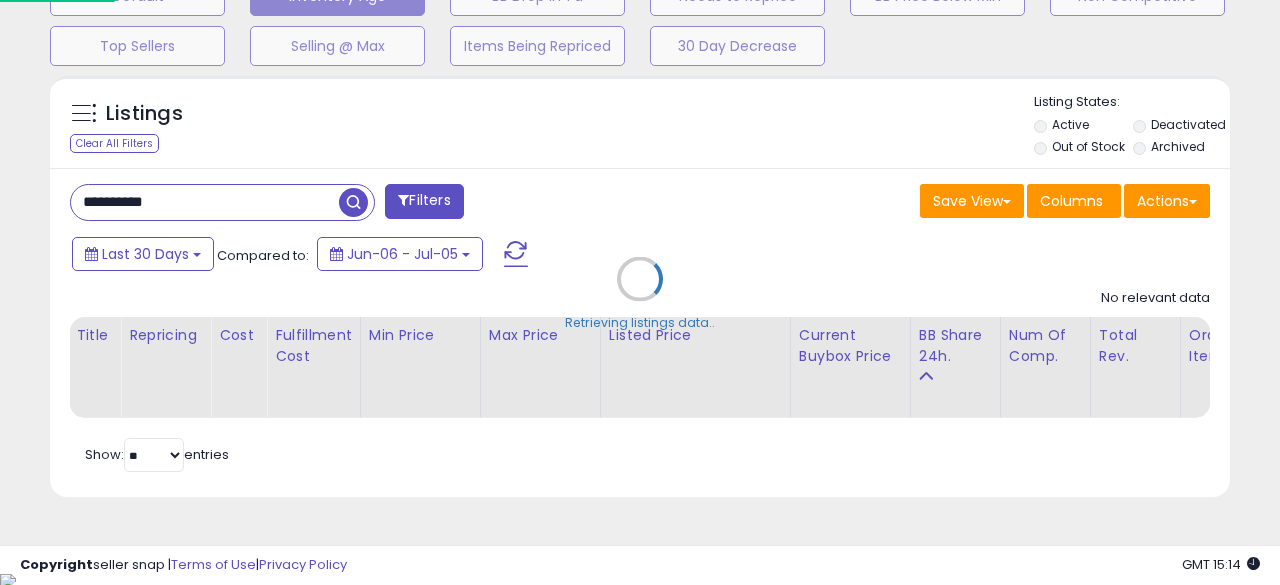 scroll, scrollTop: 999590, scrollLeft: 999317, axis: both 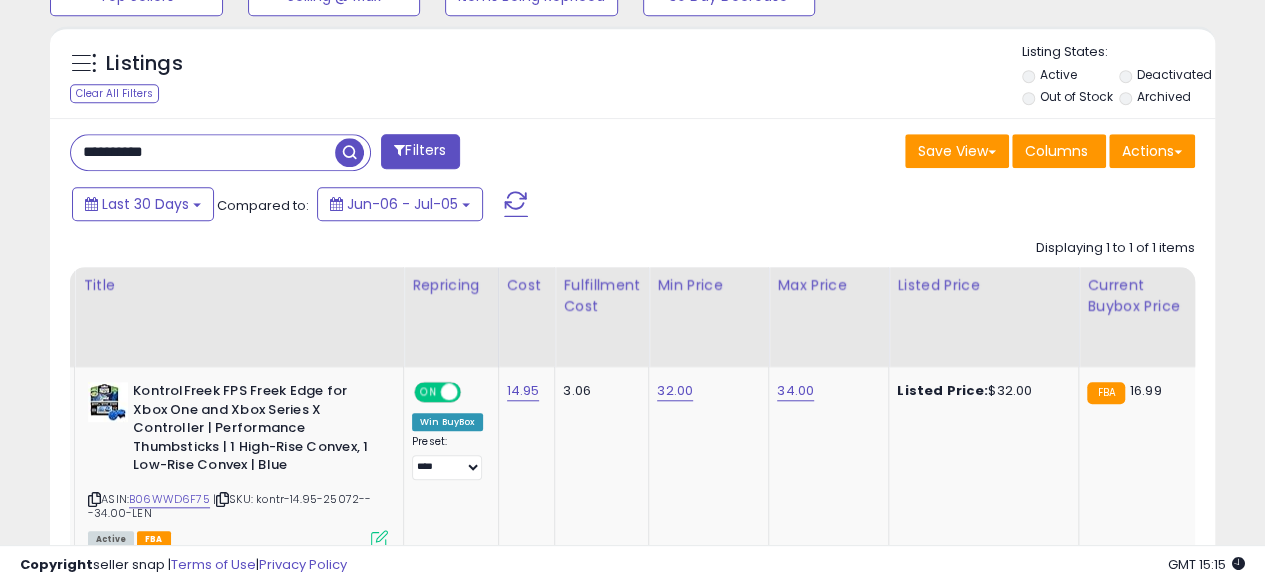 click on "**********" at bounding box center [203, 152] 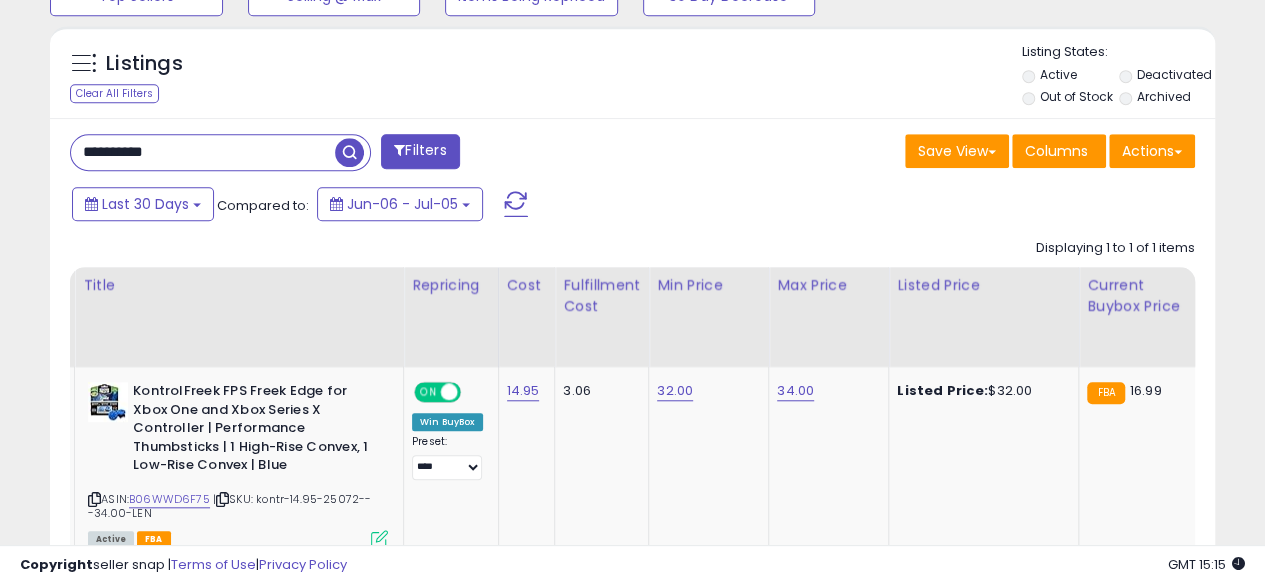 click at bounding box center [349, 152] 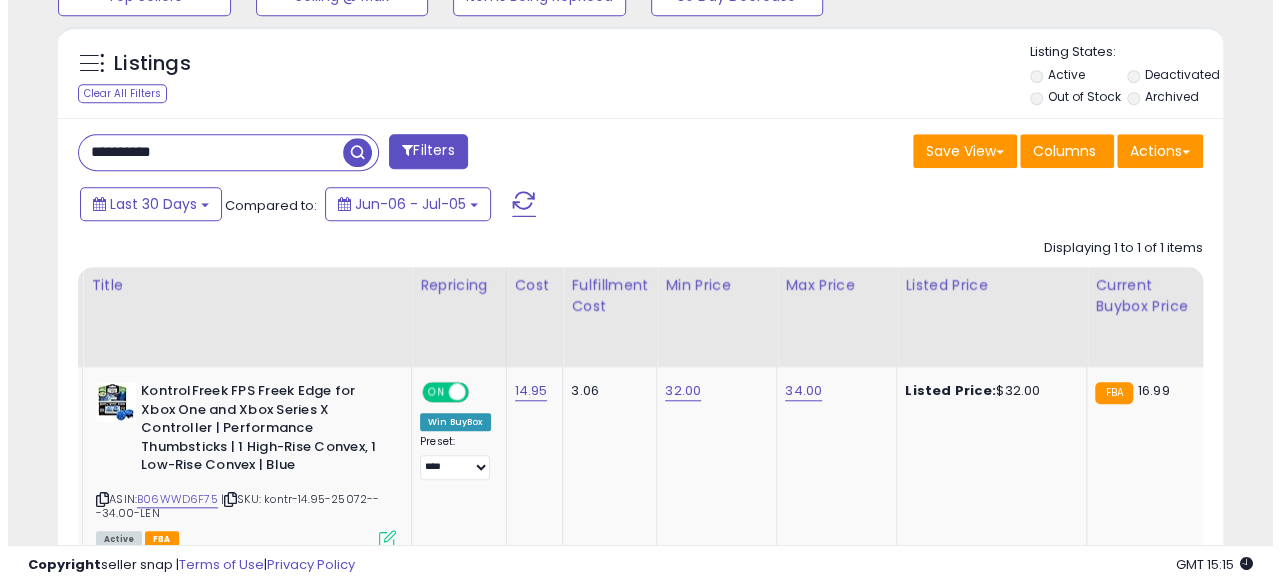 scroll, scrollTop: 654, scrollLeft: 0, axis: vertical 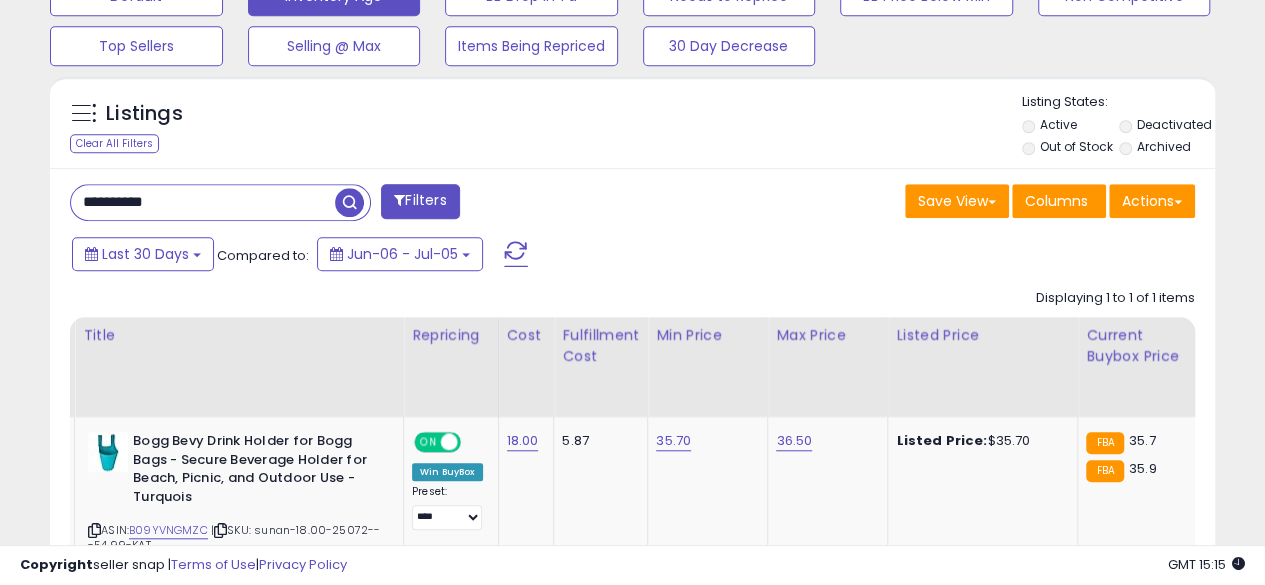 click on "**********" at bounding box center (203, 202) 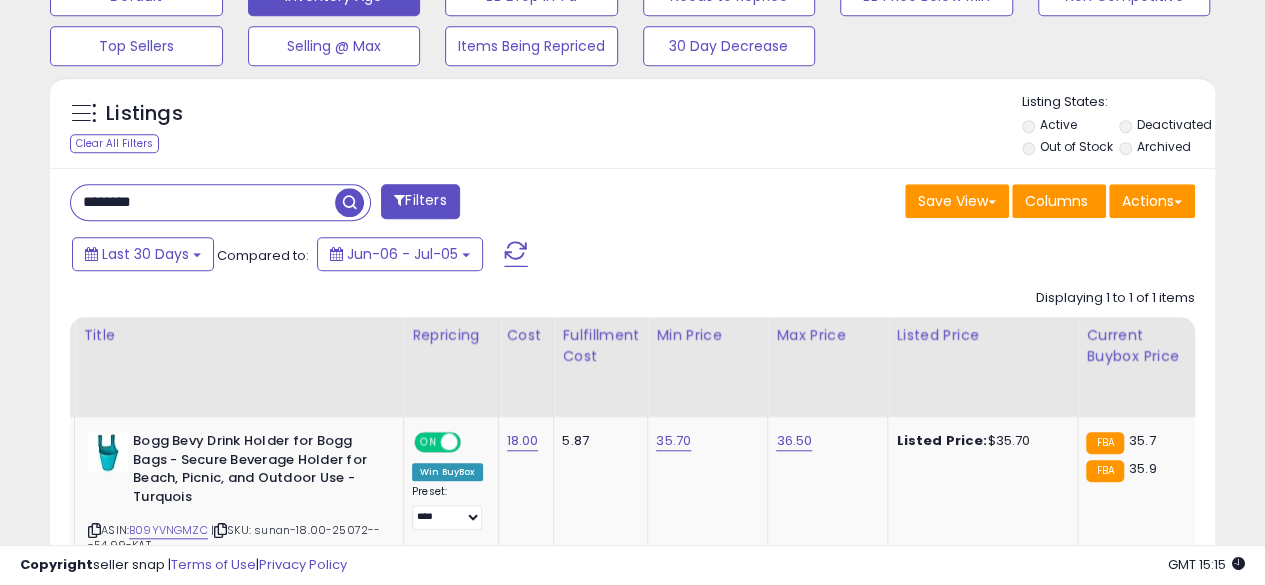 type on "**********" 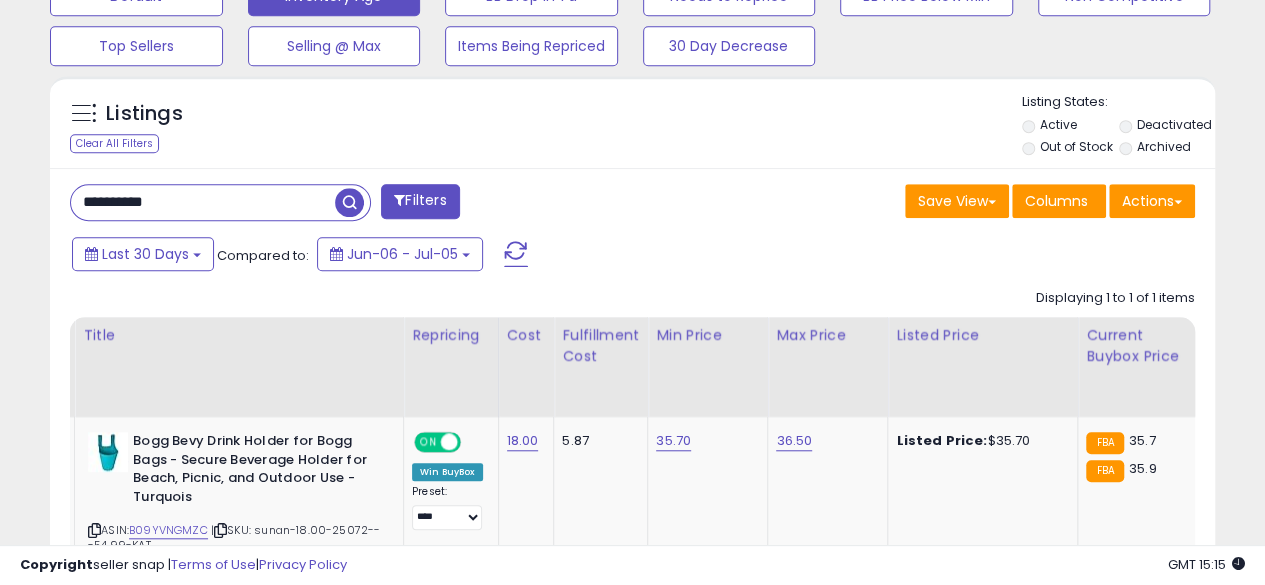 click at bounding box center (349, 202) 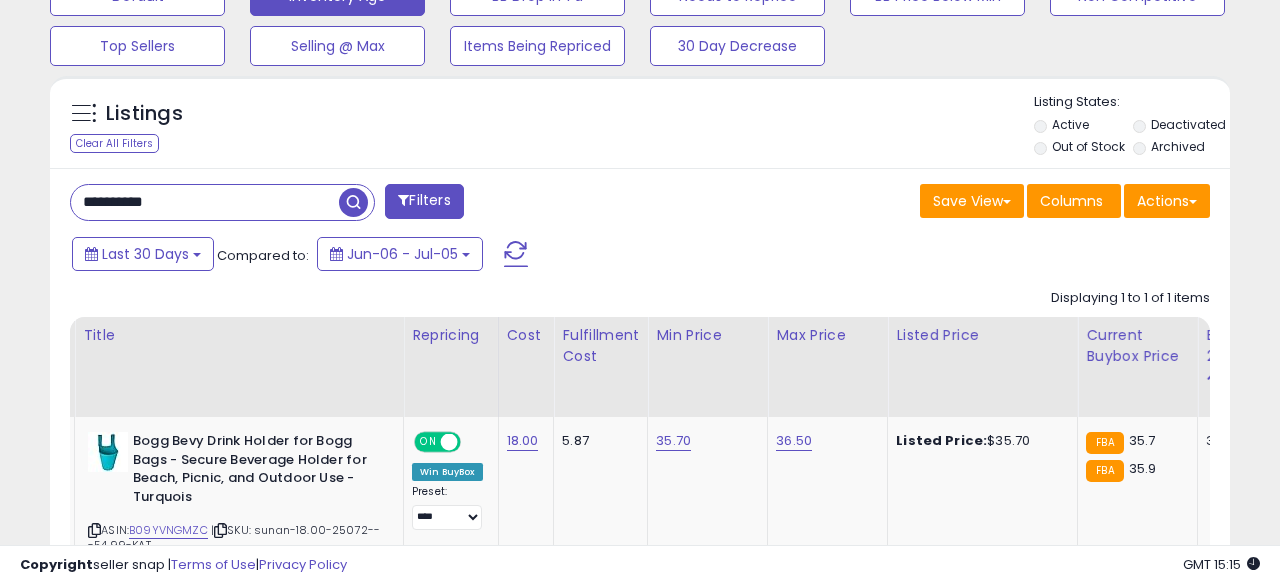 scroll, scrollTop: 999590, scrollLeft: 999317, axis: both 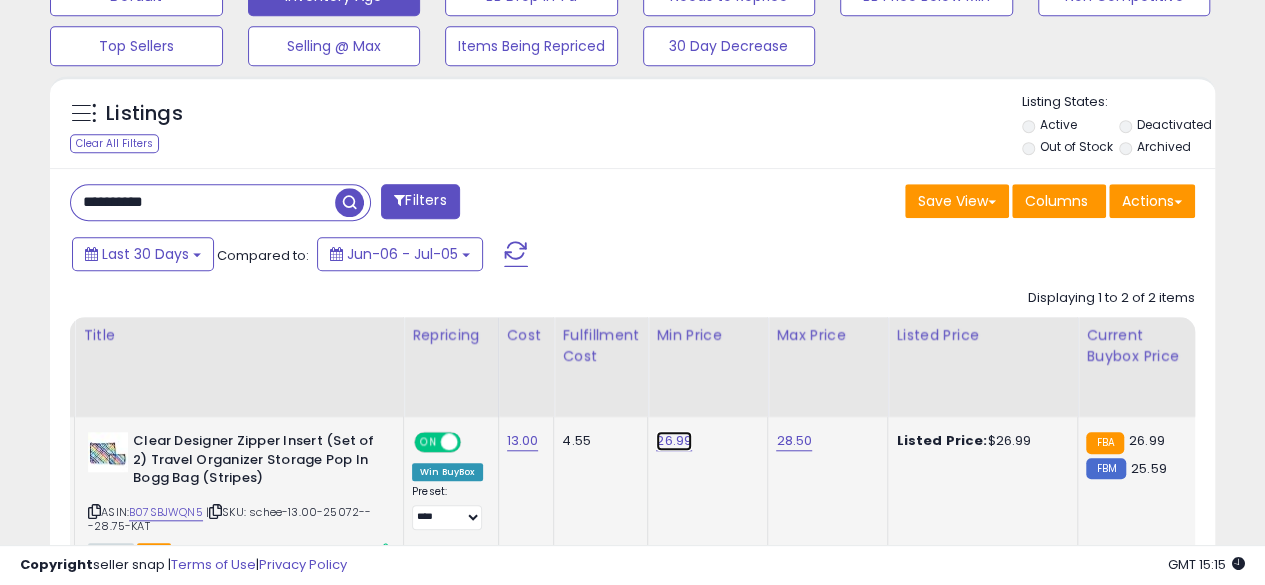 click on "26.99" at bounding box center [674, 441] 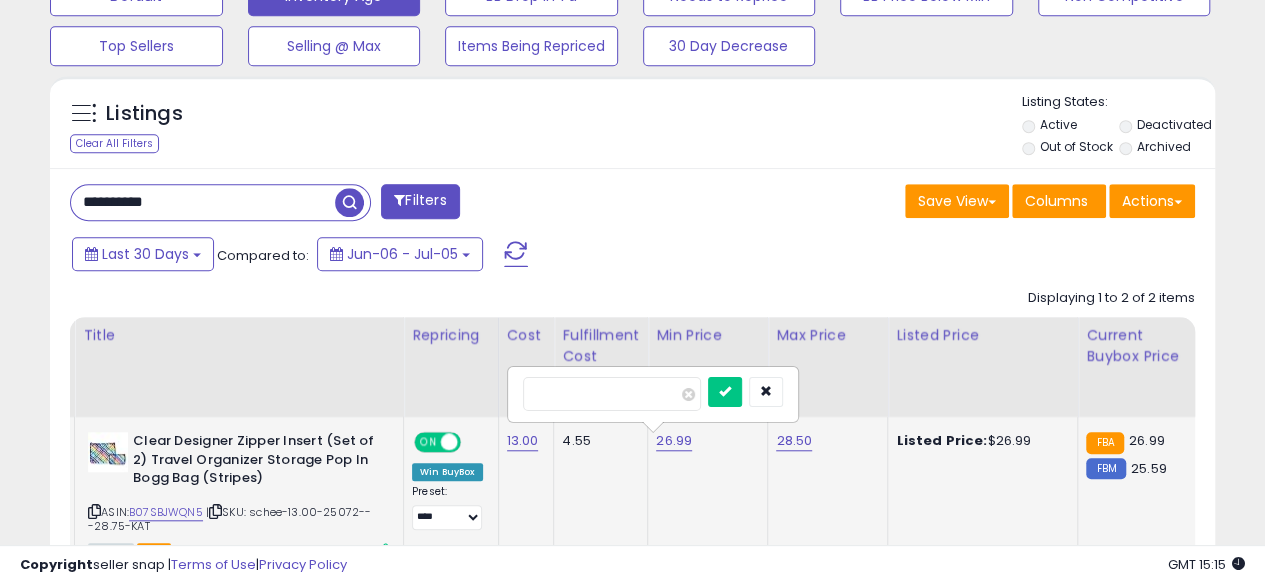 type on "*****" 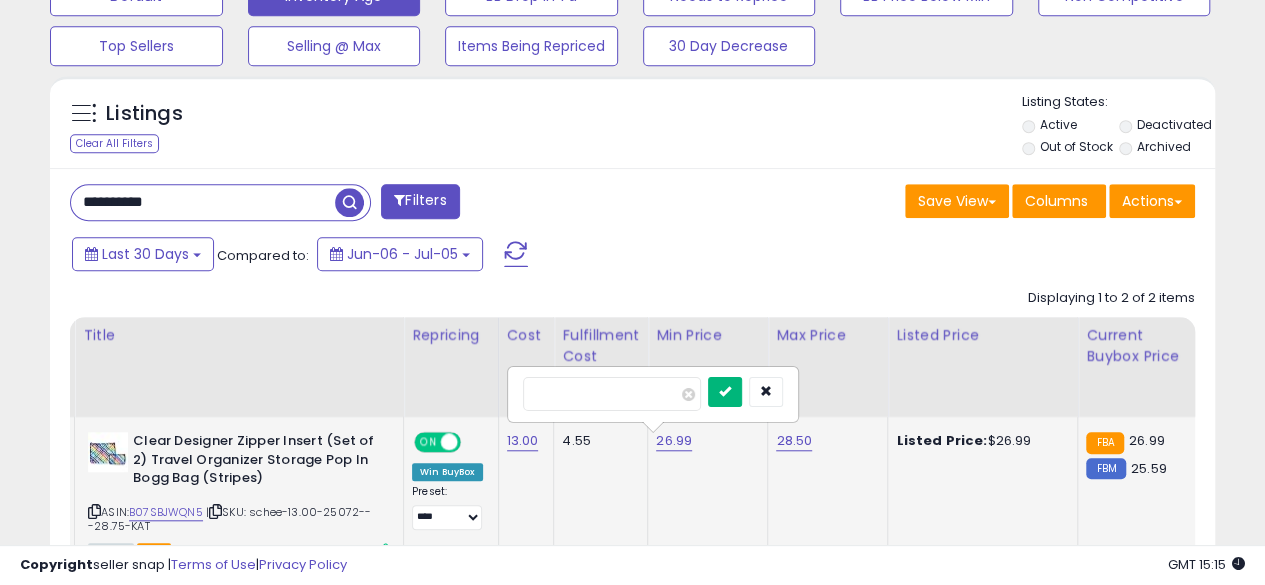 click at bounding box center [725, 391] 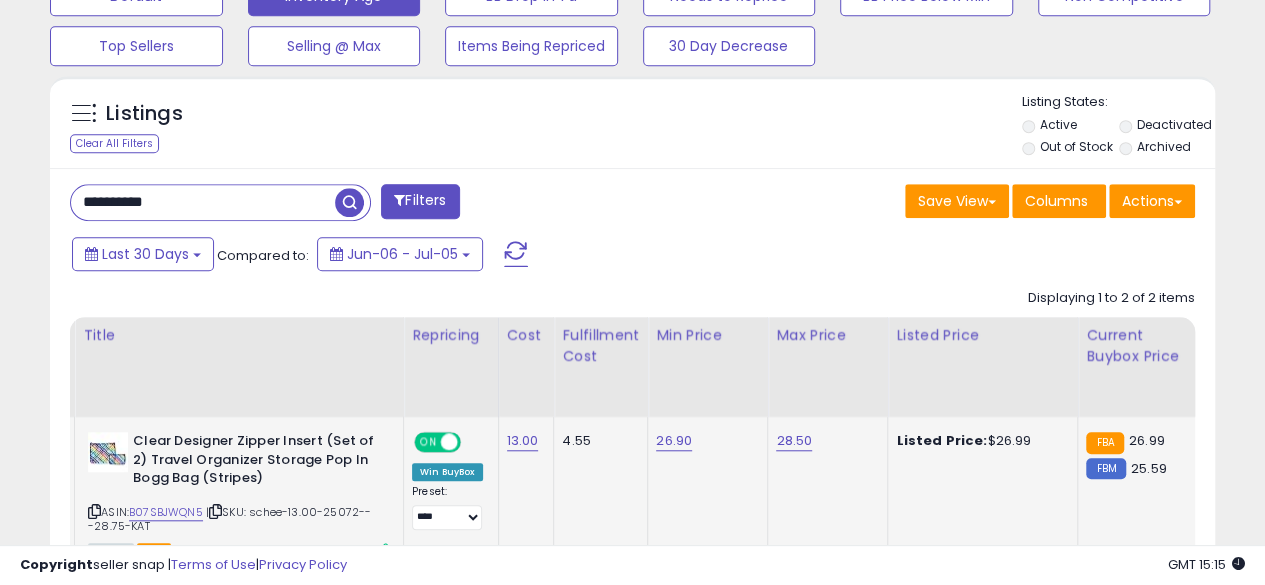 click on "**********" at bounding box center (203, 202) 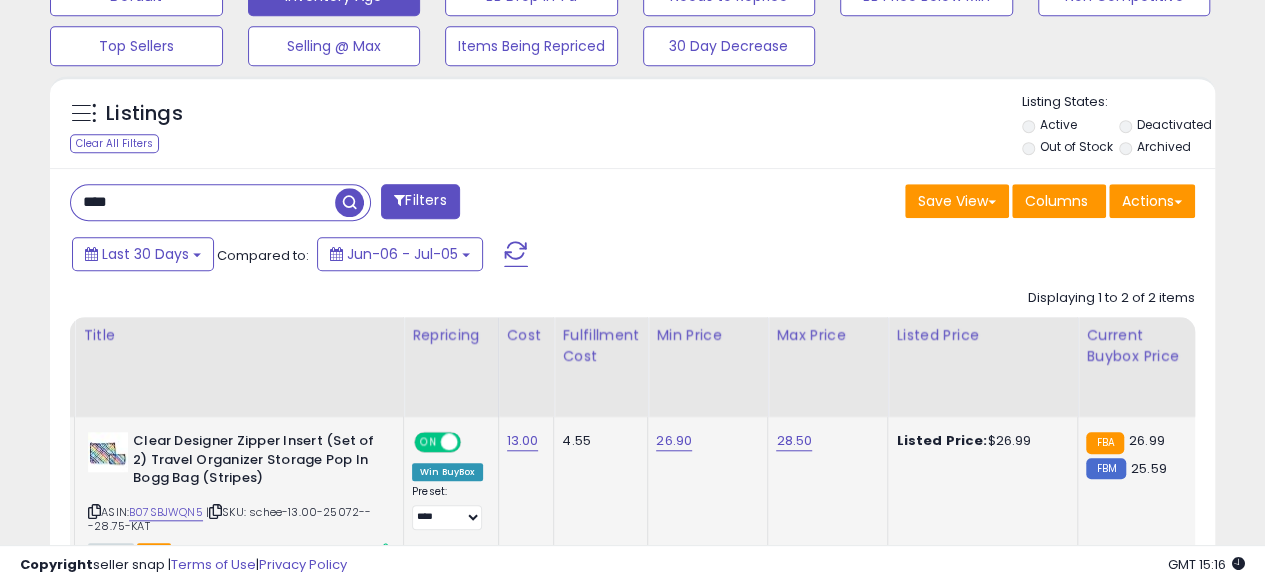 type on "**********" 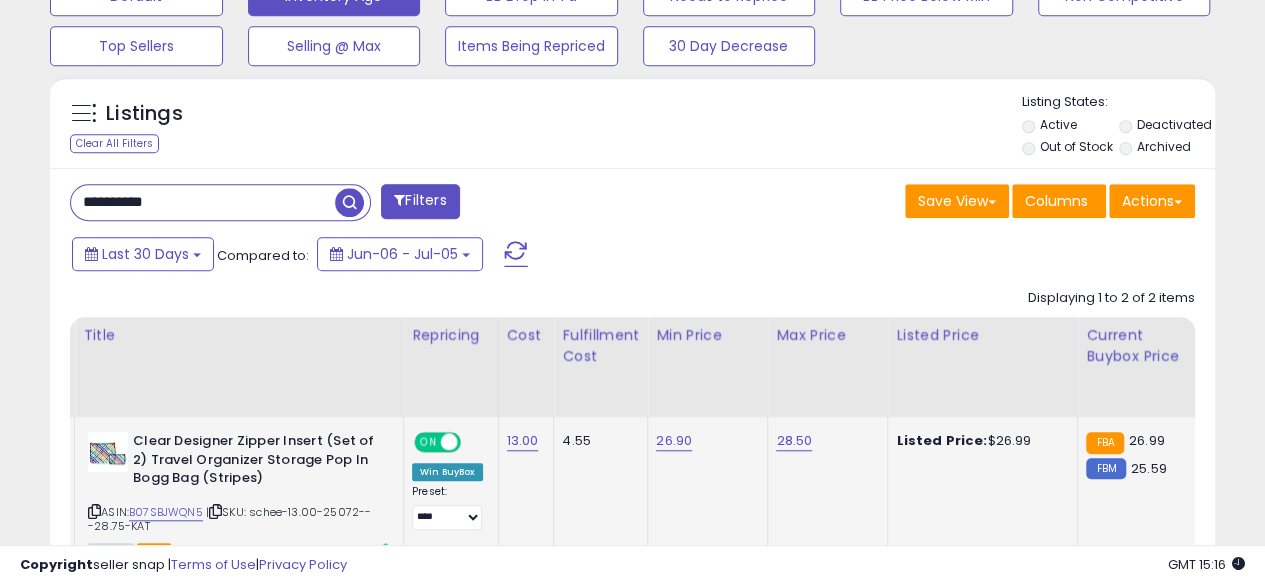 click at bounding box center [349, 202] 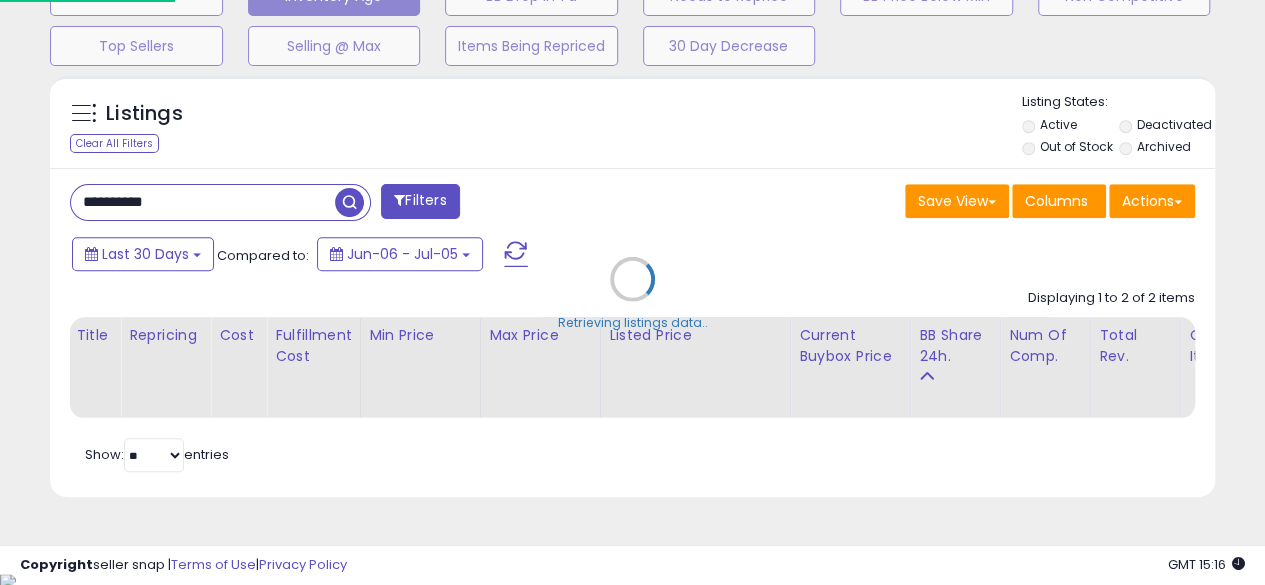 scroll, scrollTop: 999590, scrollLeft: 999317, axis: both 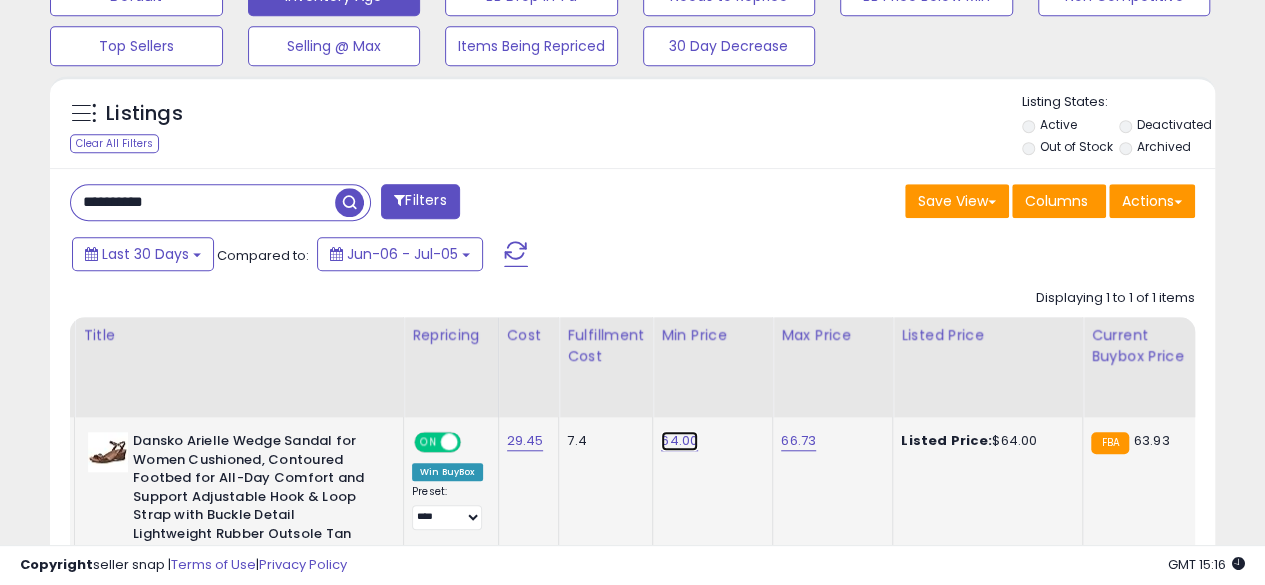 click on "64.00" at bounding box center [679, 441] 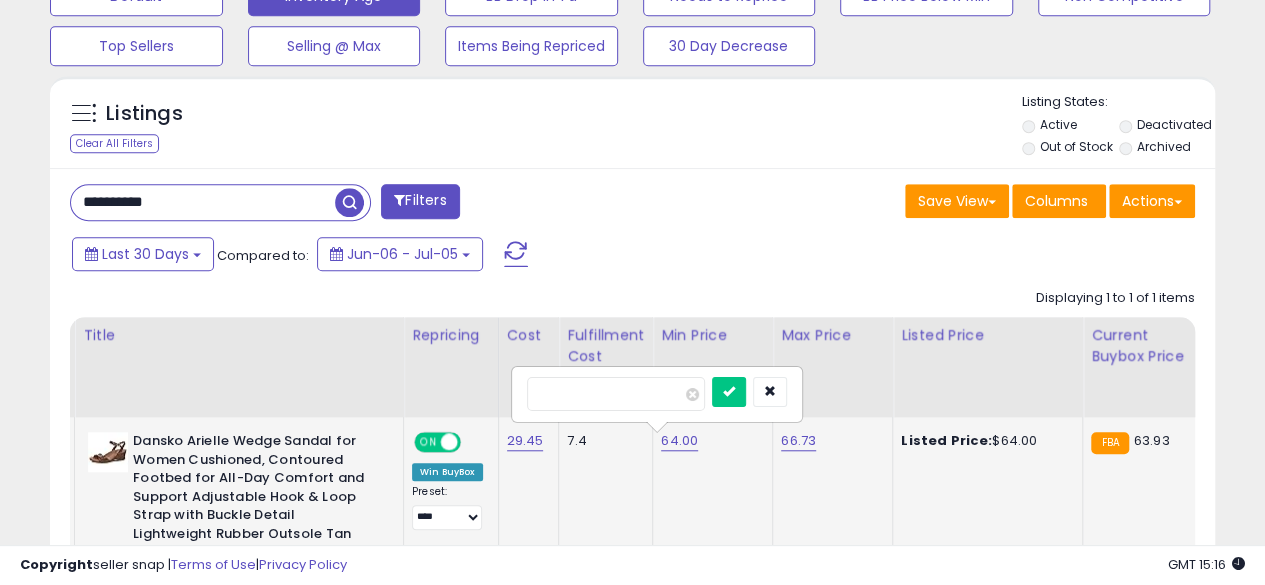 type on "*****" 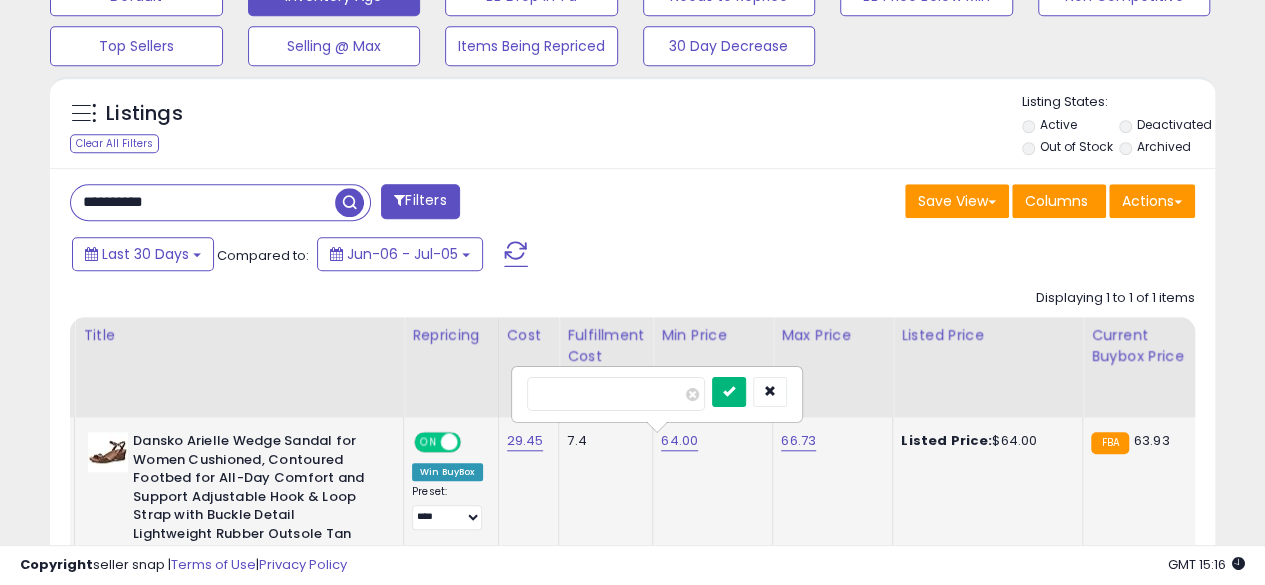 click at bounding box center [729, 392] 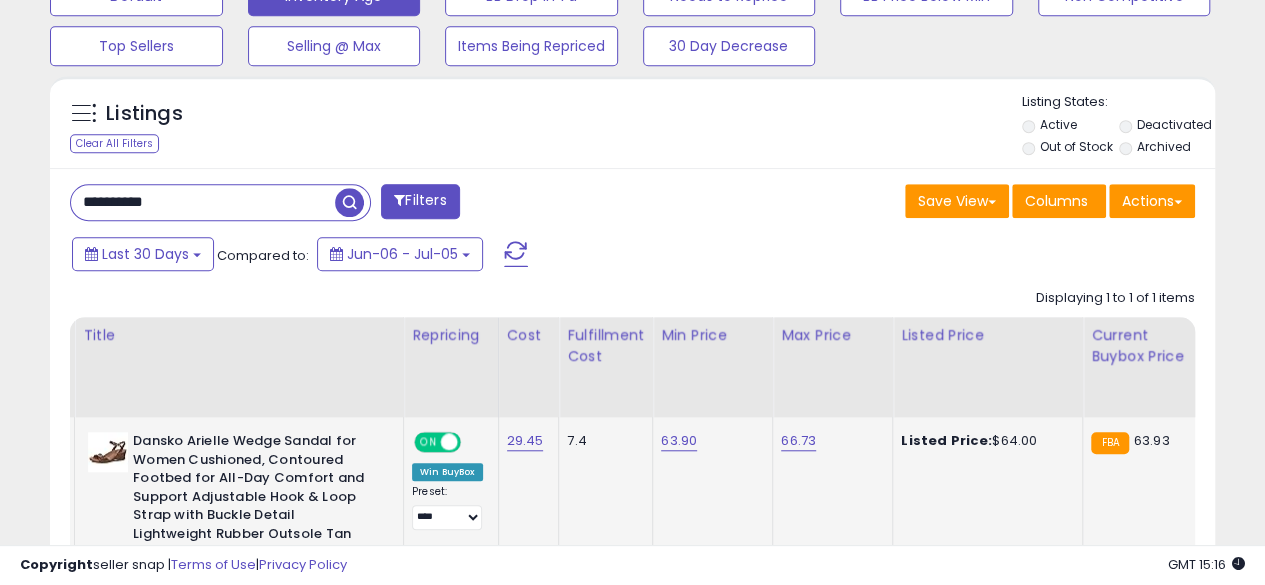 click on "**********" at bounding box center [203, 202] 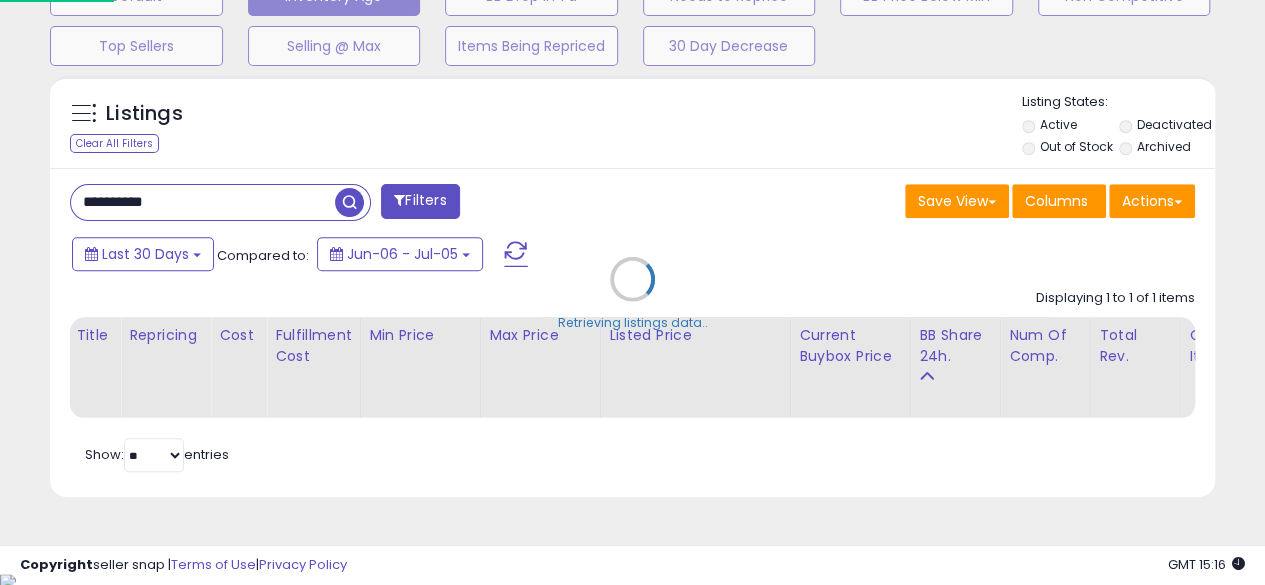 scroll, scrollTop: 999590, scrollLeft: 999317, axis: both 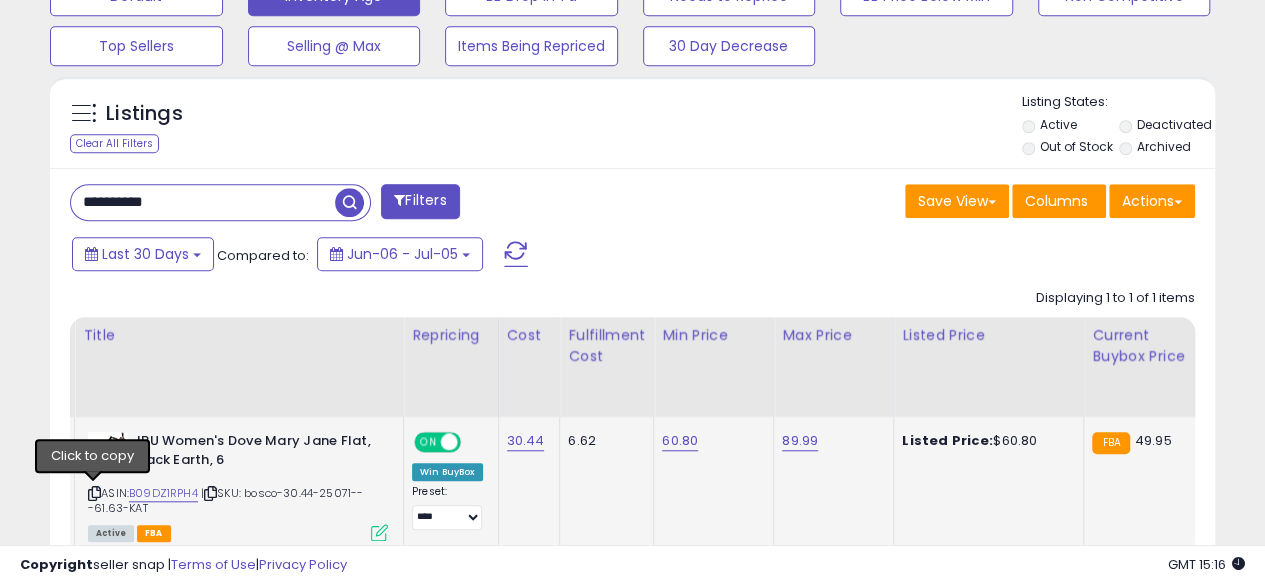 click at bounding box center [94, 493] 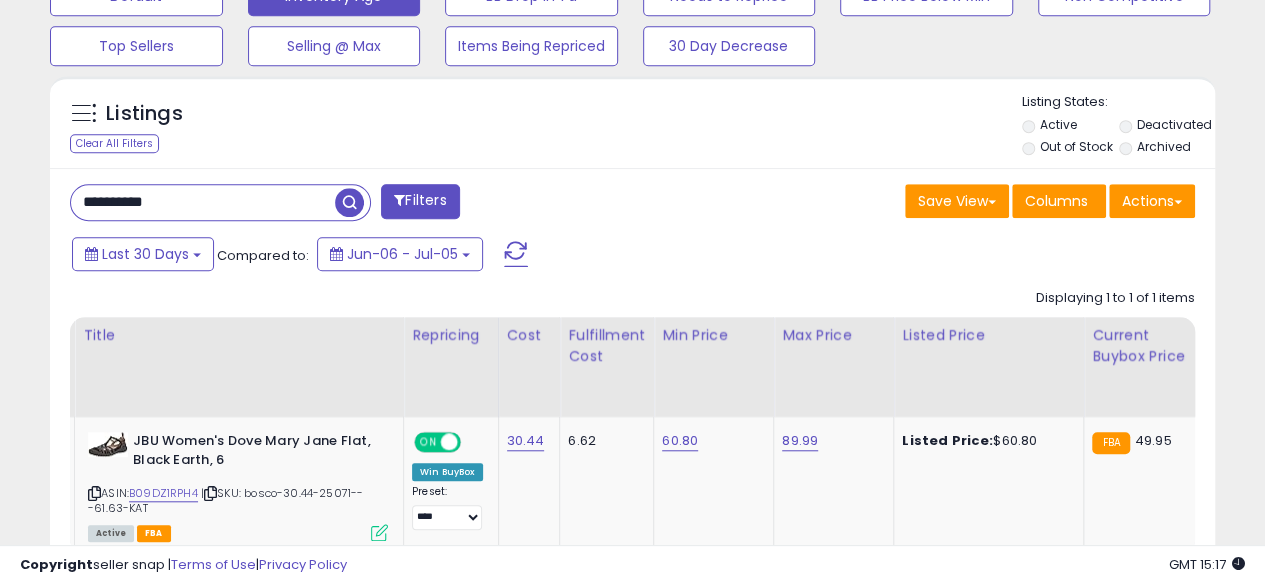 click on "**********" at bounding box center (220, 202) 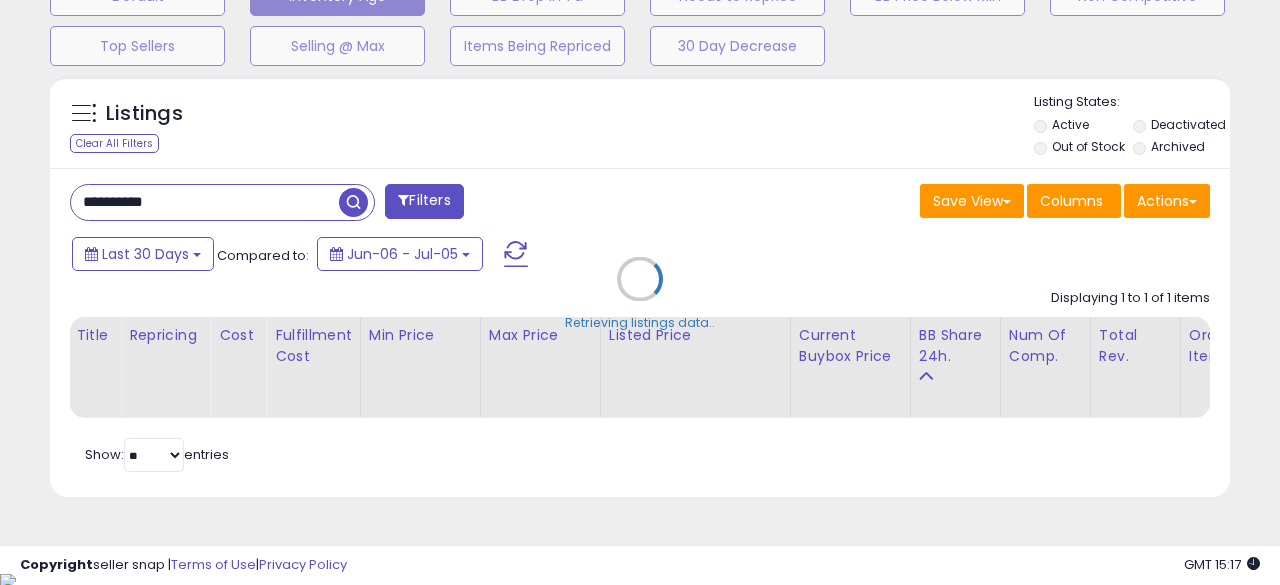 scroll, scrollTop: 999590, scrollLeft: 999317, axis: both 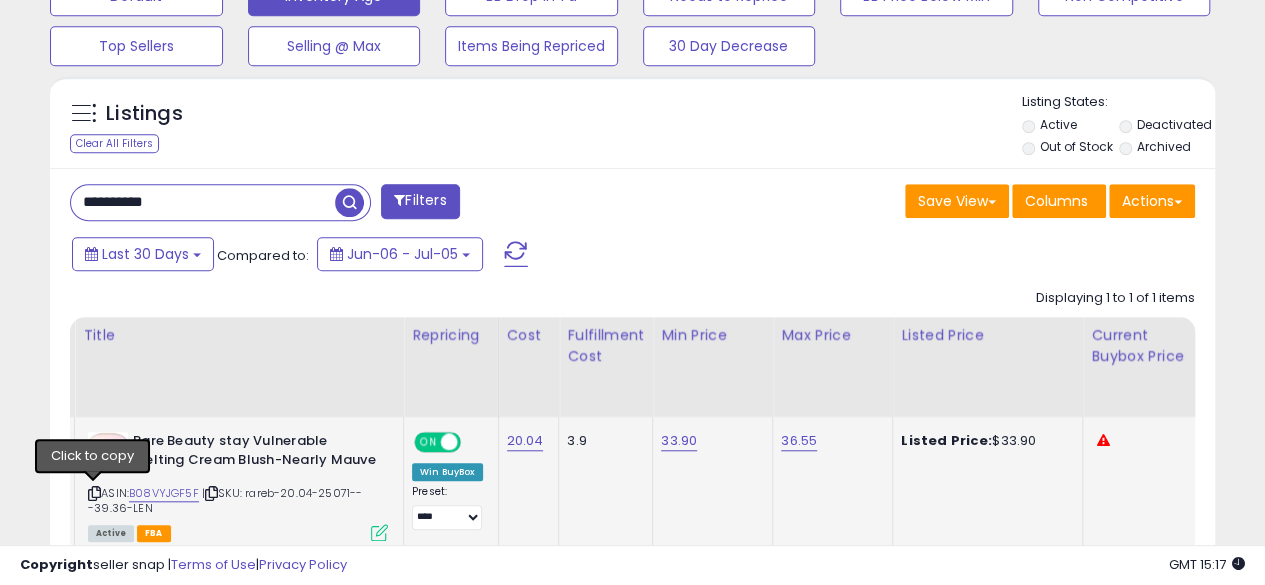 click at bounding box center [94, 493] 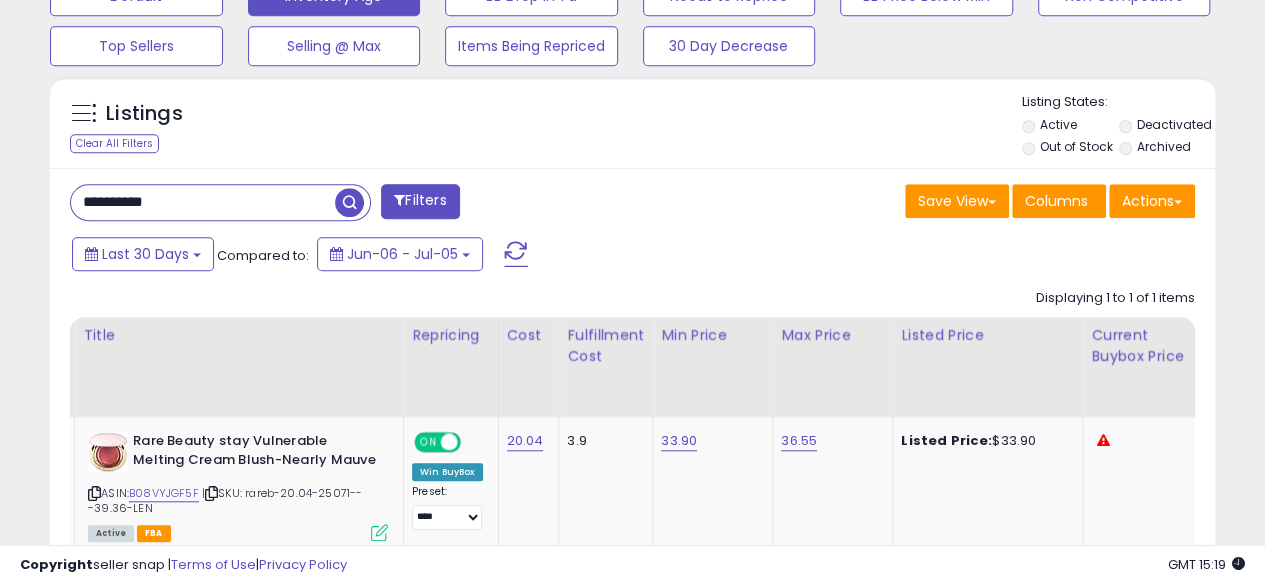 click on "**********" at bounding box center (203, 202) 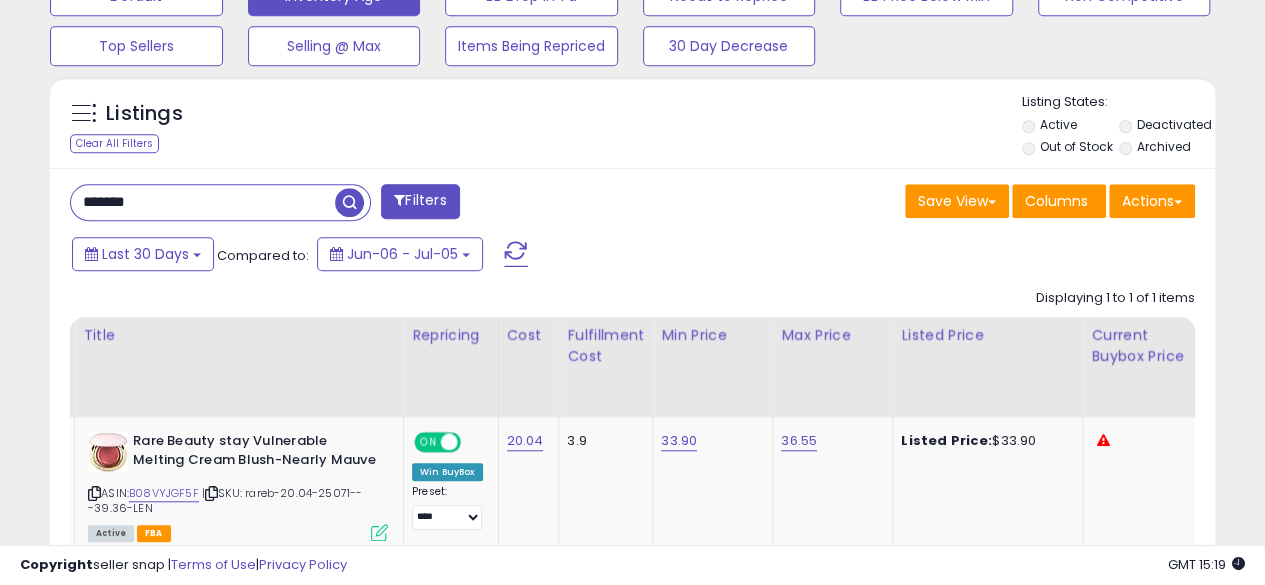type on "**********" 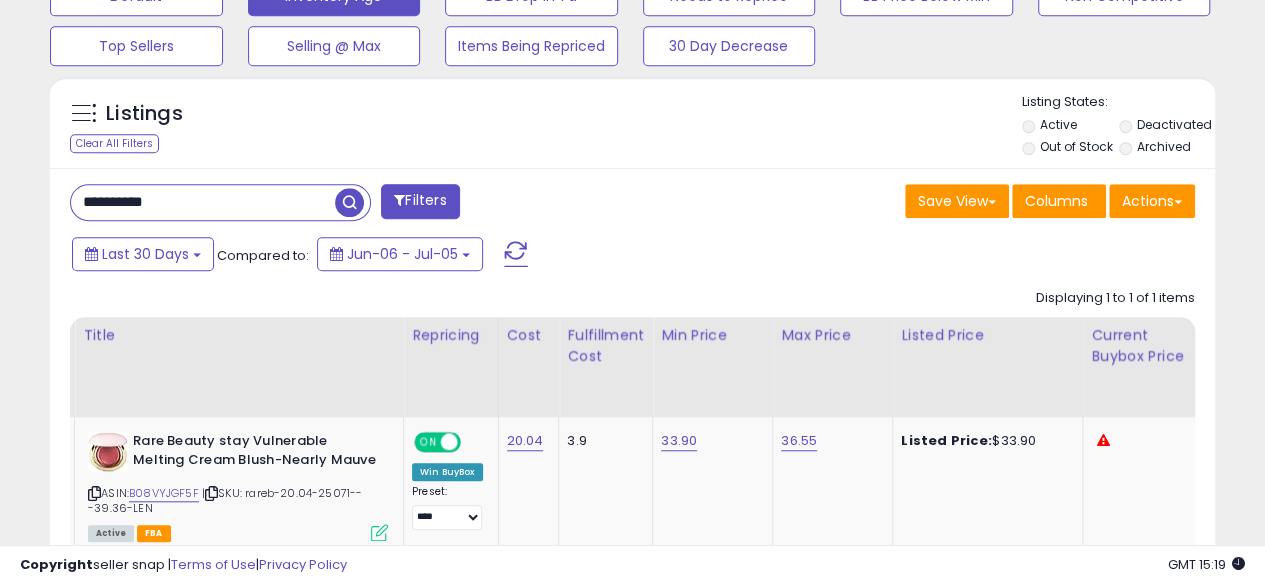 click at bounding box center (349, 202) 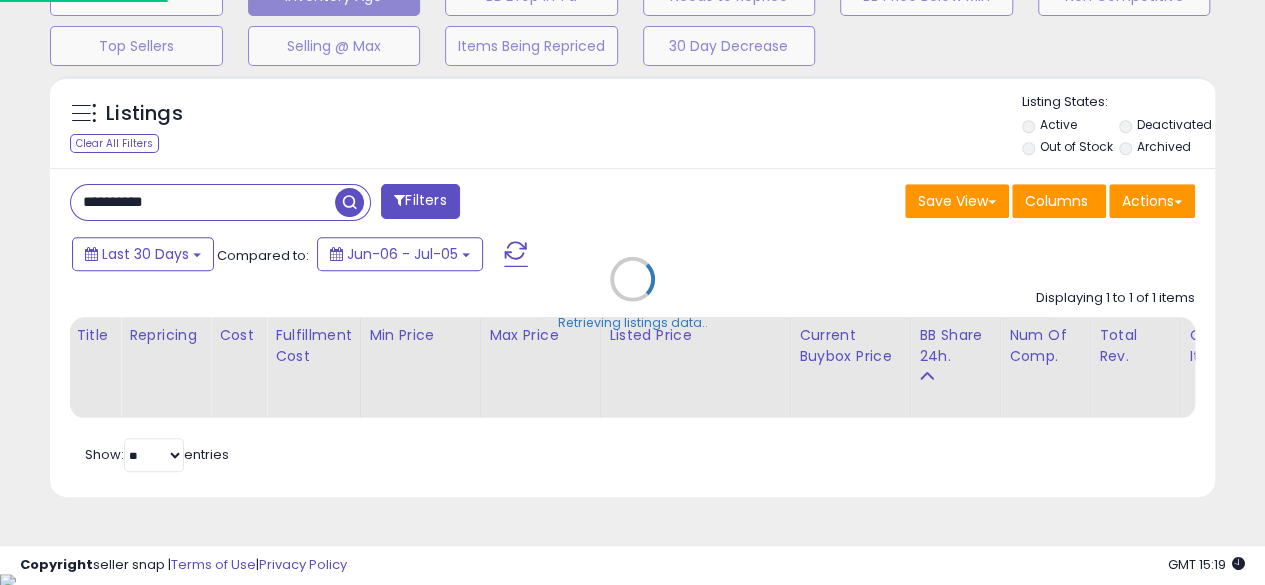 scroll, scrollTop: 999590, scrollLeft: 999317, axis: both 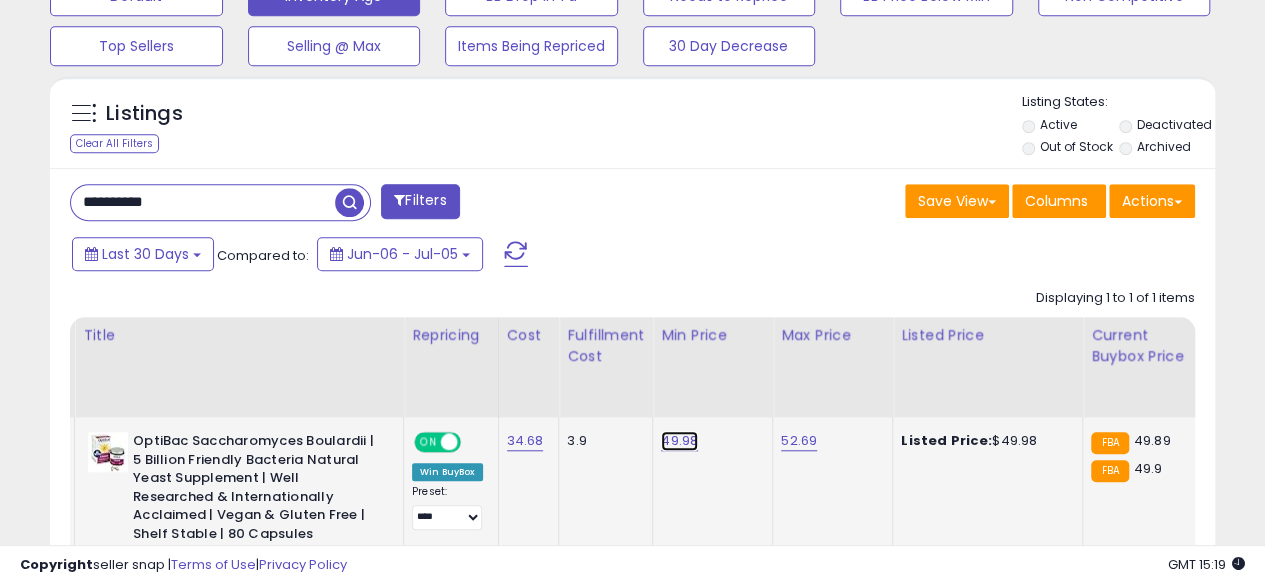 click on "49.98" at bounding box center (679, 441) 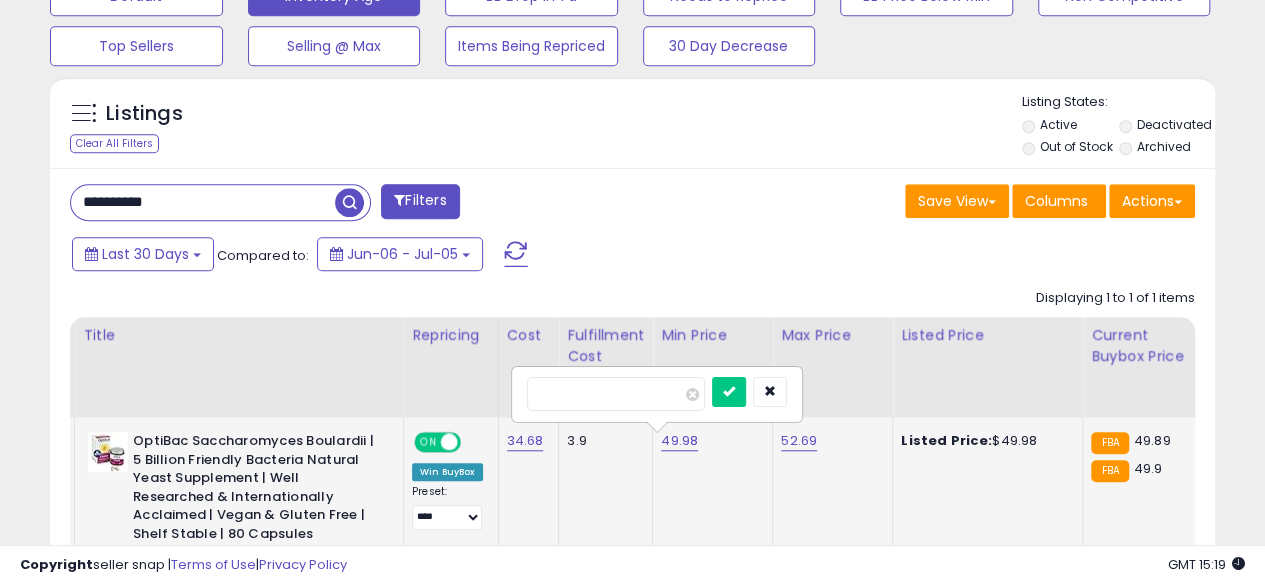 type on "*****" 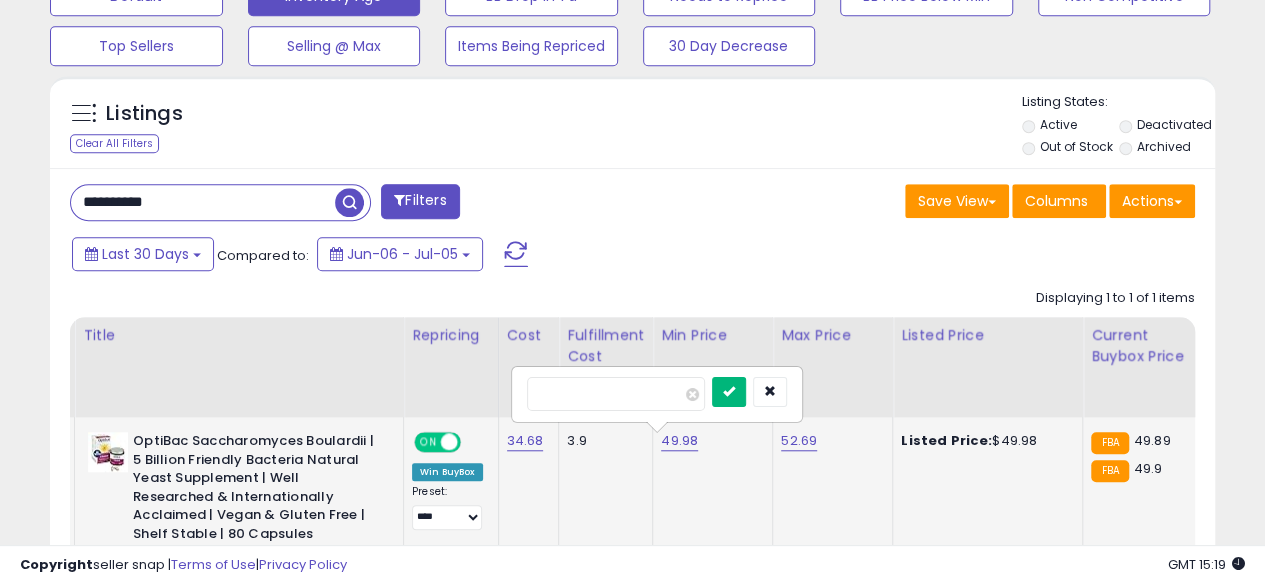 click at bounding box center [729, 391] 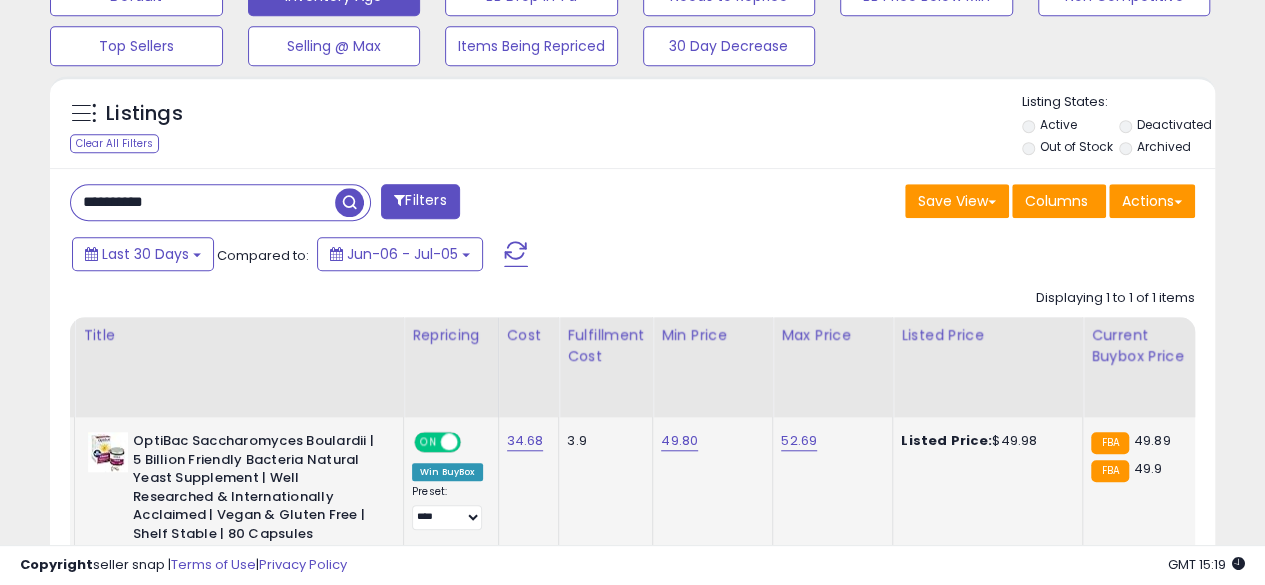 click on "**********" at bounding box center (203, 202) 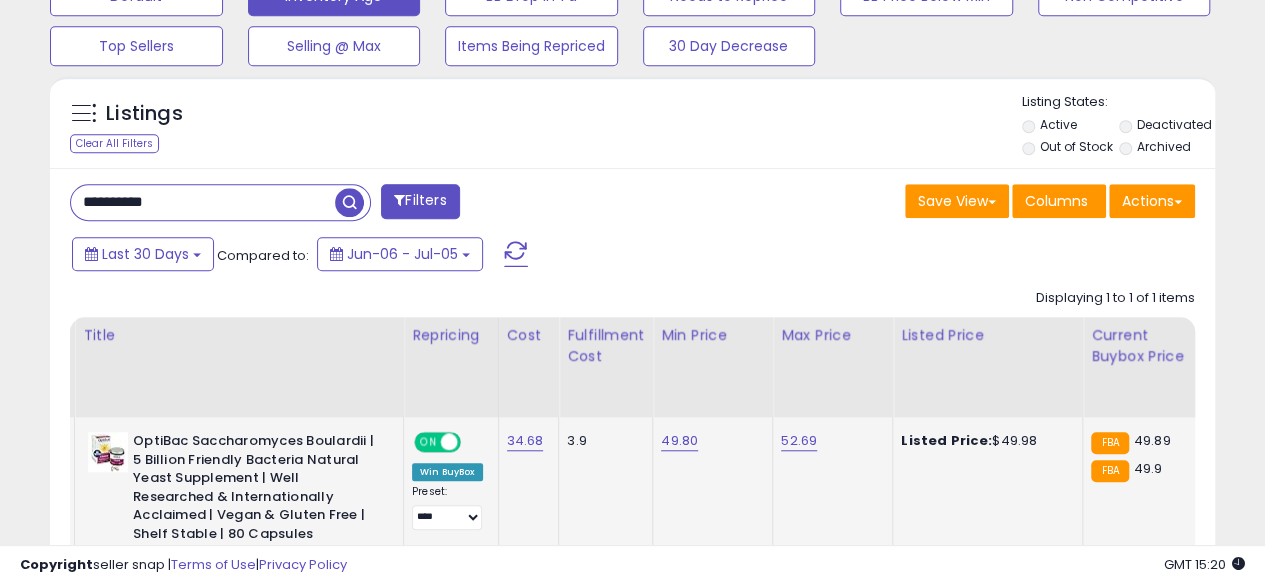 click at bounding box center (349, 202) 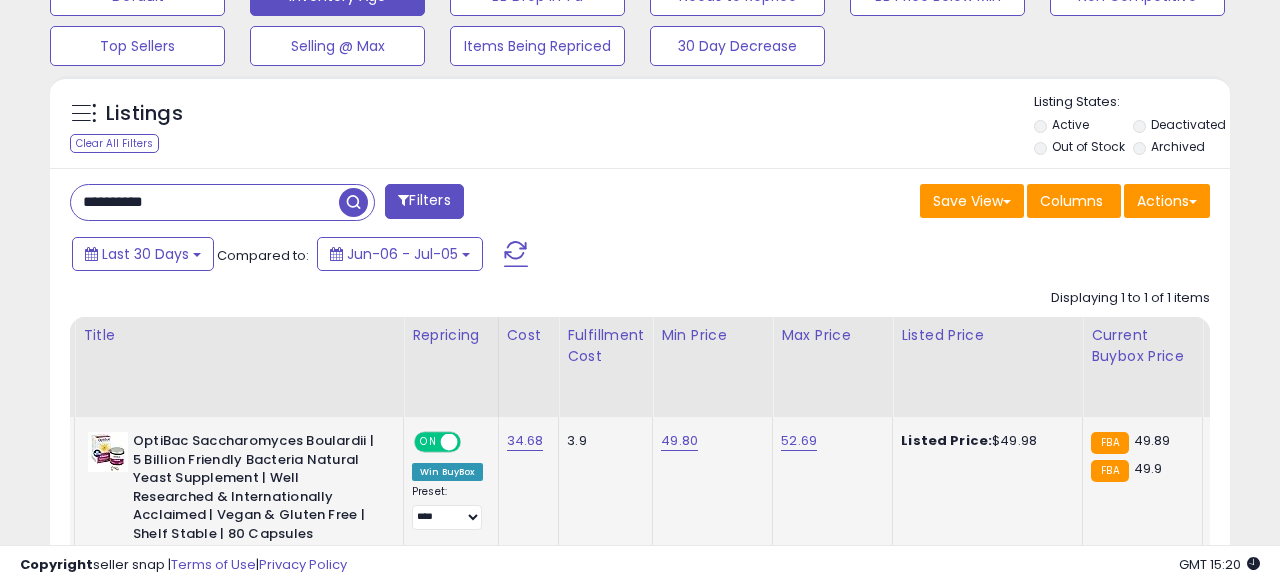 scroll, scrollTop: 999590, scrollLeft: 999317, axis: both 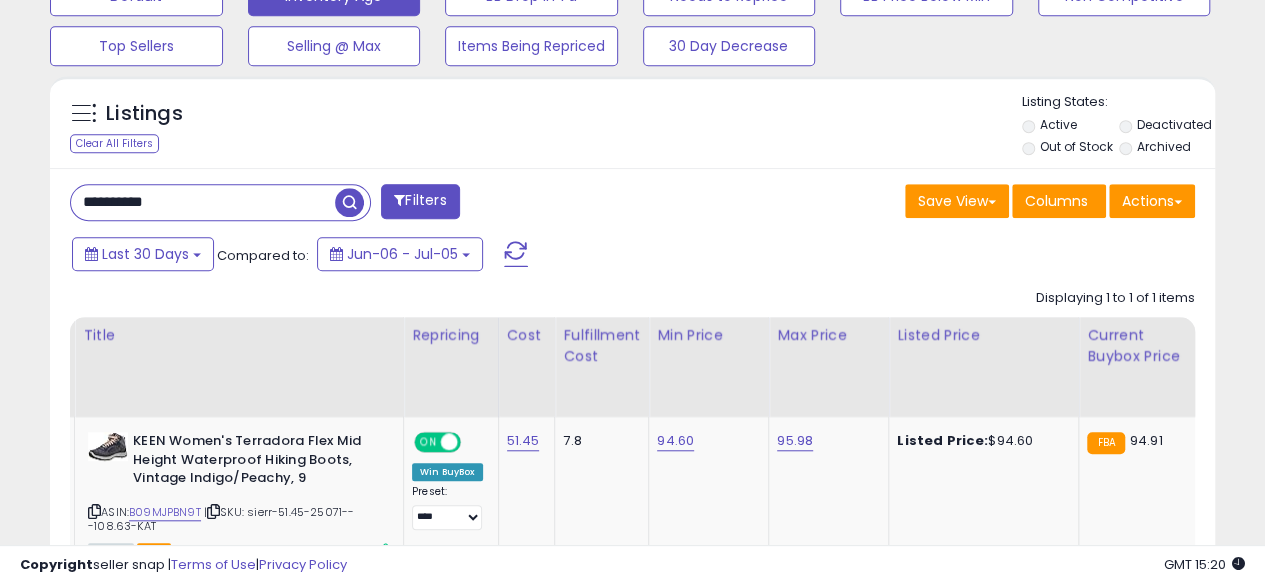 click on "**********" at bounding box center [203, 202] 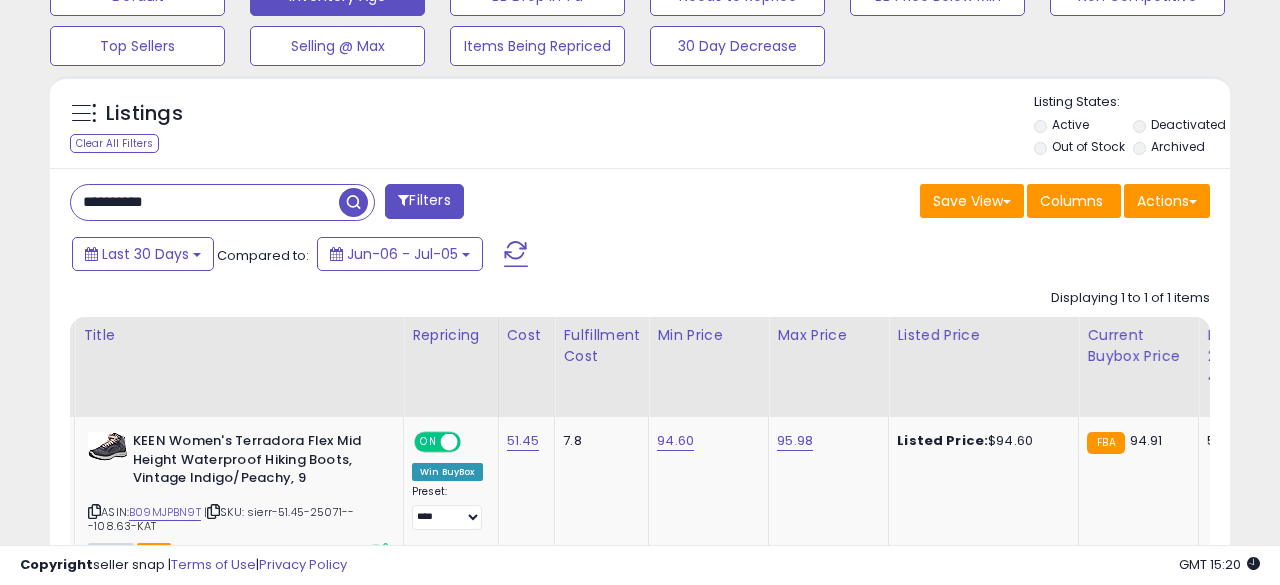 scroll, scrollTop: 999590, scrollLeft: 999317, axis: both 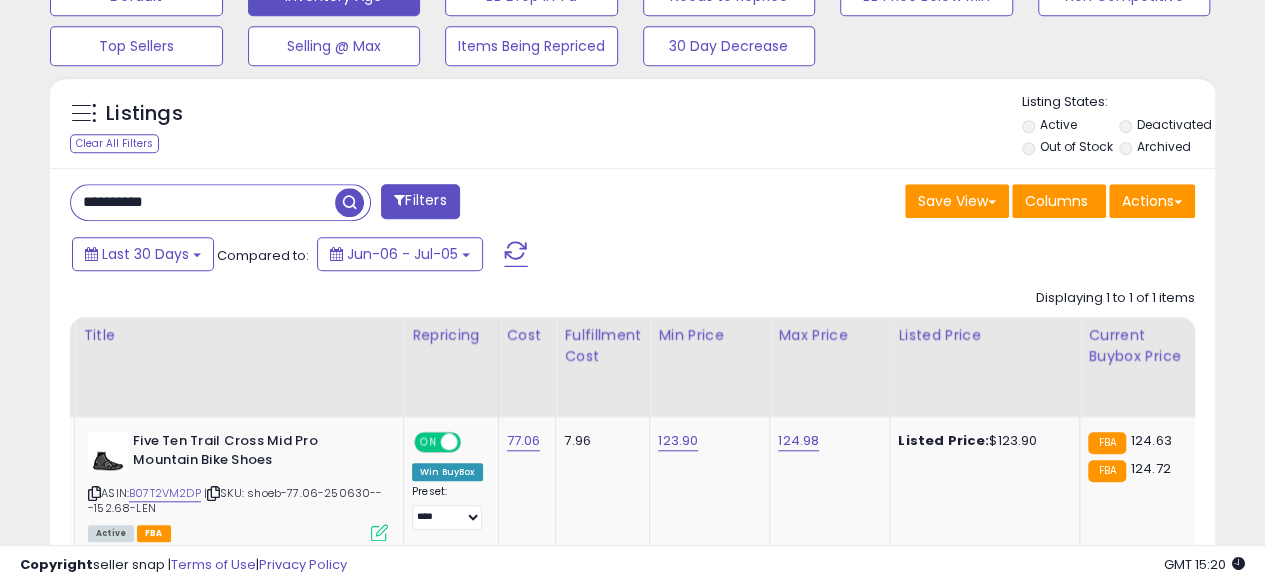 click on "**********" at bounding box center [203, 202] 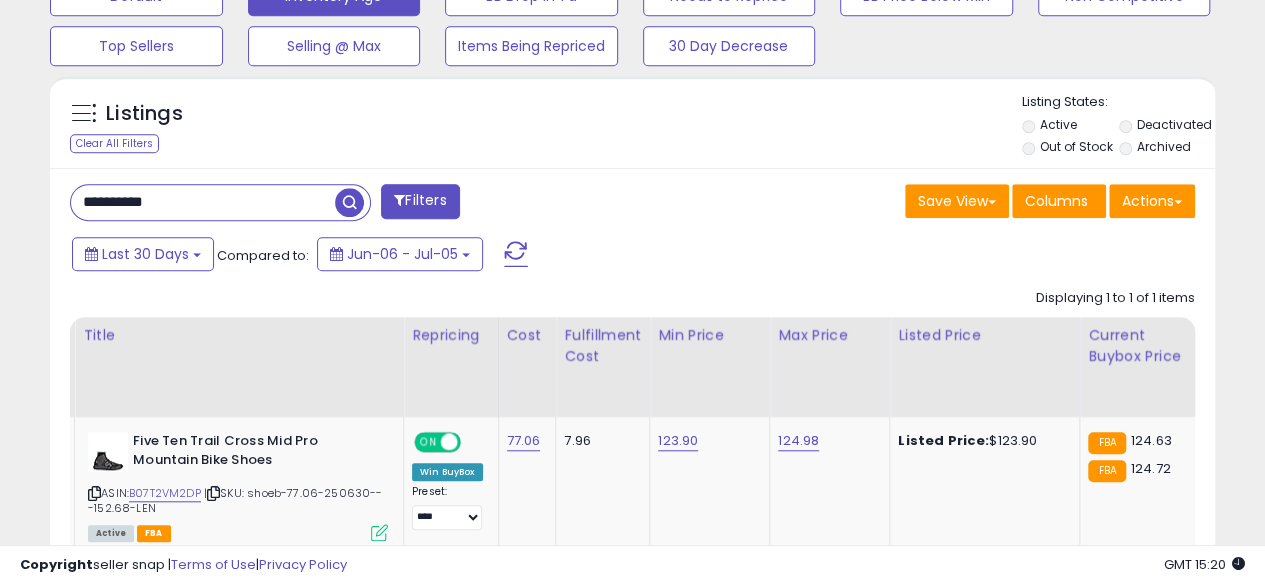 click at bounding box center [349, 202] 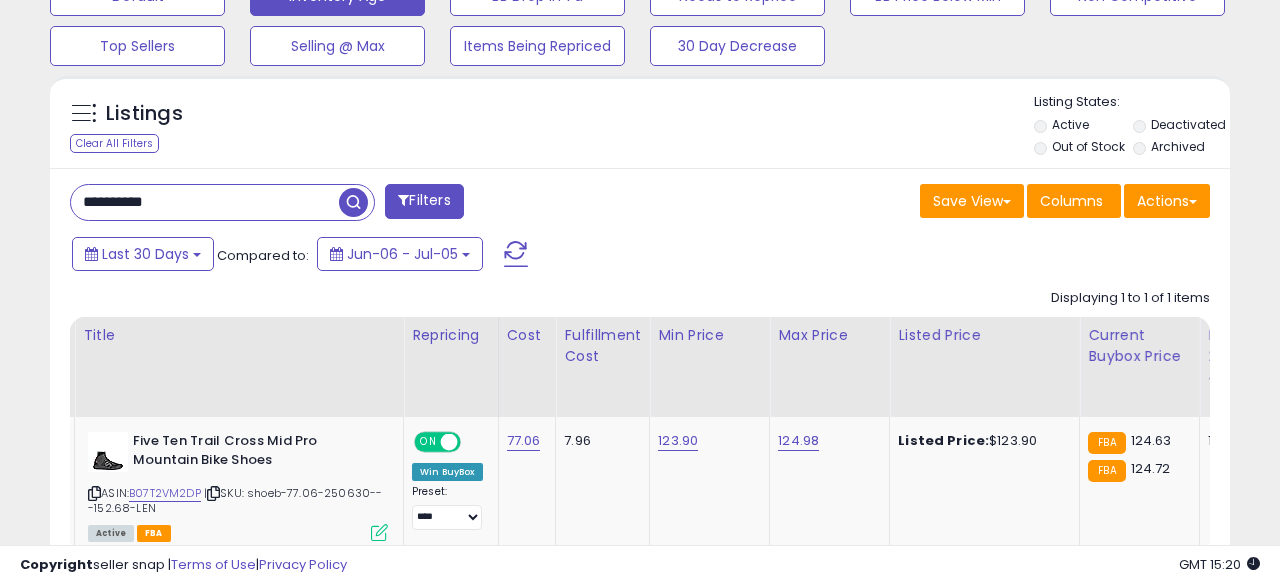 scroll, scrollTop: 999590, scrollLeft: 999317, axis: both 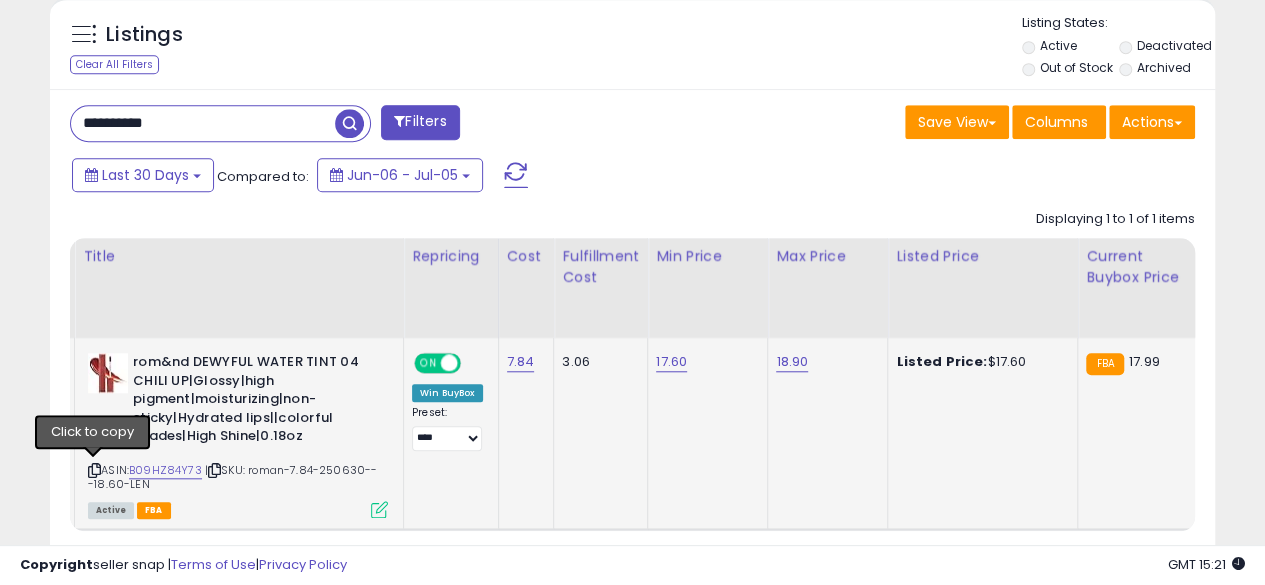 click at bounding box center (94, 470) 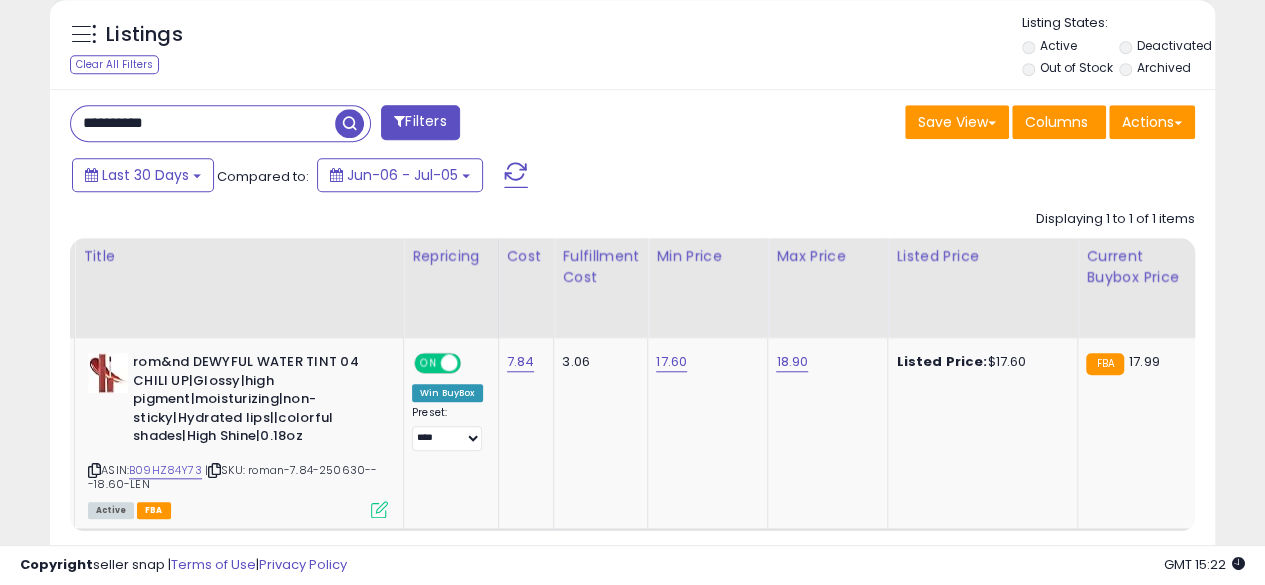 click on "**********" at bounding box center (203, 123) 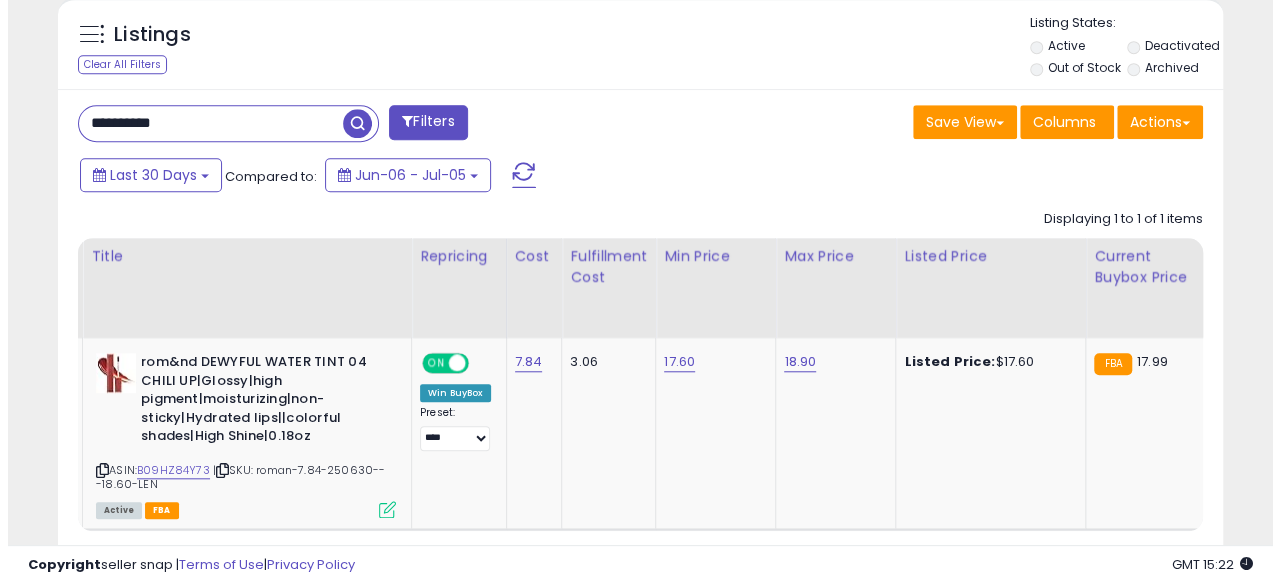 scroll, scrollTop: 654, scrollLeft: 0, axis: vertical 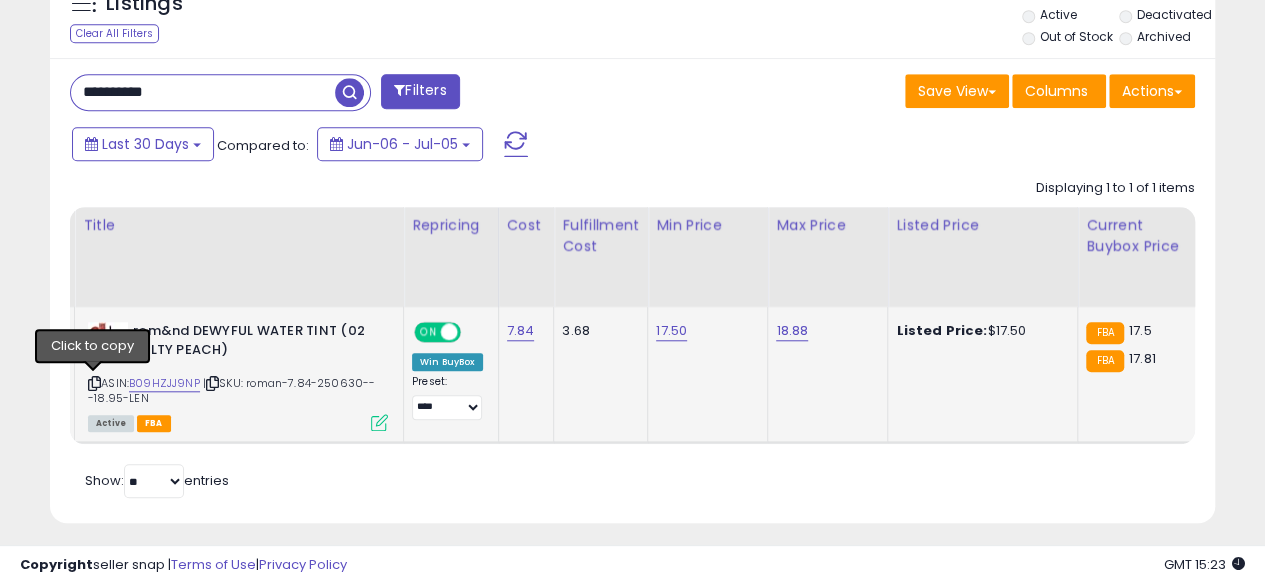 click at bounding box center (94, 383) 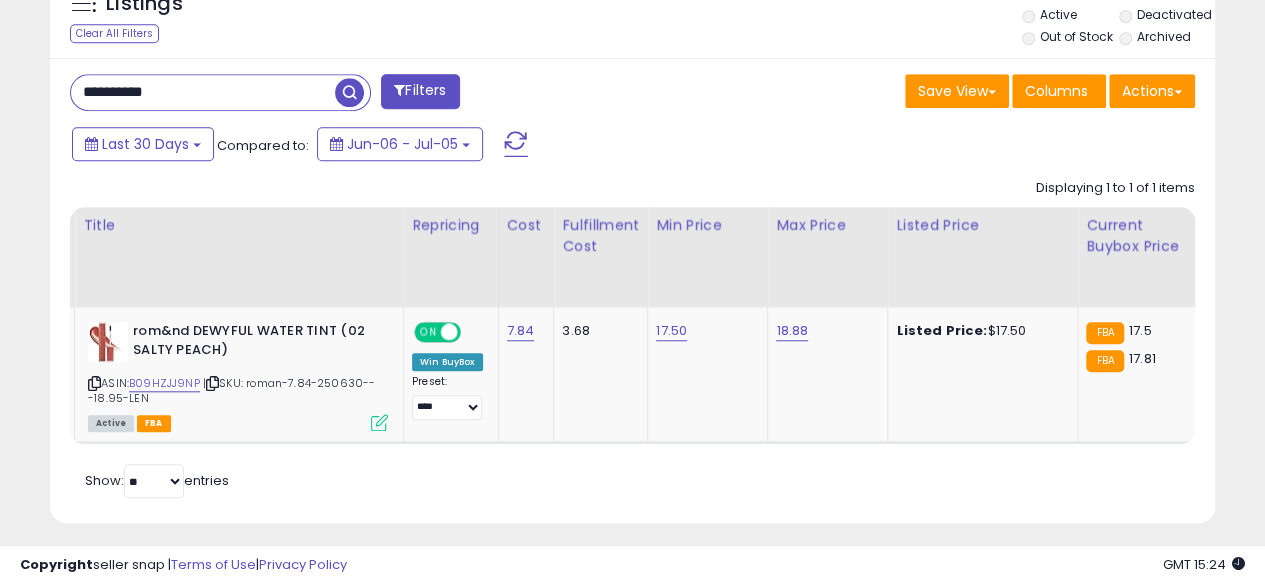 click on "**********" at bounding box center [203, 92] 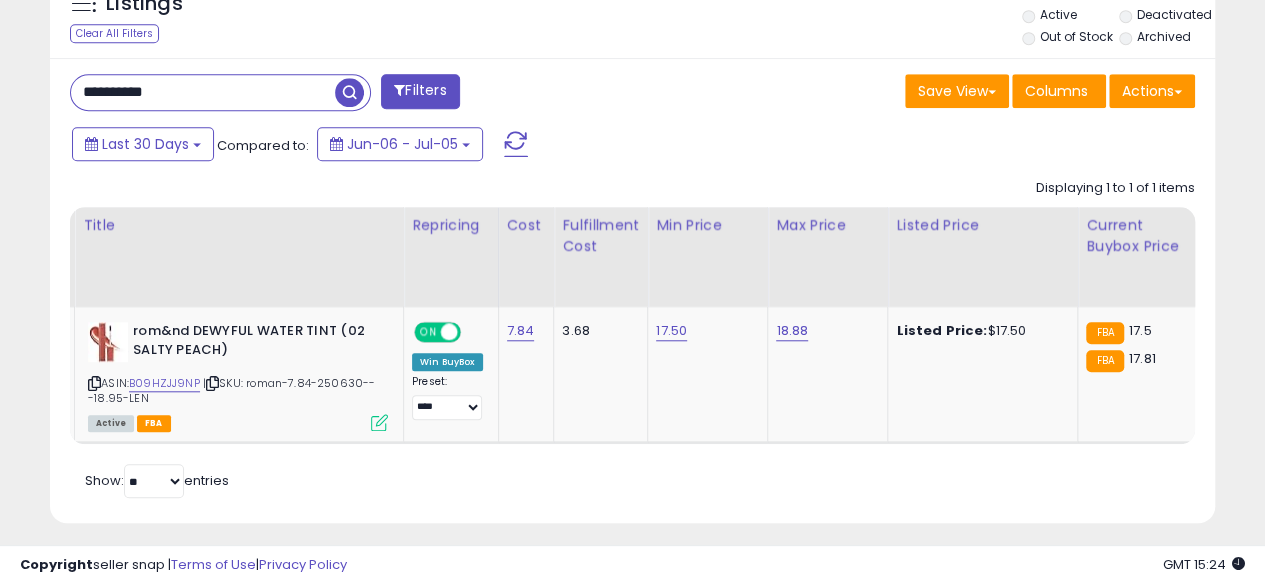 click at bounding box center (349, 92) 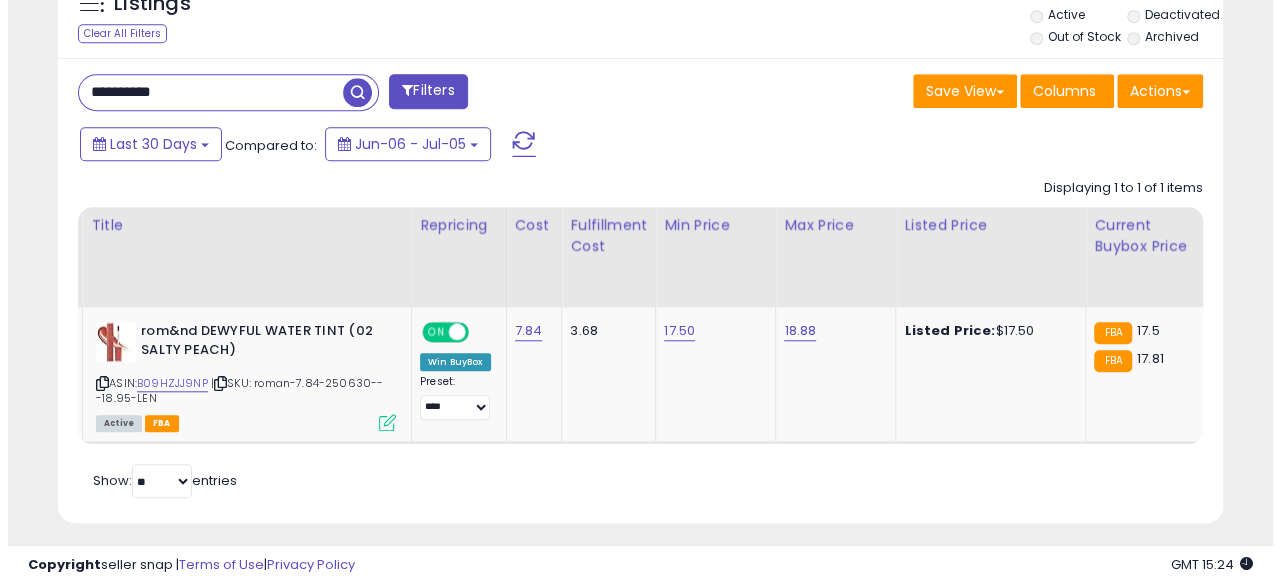 scroll, scrollTop: 654, scrollLeft: 0, axis: vertical 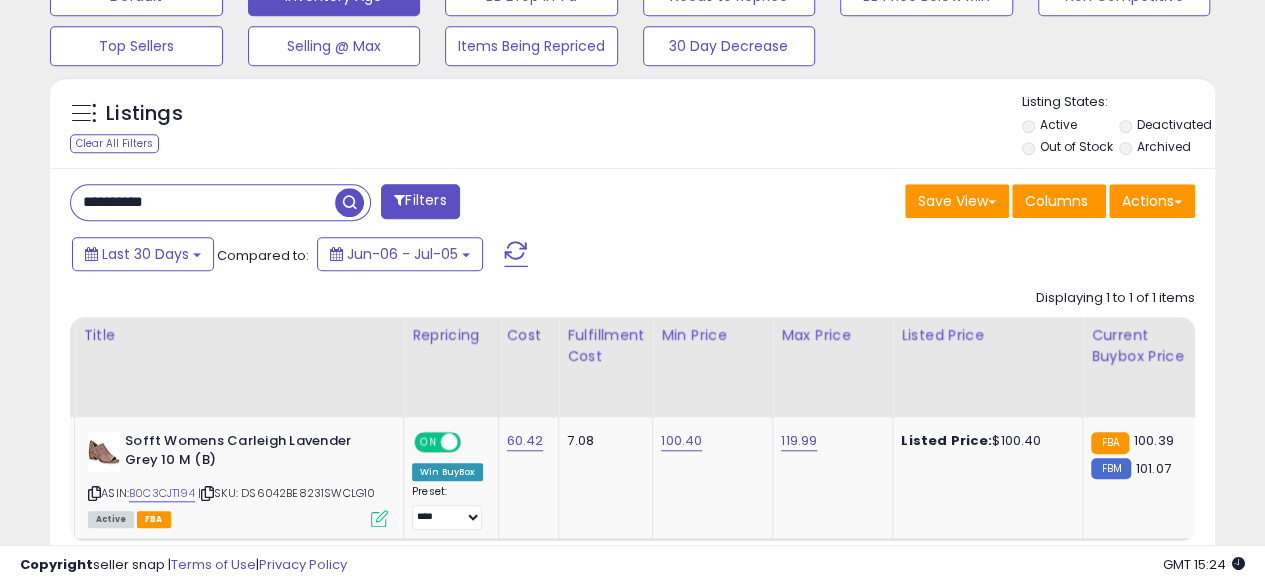 click on "**********" at bounding box center (203, 202) 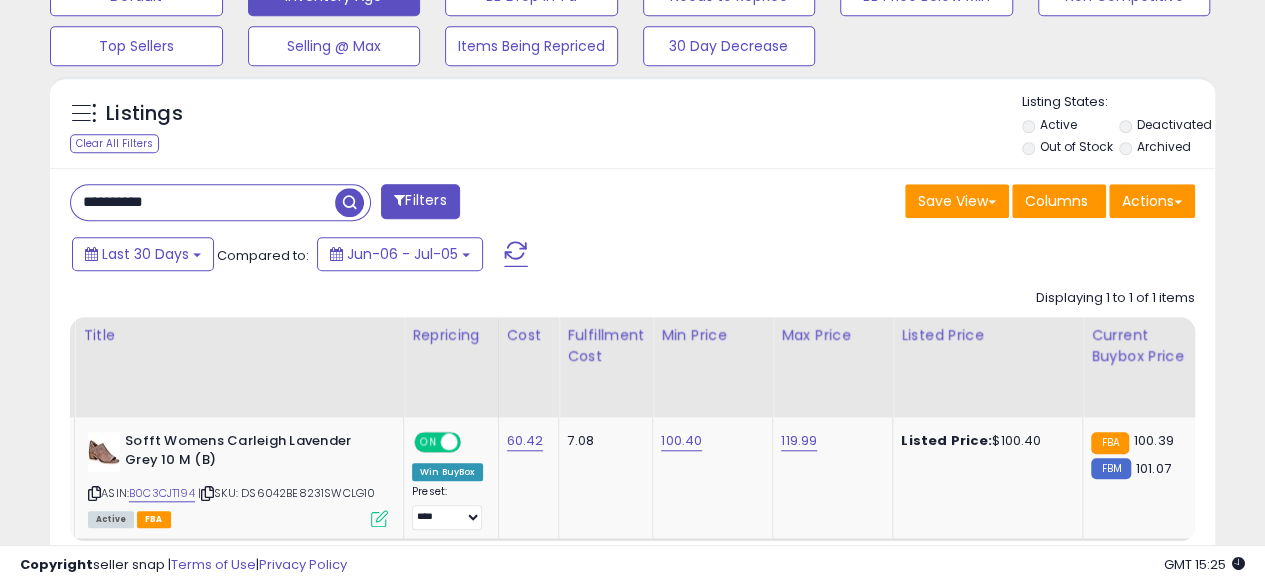 click at bounding box center [349, 202] 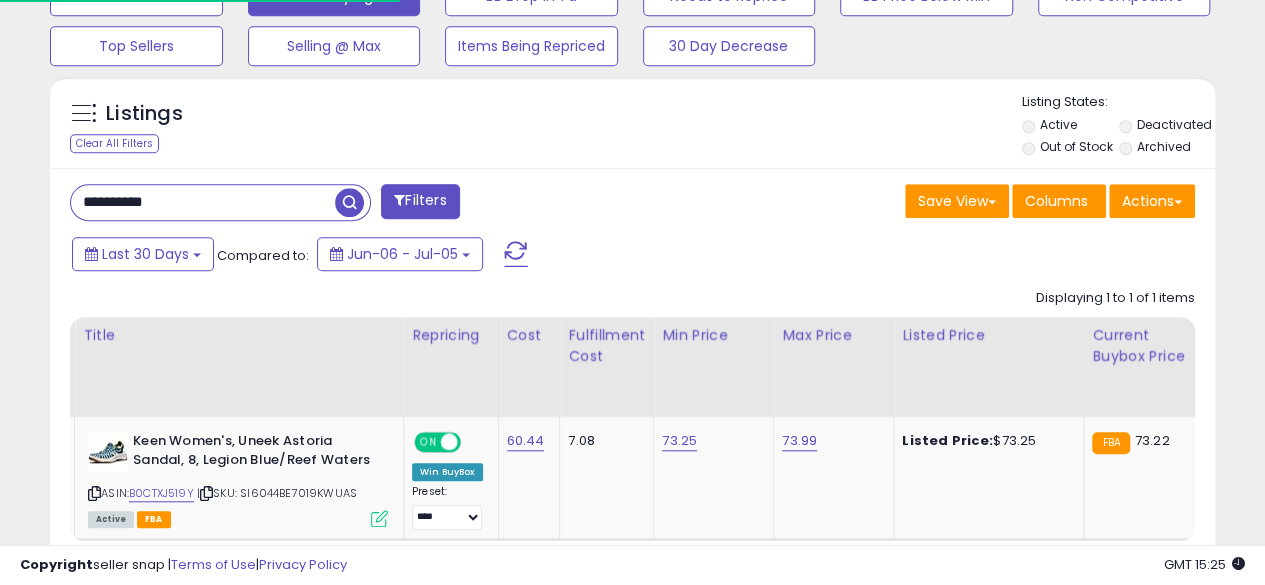 scroll, scrollTop: 410, scrollLeft: 674, axis: both 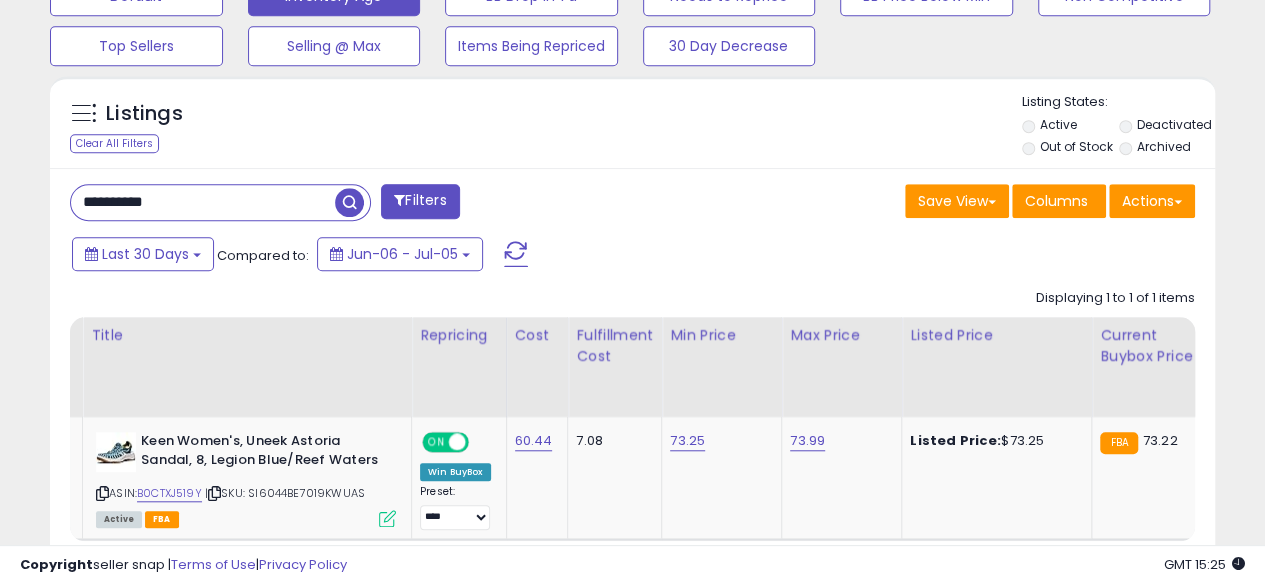 click on "**********" at bounding box center [203, 202] 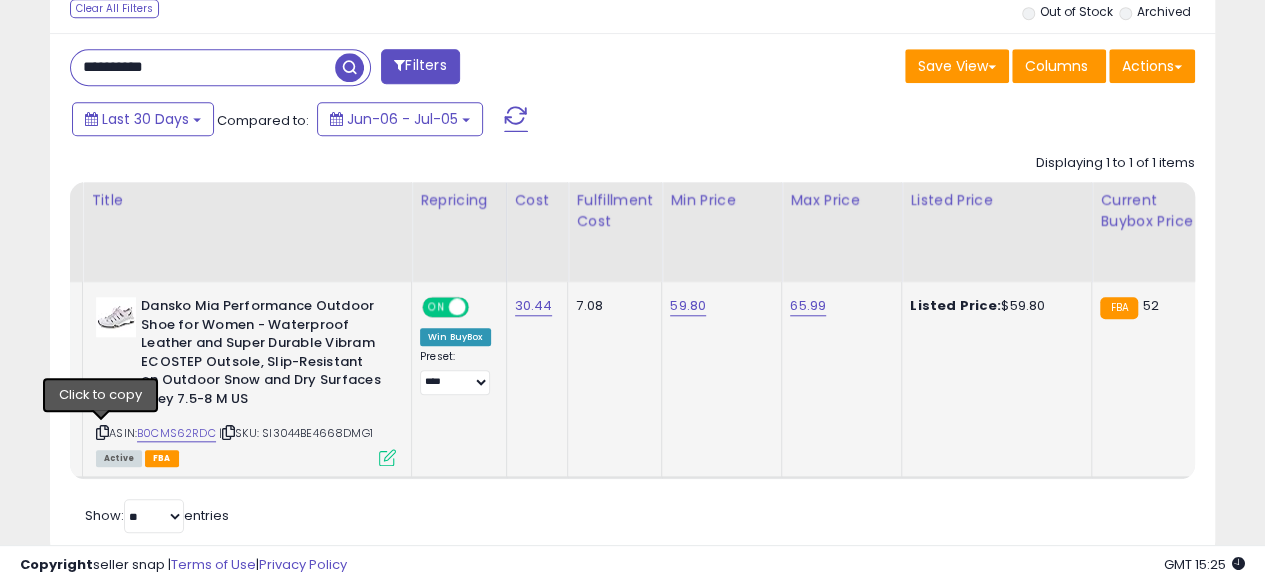 click at bounding box center [102, 432] 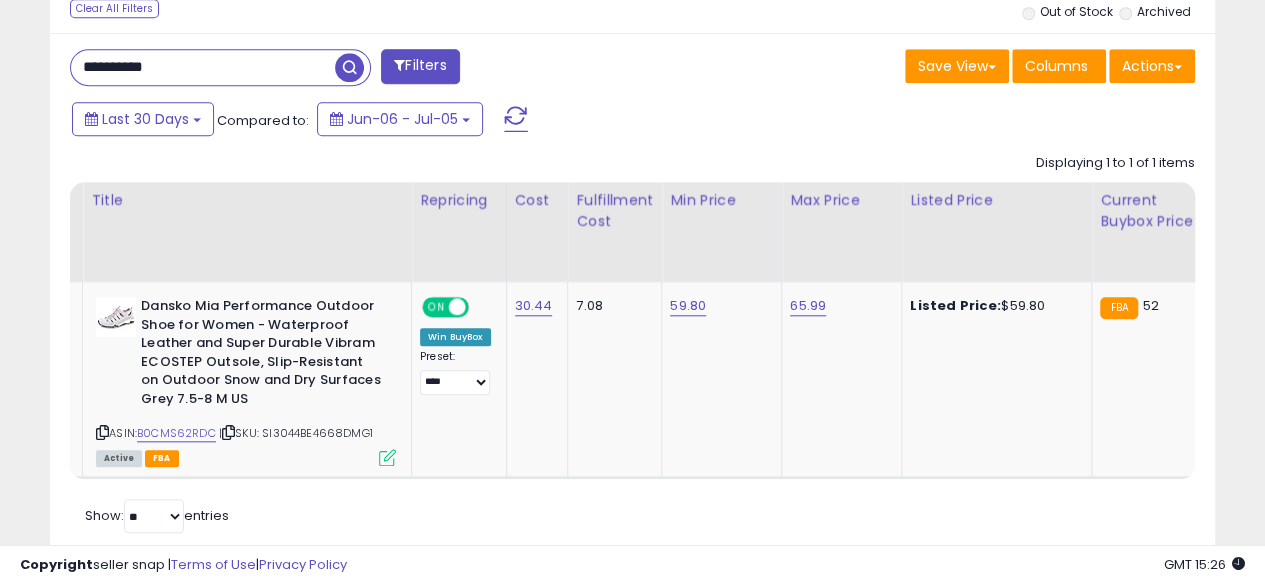click on "**********" at bounding box center [203, 67] 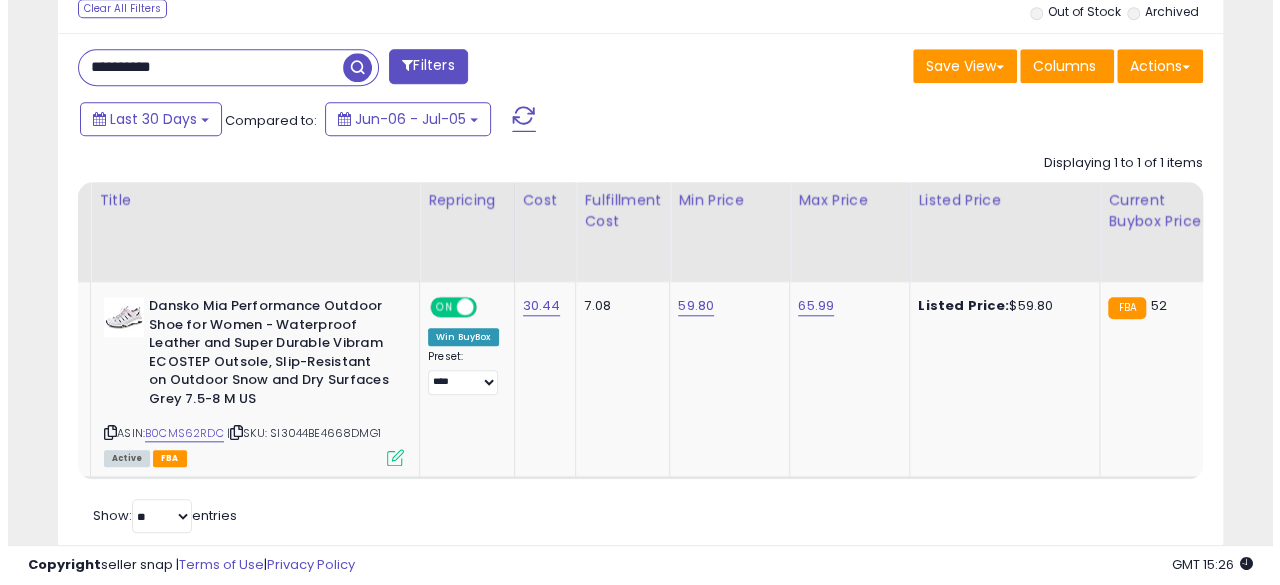 scroll, scrollTop: 654, scrollLeft: 0, axis: vertical 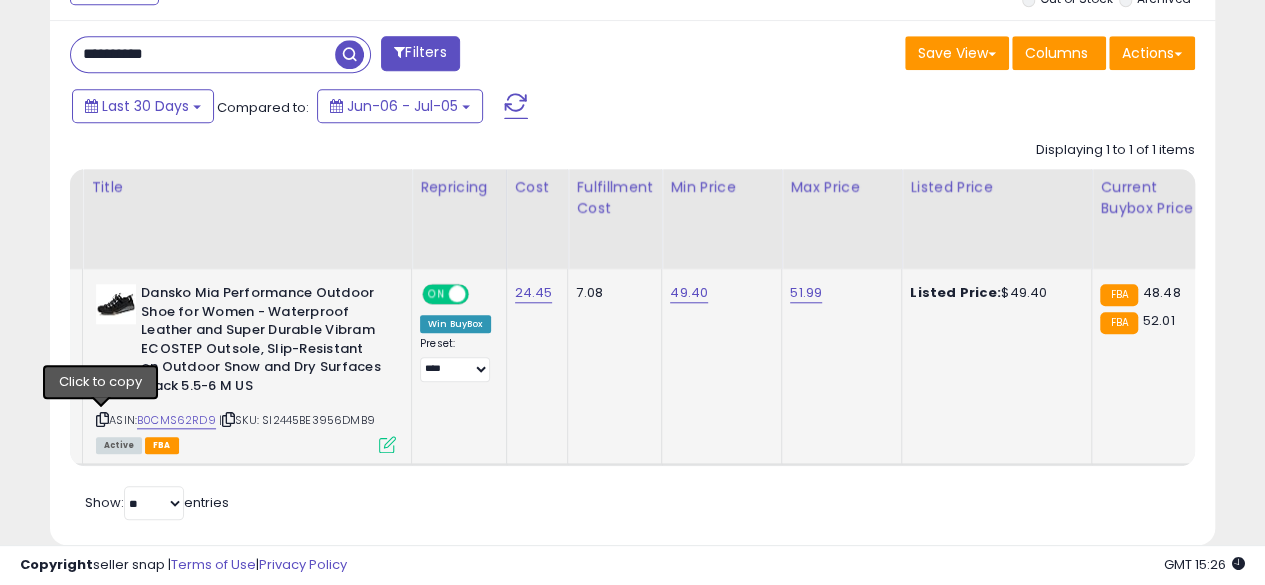 click at bounding box center [102, 419] 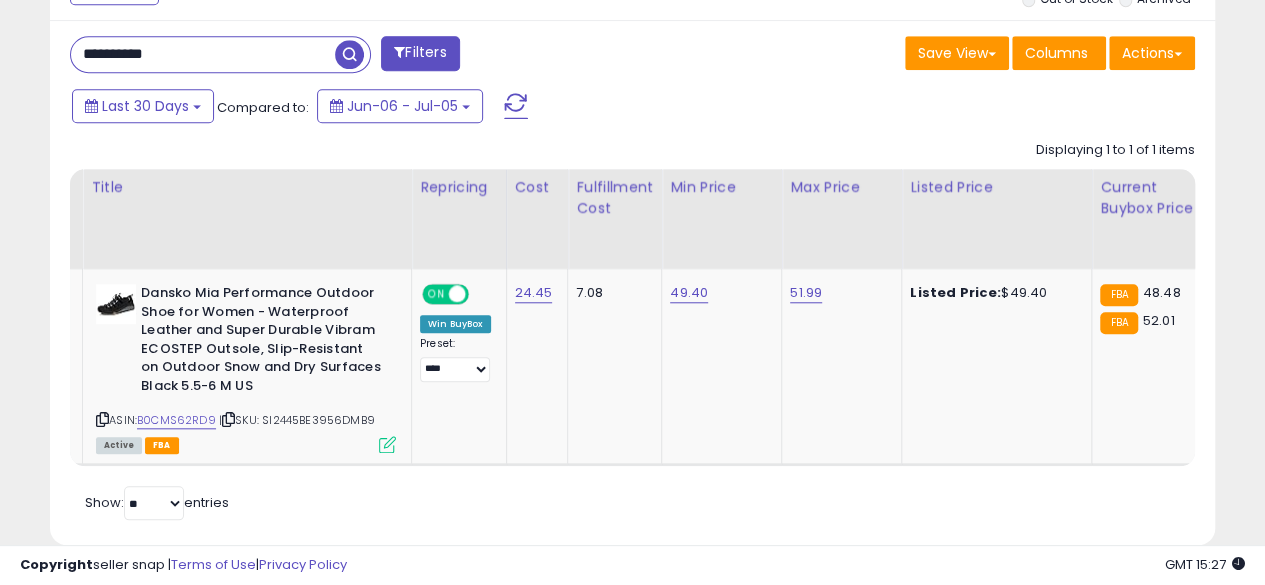 click on "**********" at bounding box center [203, 54] 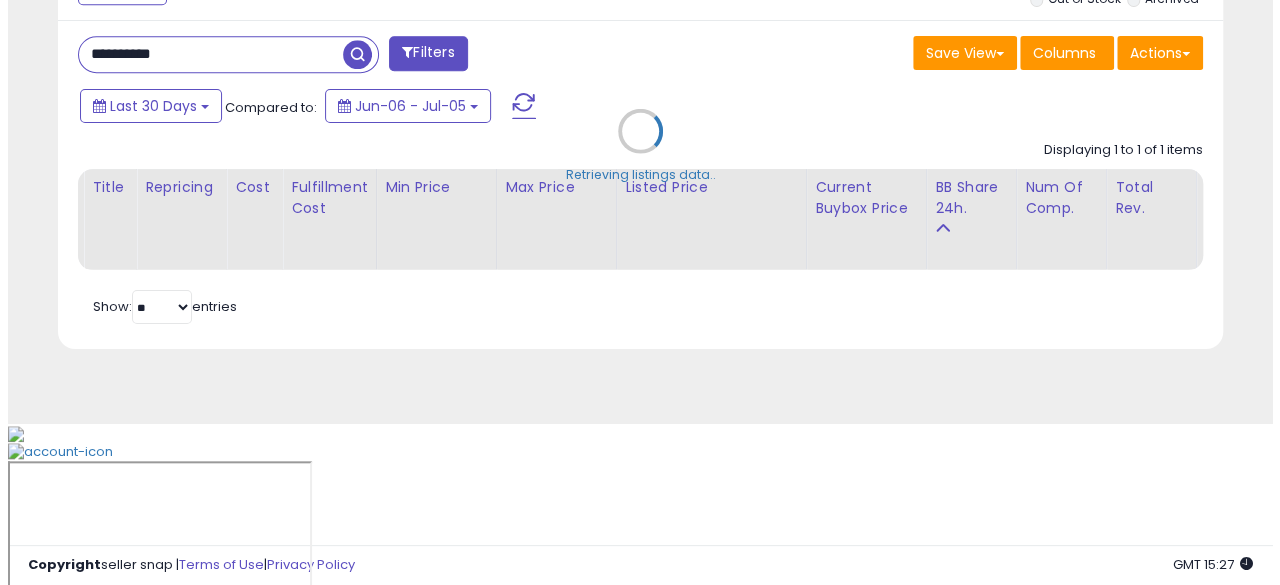 scroll, scrollTop: 654, scrollLeft: 0, axis: vertical 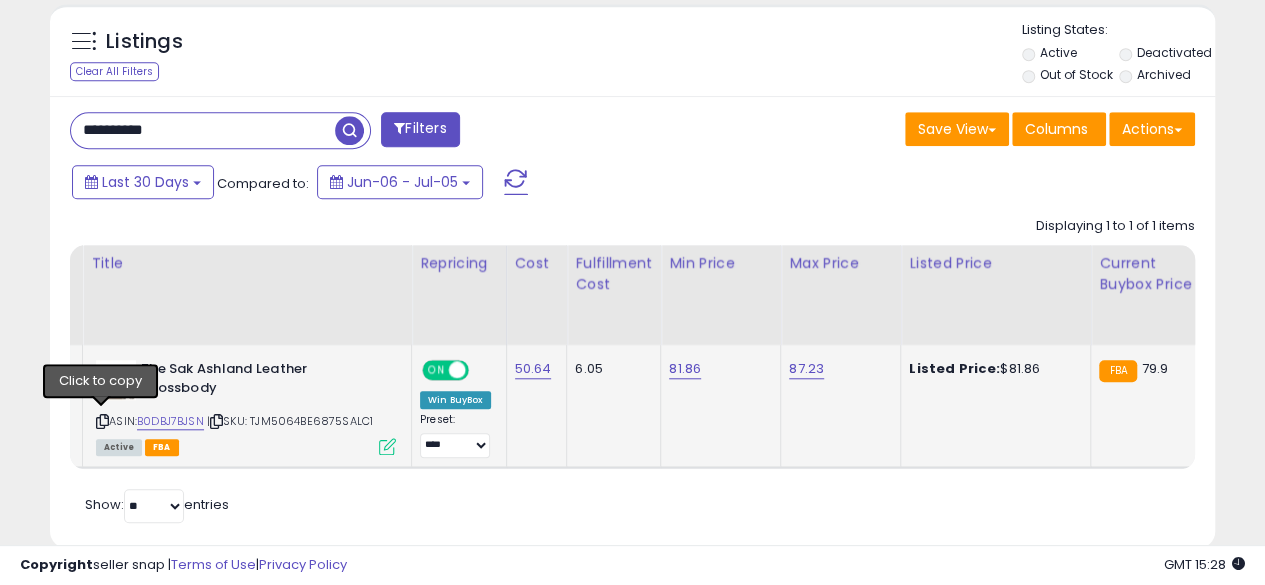 click at bounding box center [102, 421] 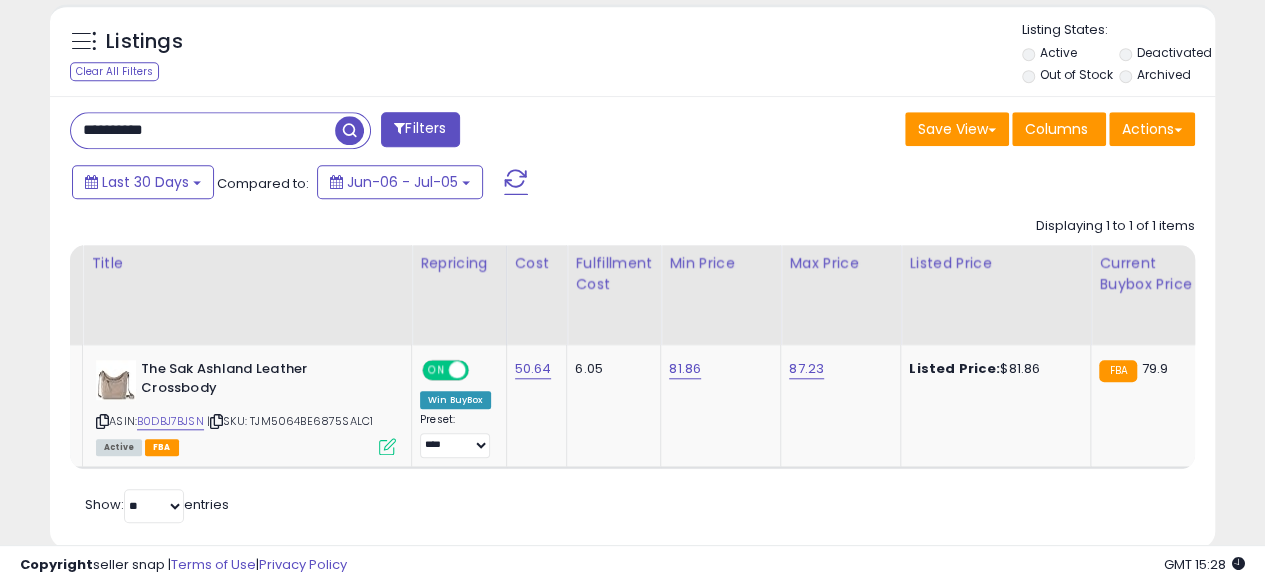click on "**********" at bounding box center [203, 130] 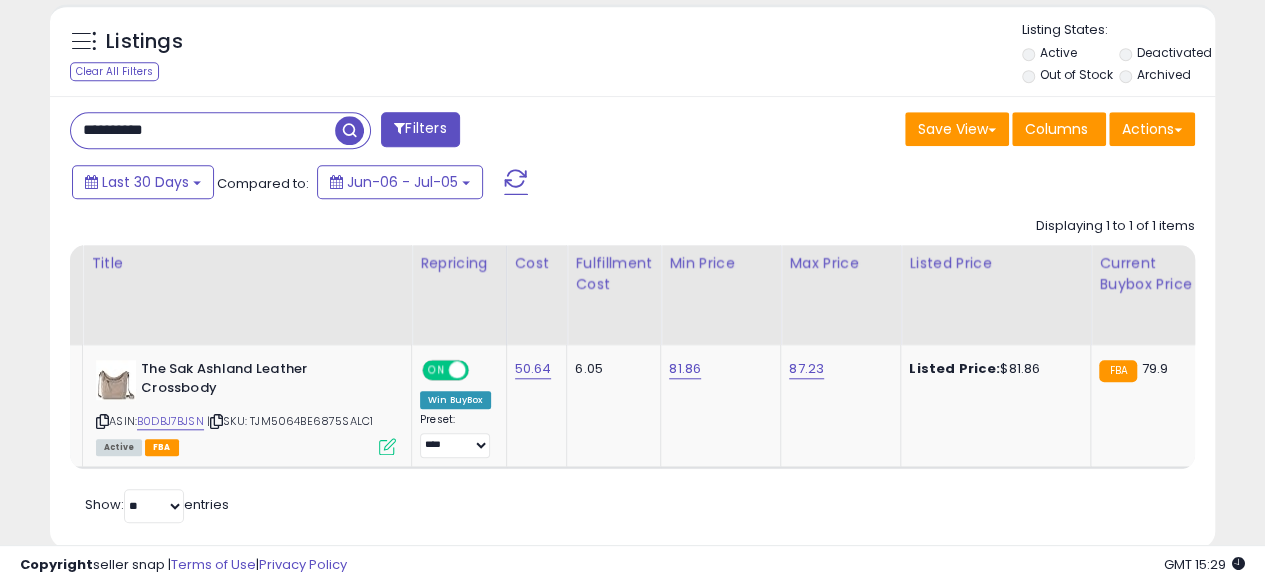 click at bounding box center (349, 130) 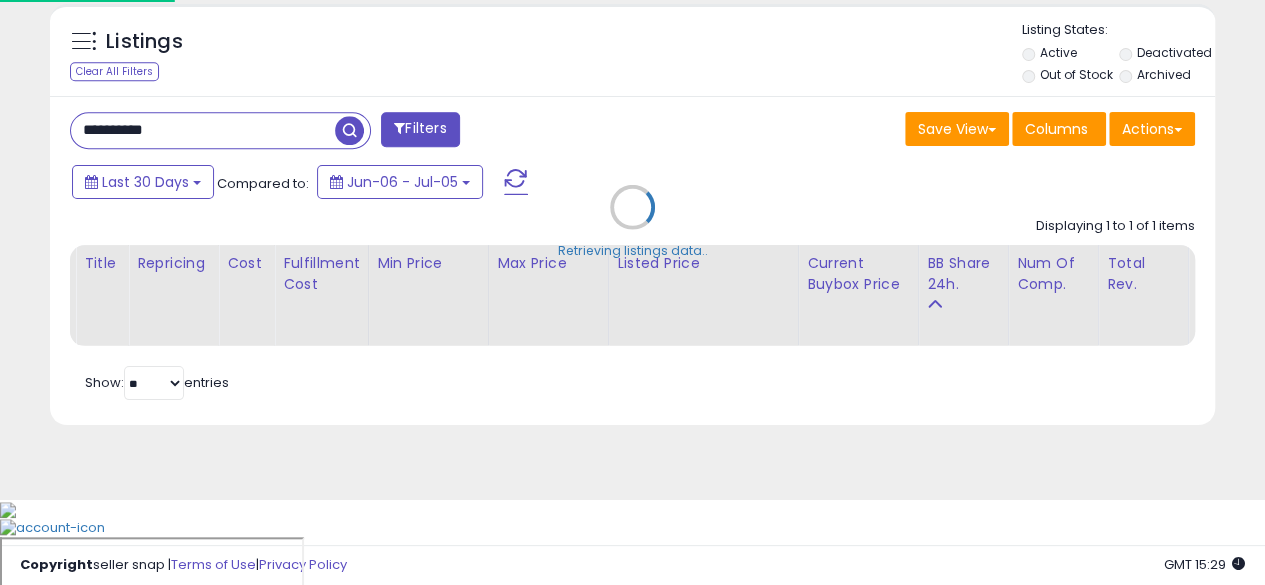 scroll, scrollTop: 999590, scrollLeft: 999317, axis: both 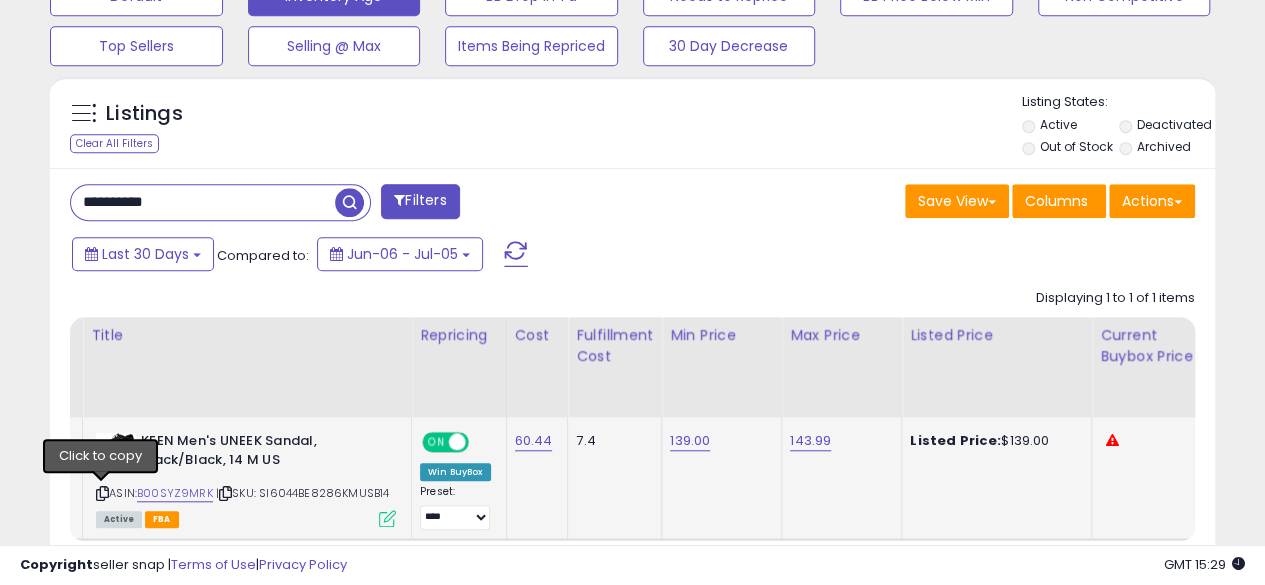 click at bounding box center [102, 493] 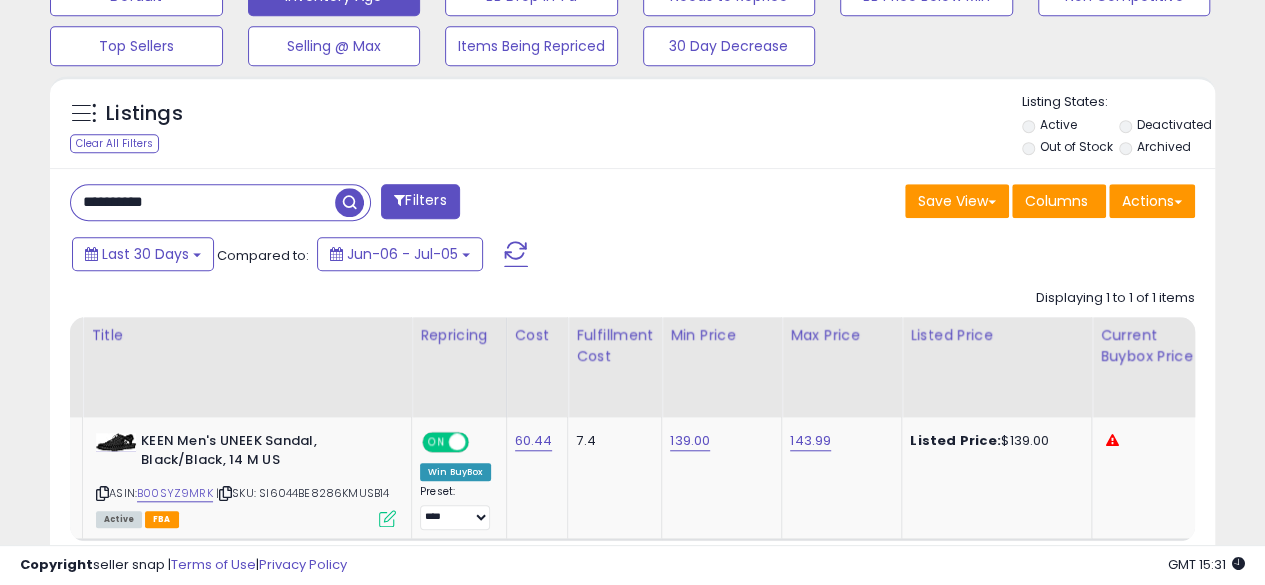 click on "**********" at bounding box center (203, 202) 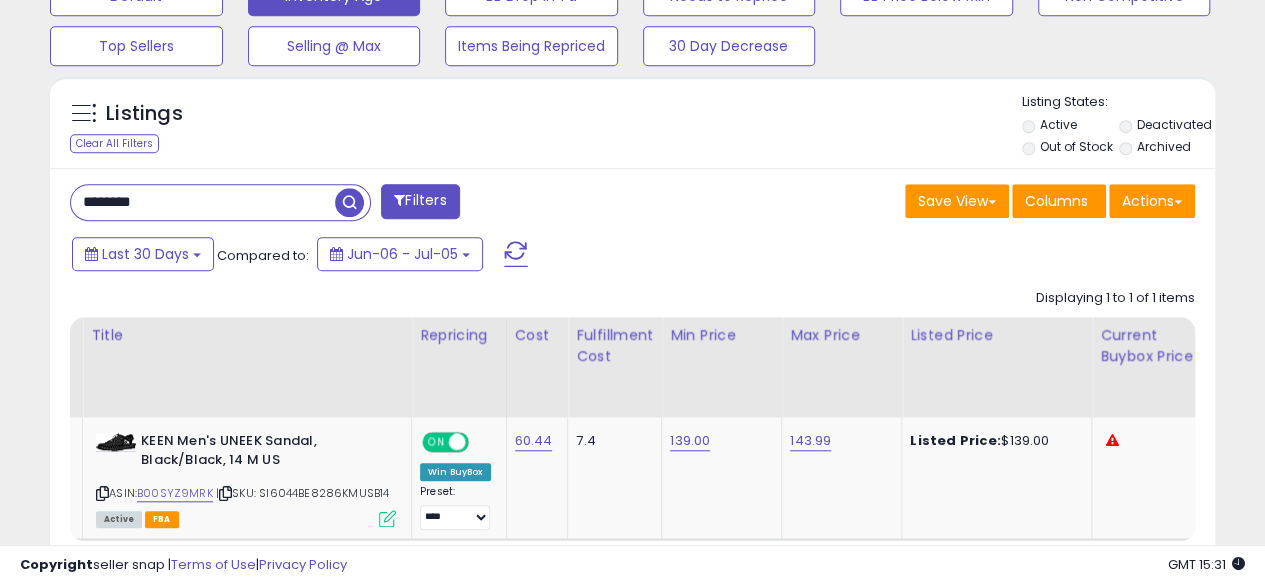 type on "**********" 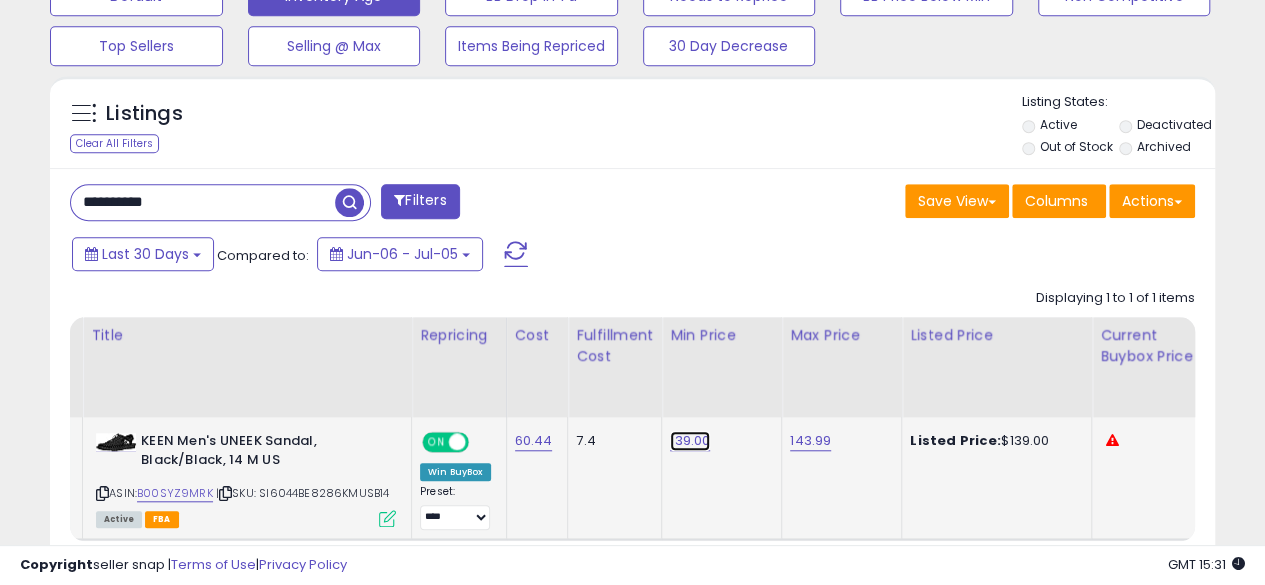 click on "139.00" at bounding box center (690, 441) 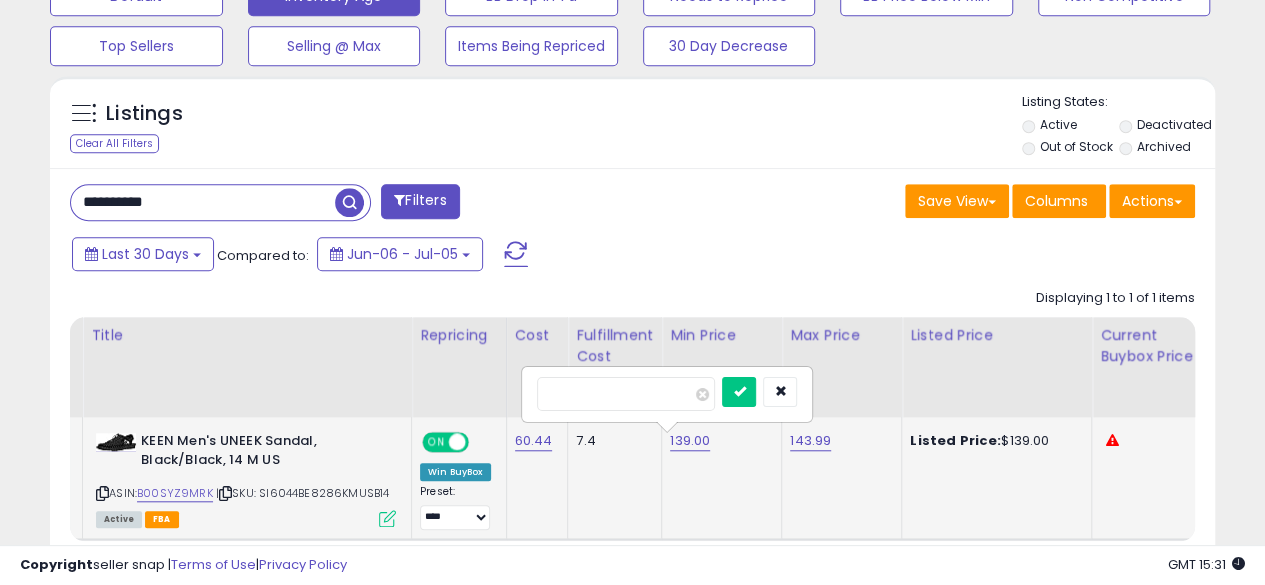 type on "*" 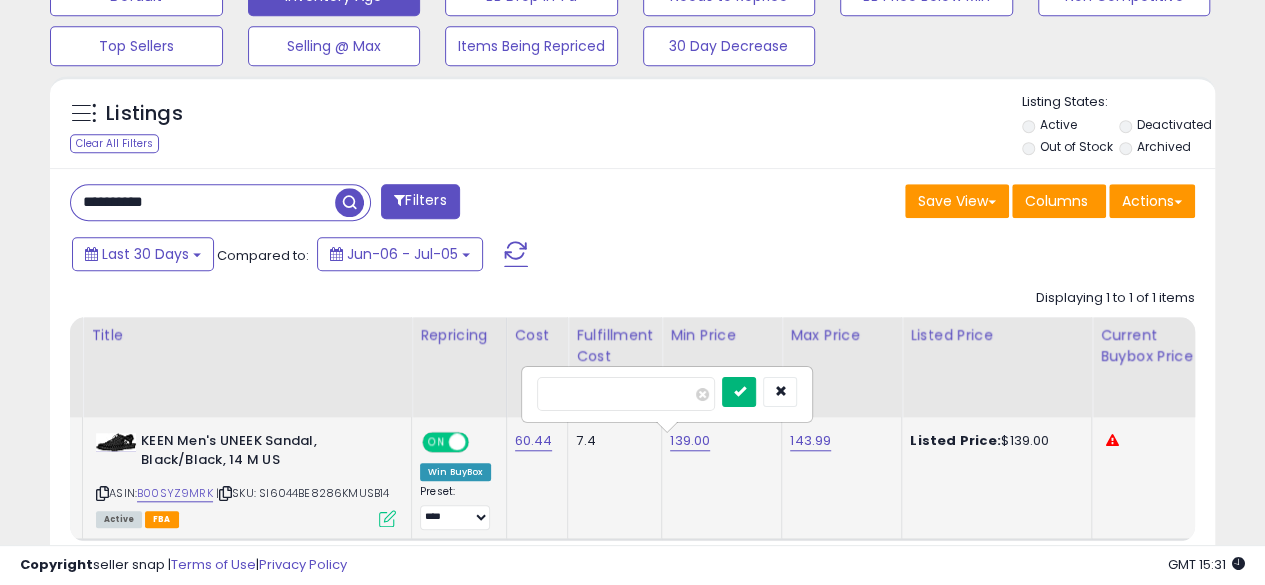 type on "*****" 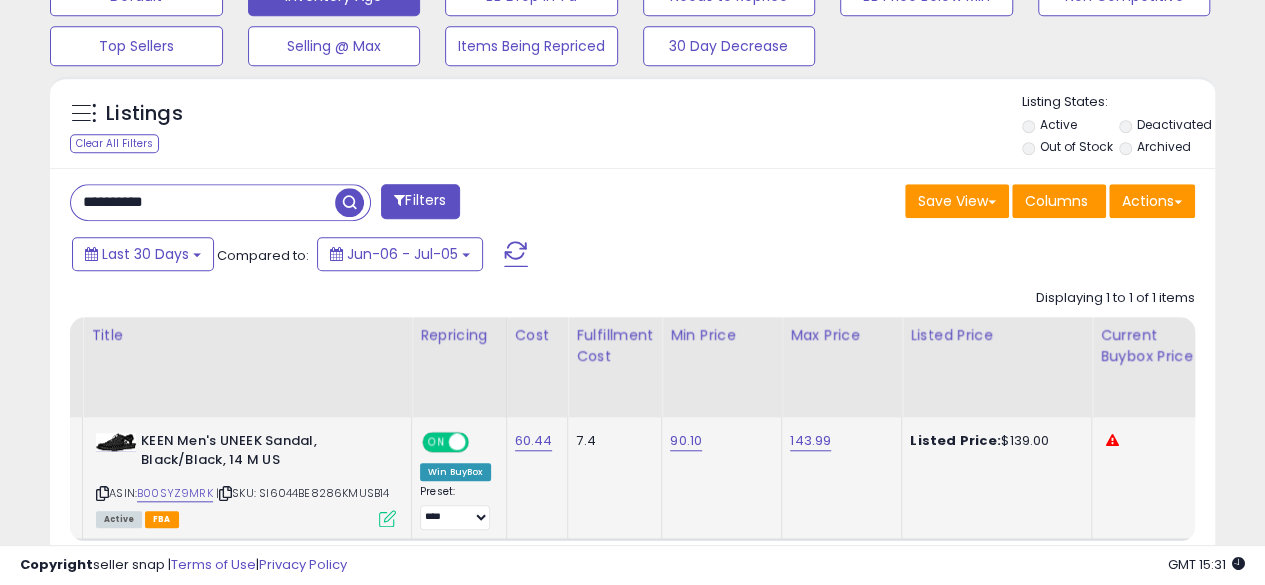 click on "**********" at bounding box center (203, 202) 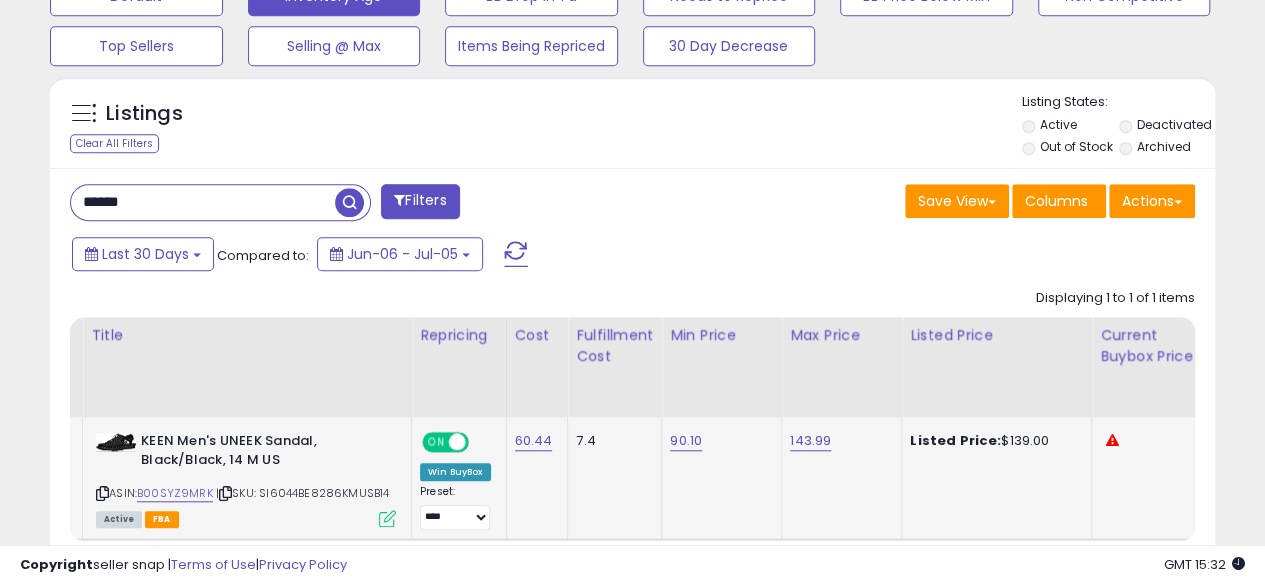 type on "**********" 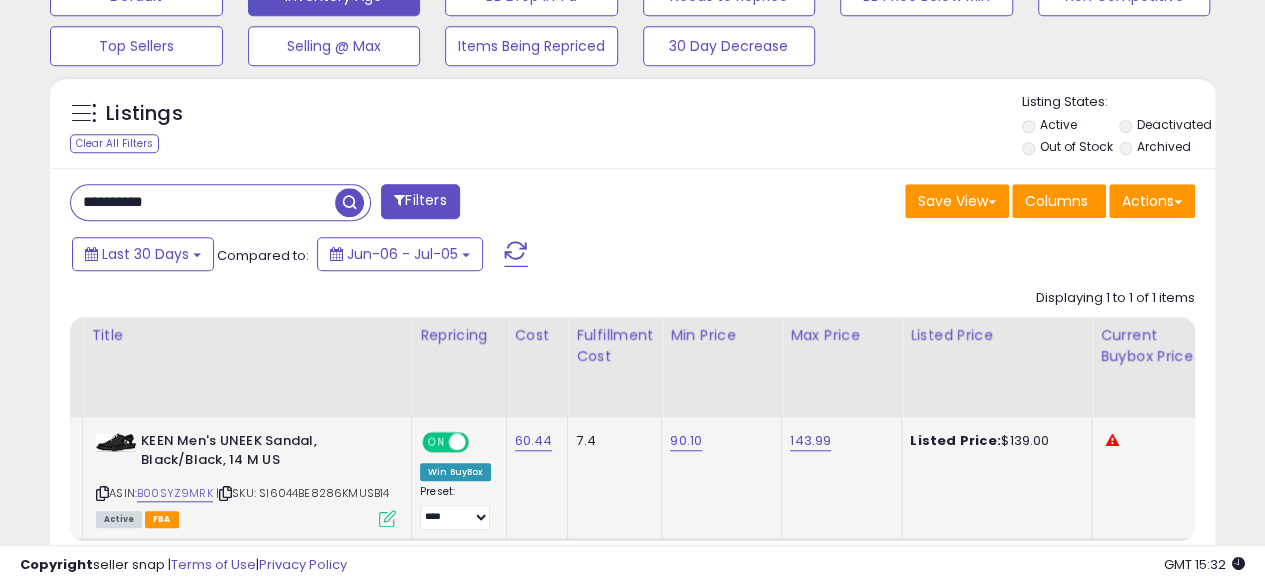 click at bounding box center (349, 202) 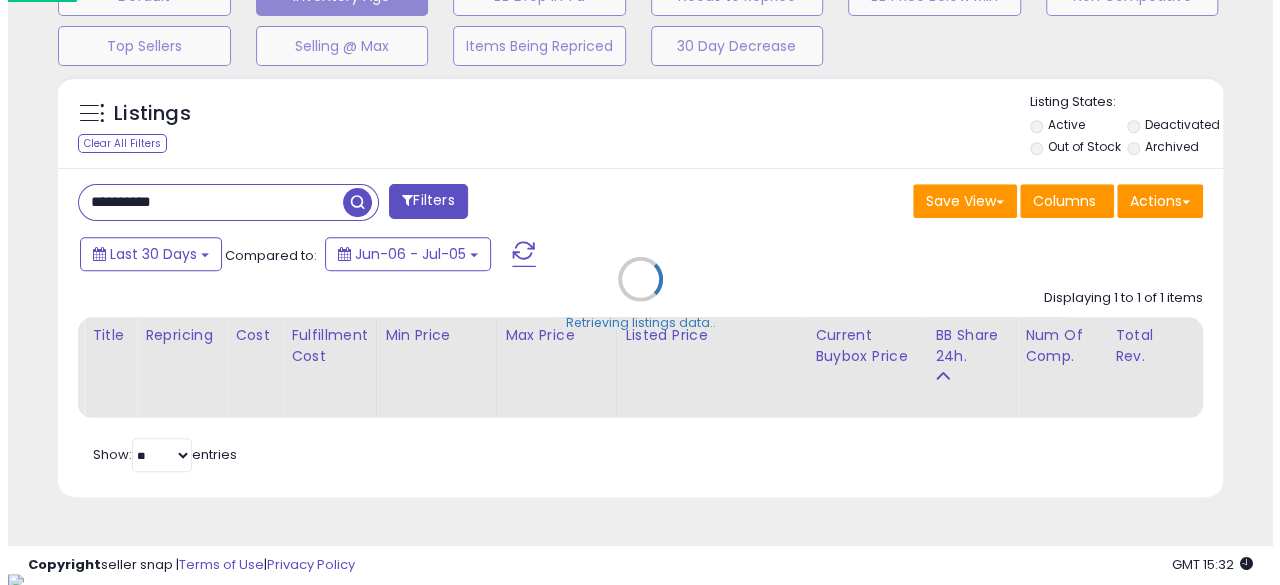 scroll, scrollTop: 999590, scrollLeft: 999317, axis: both 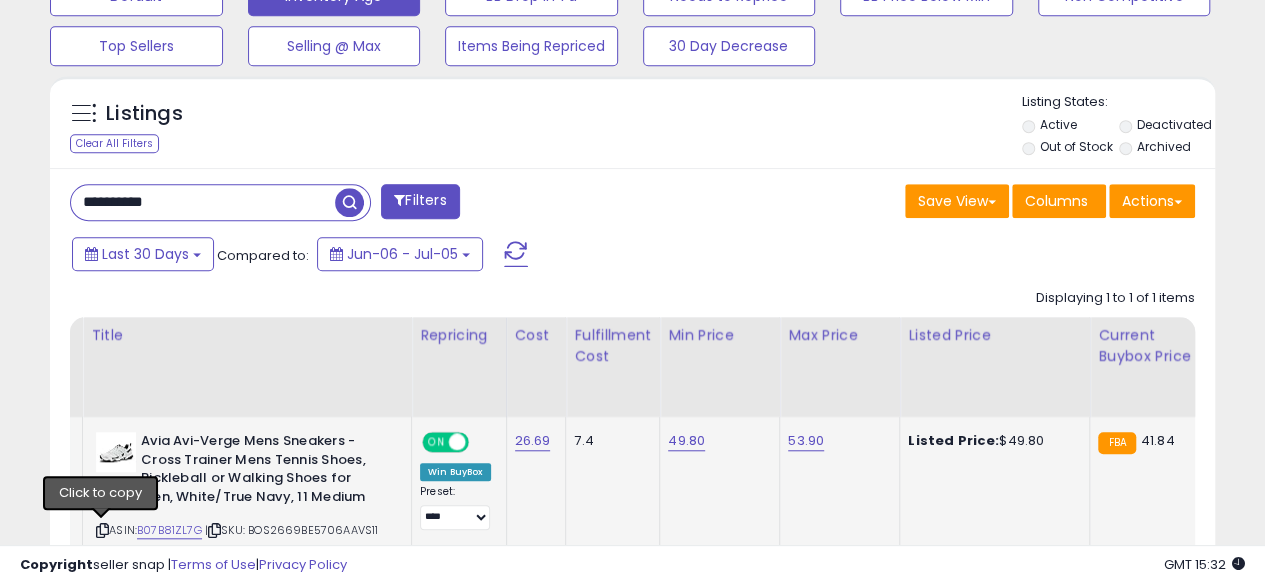 click at bounding box center [102, 530] 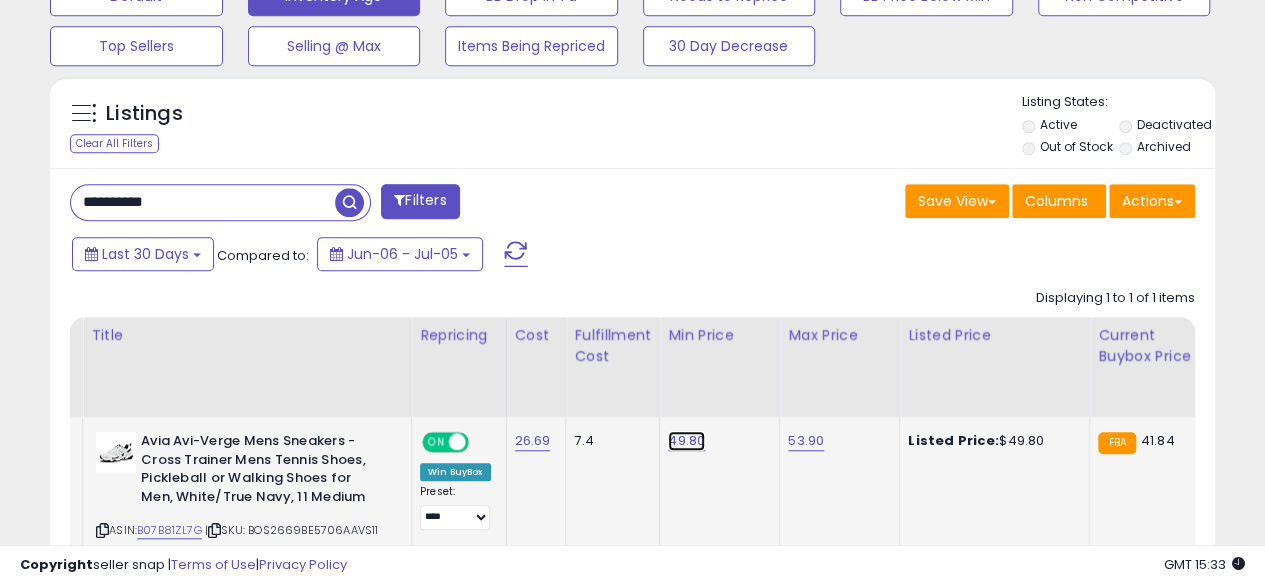 click on "49.80" at bounding box center (686, 441) 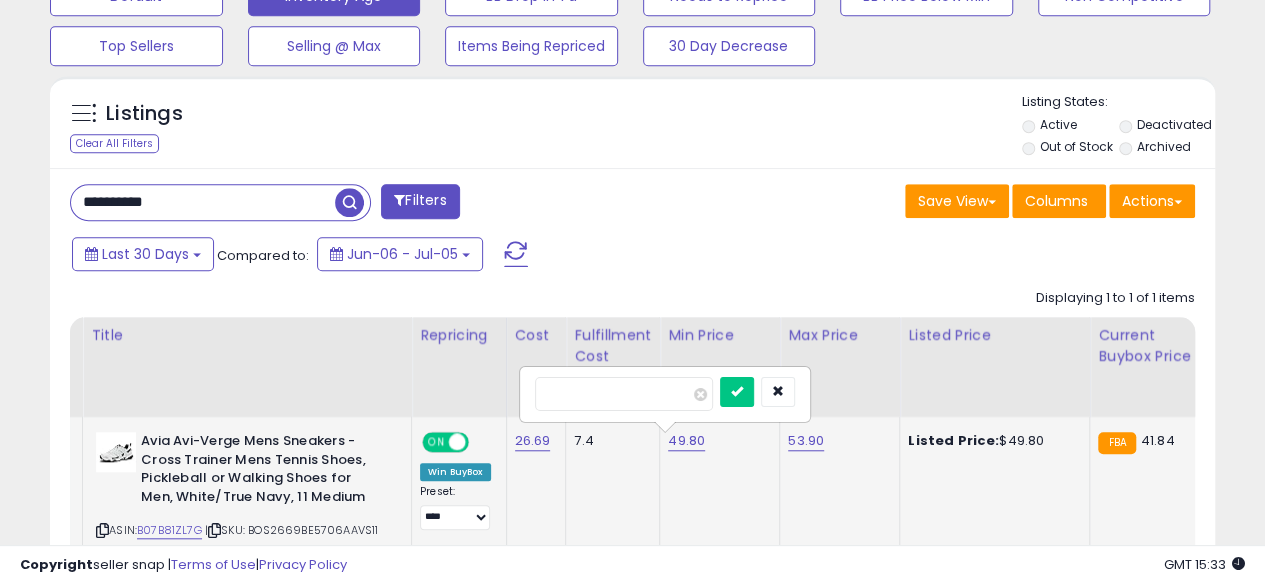 type on "*****" 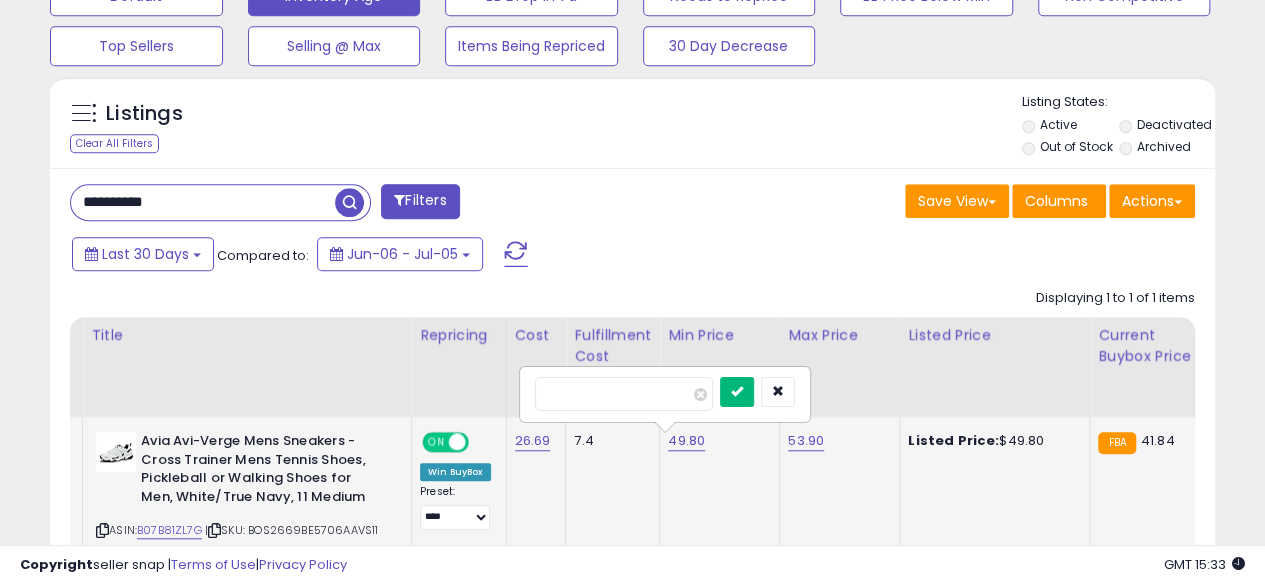 click at bounding box center (737, 392) 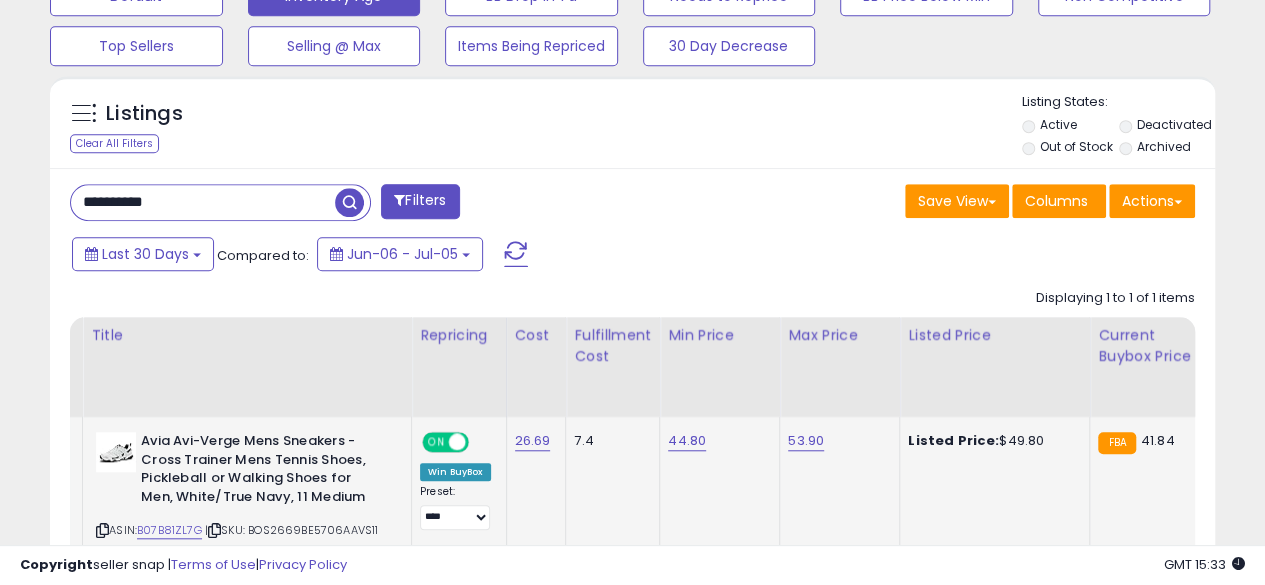click on "**********" at bounding box center (203, 202) 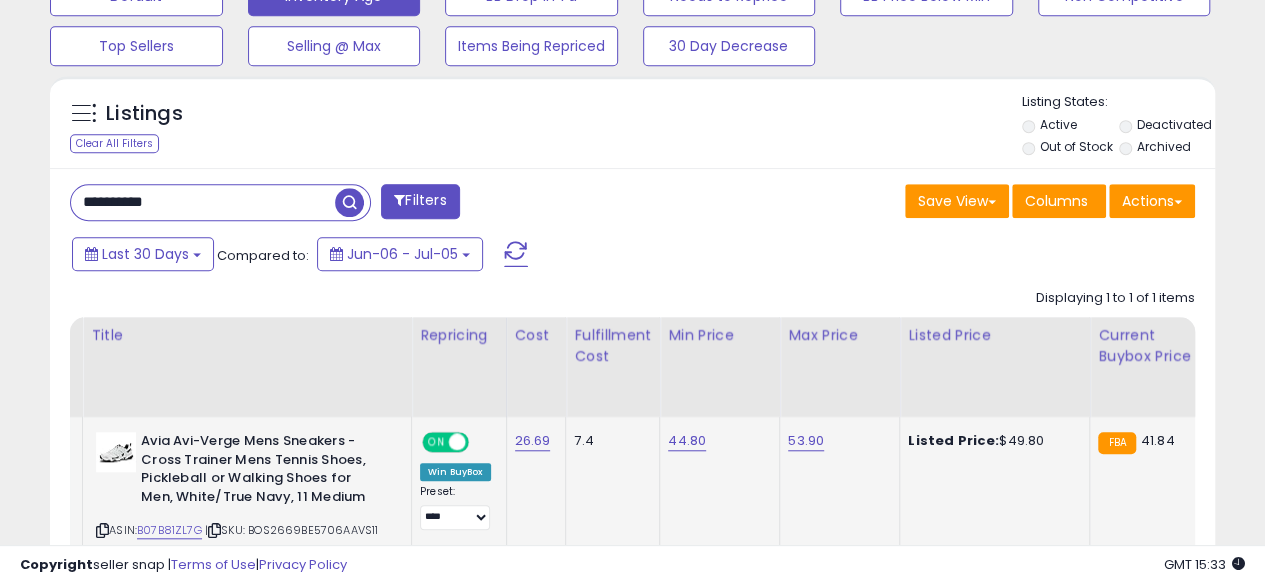 type on "**********" 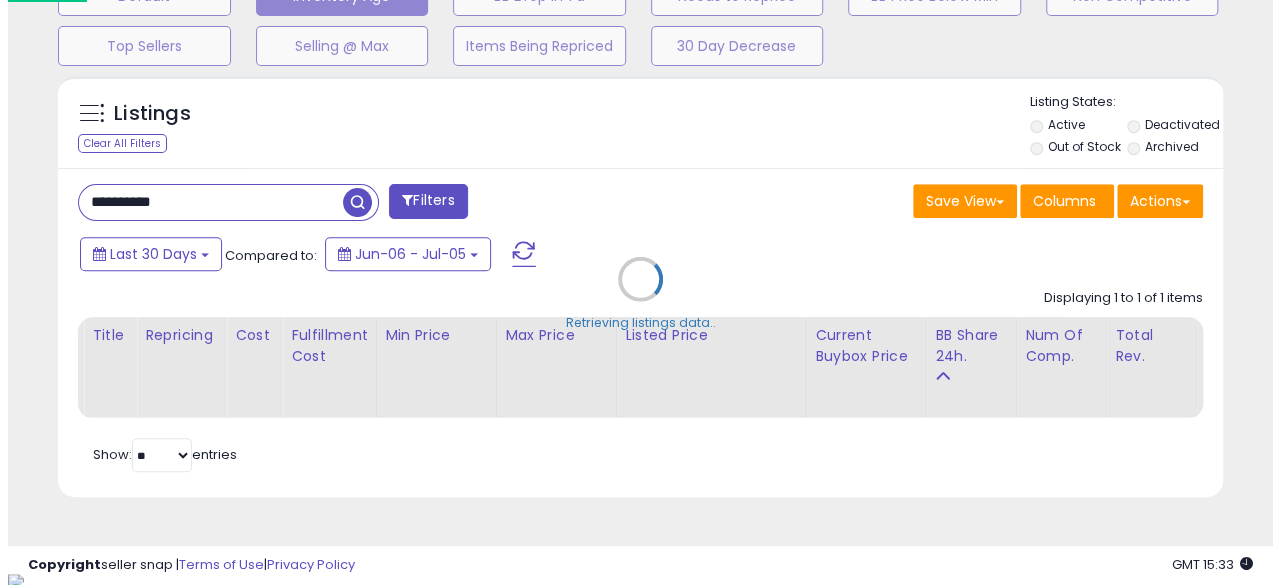 scroll, scrollTop: 999590, scrollLeft: 999317, axis: both 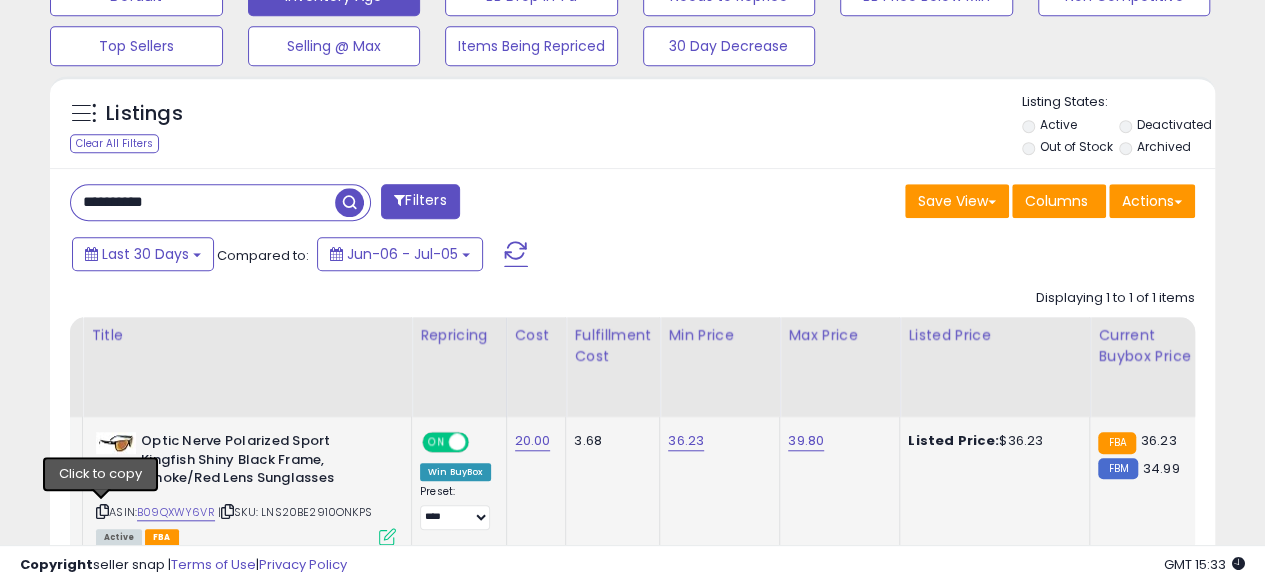 click at bounding box center (102, 511) 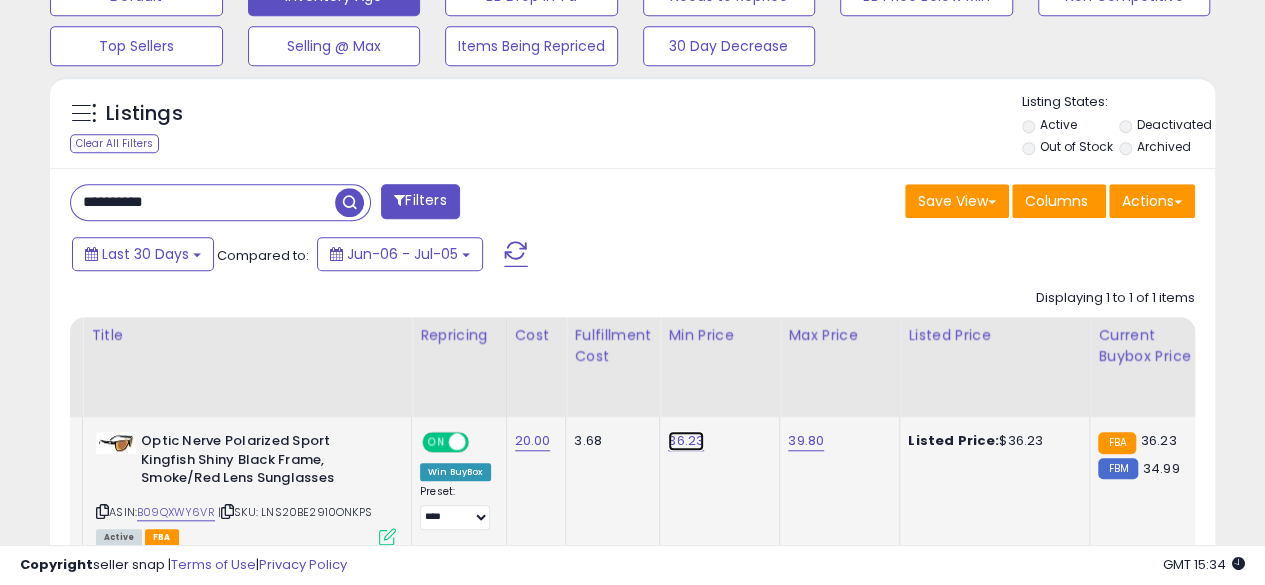 click on "36.23" at bounding box center (686, 441) 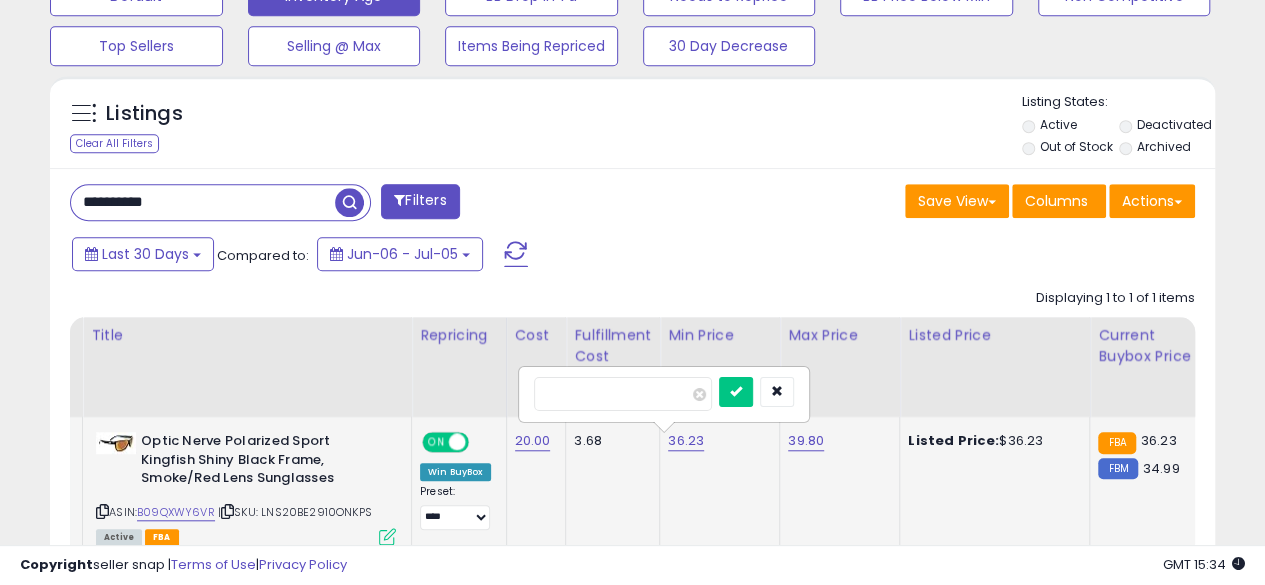 type on "*****" 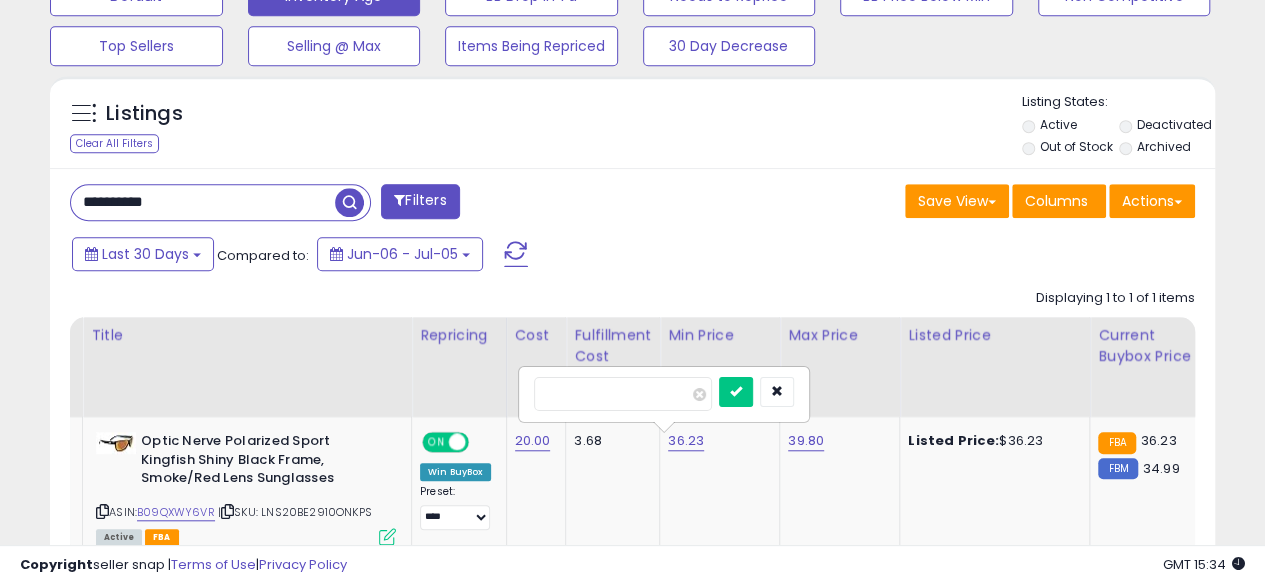 click on "Copyright  seller snap |  Terms of Use
|  Privacy Policy
GMT 15:34
Authorization required" at bounding box center [632, 565] 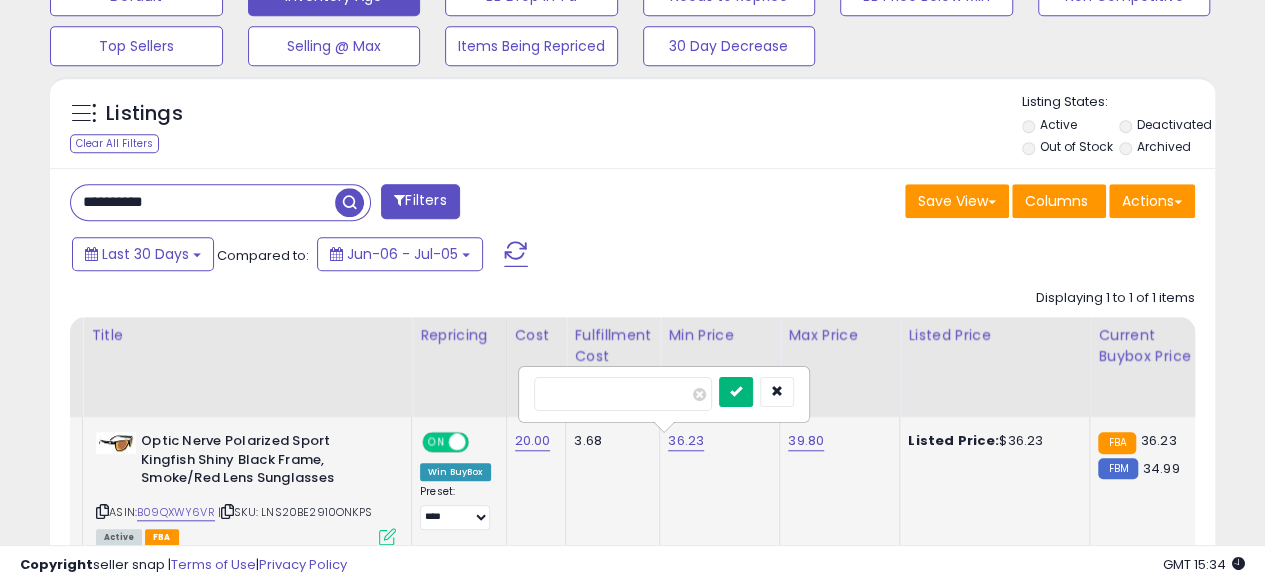 click at bounding box center (736, 391) 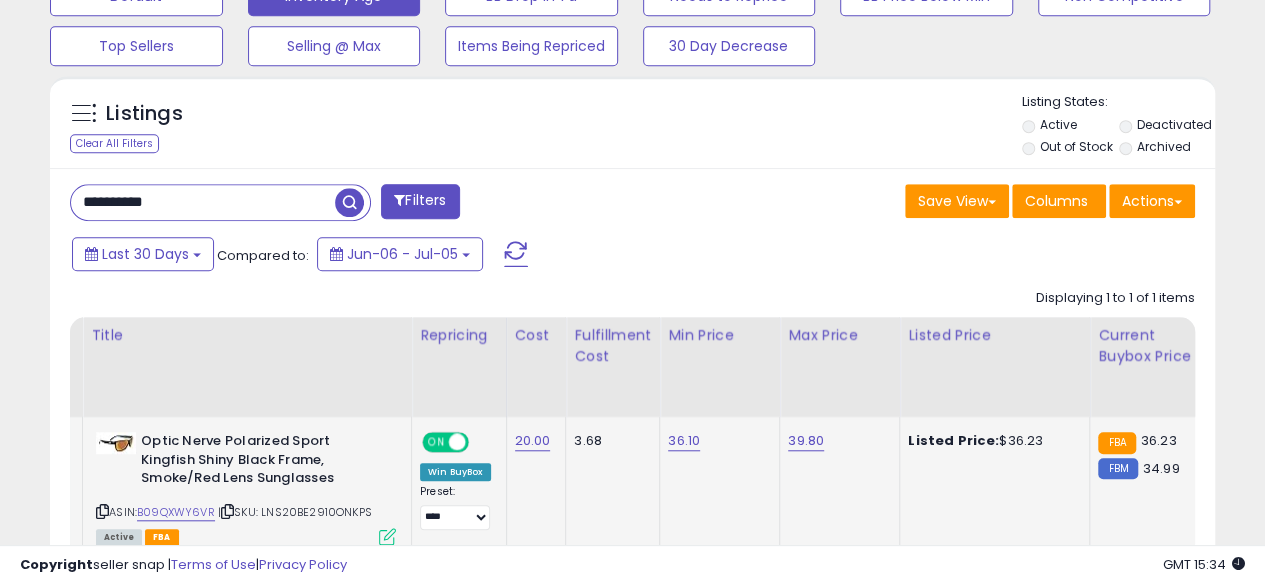 click on "**********" at bounding box center (203, 202) 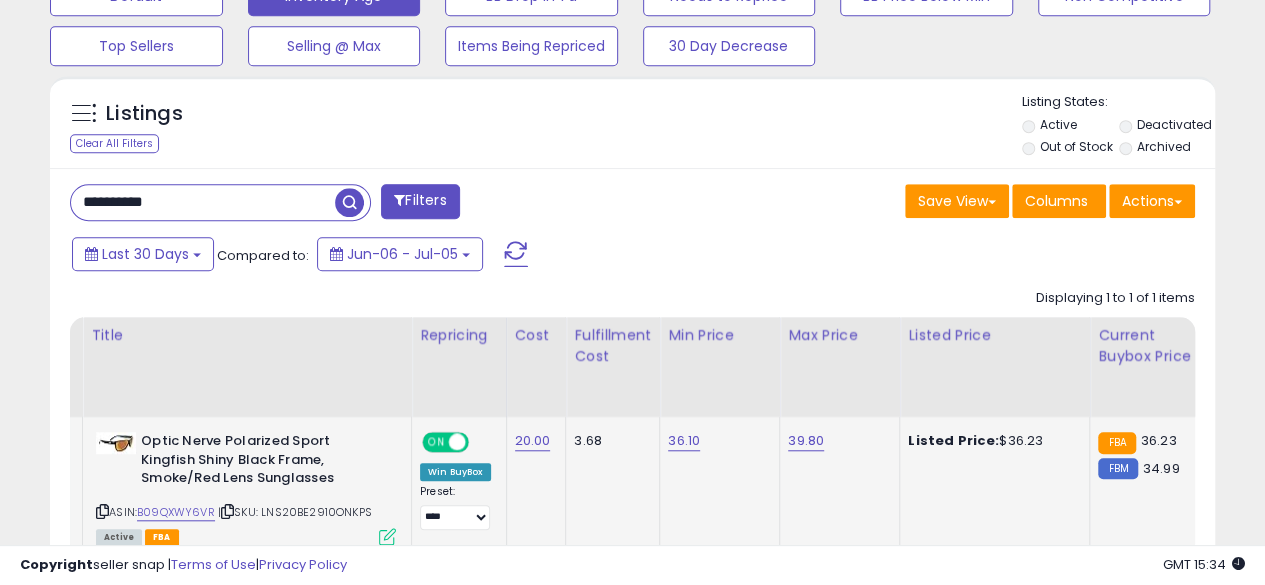 type on "**********" 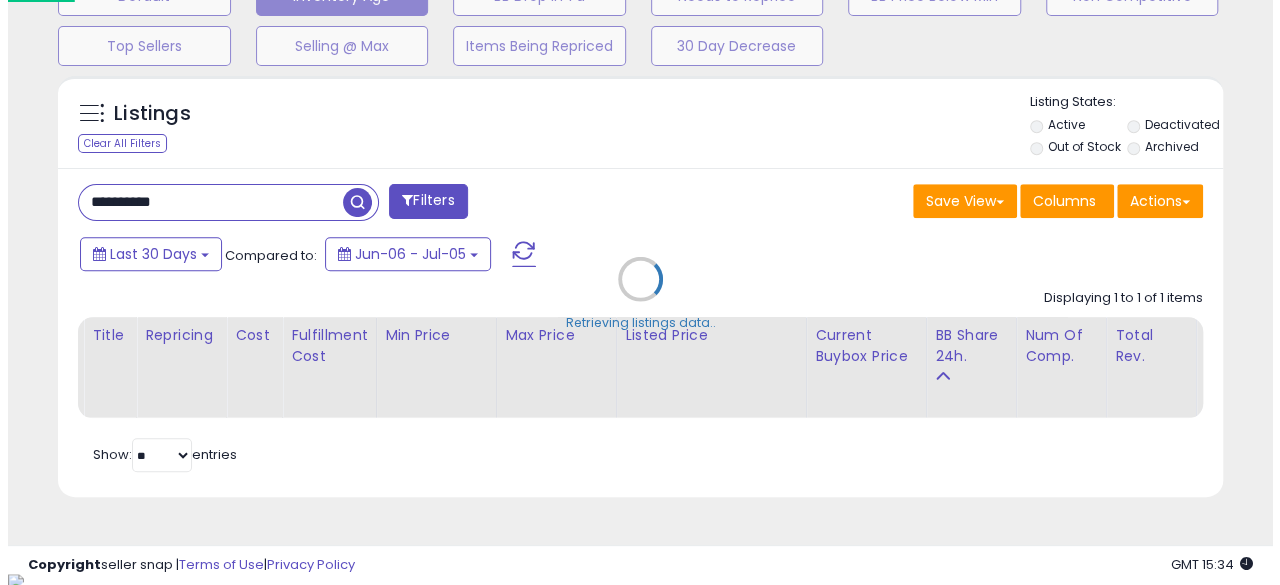 scroll, scrollTop: 999590, scrollLeft: 999317, axis: both 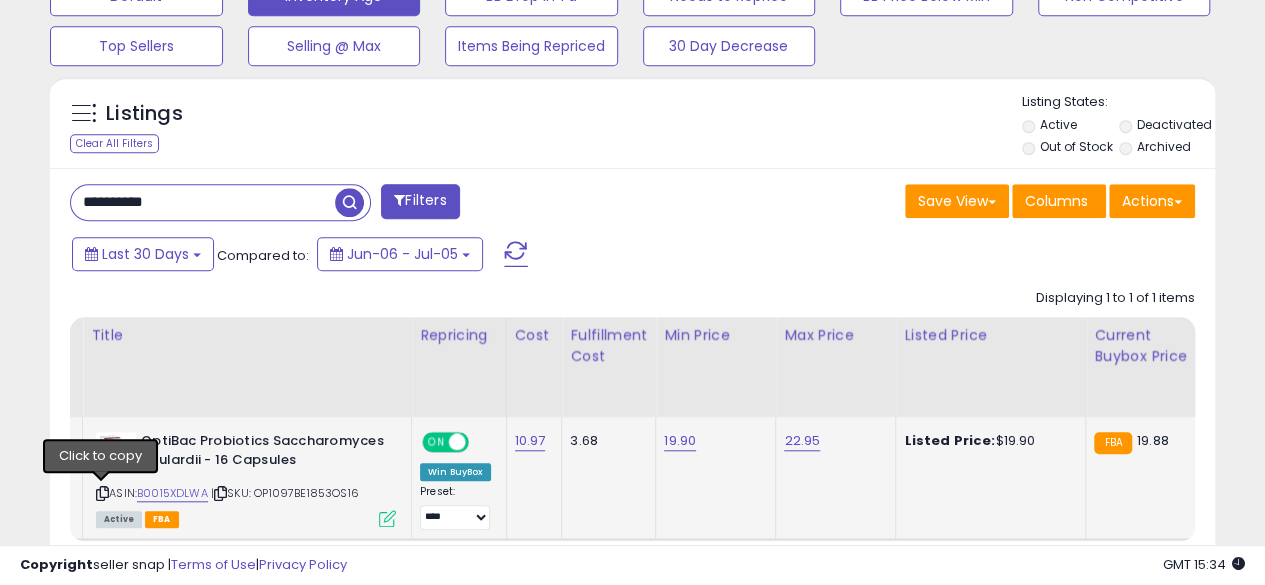 click at bounding box center (102, 493) 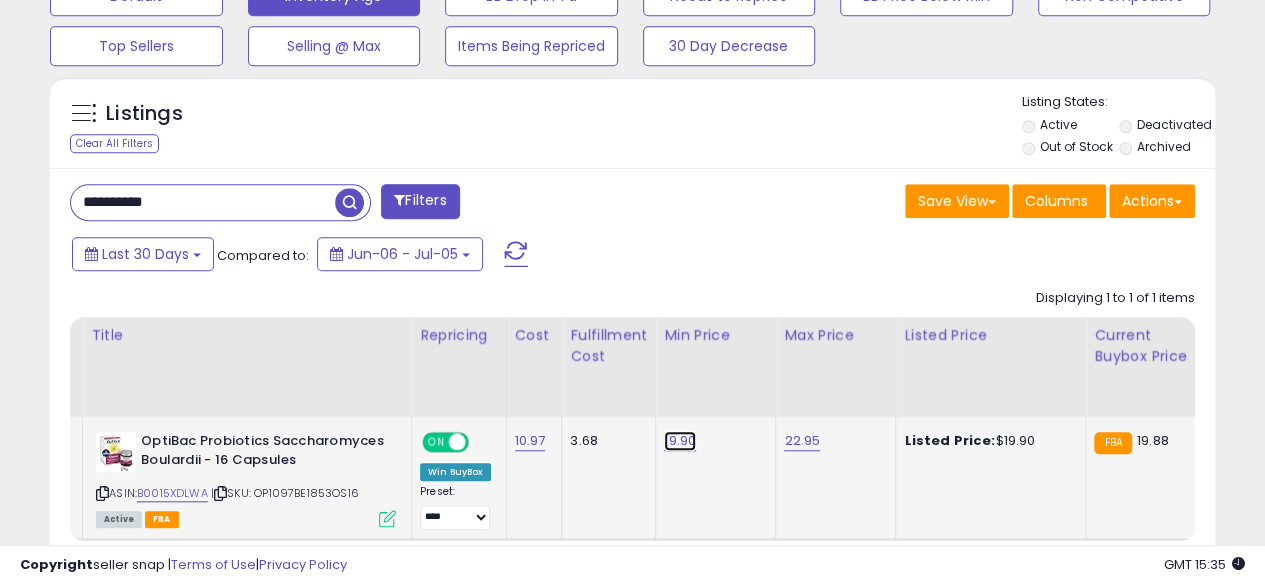 click on "19.90" at bounding box center [680, 441] 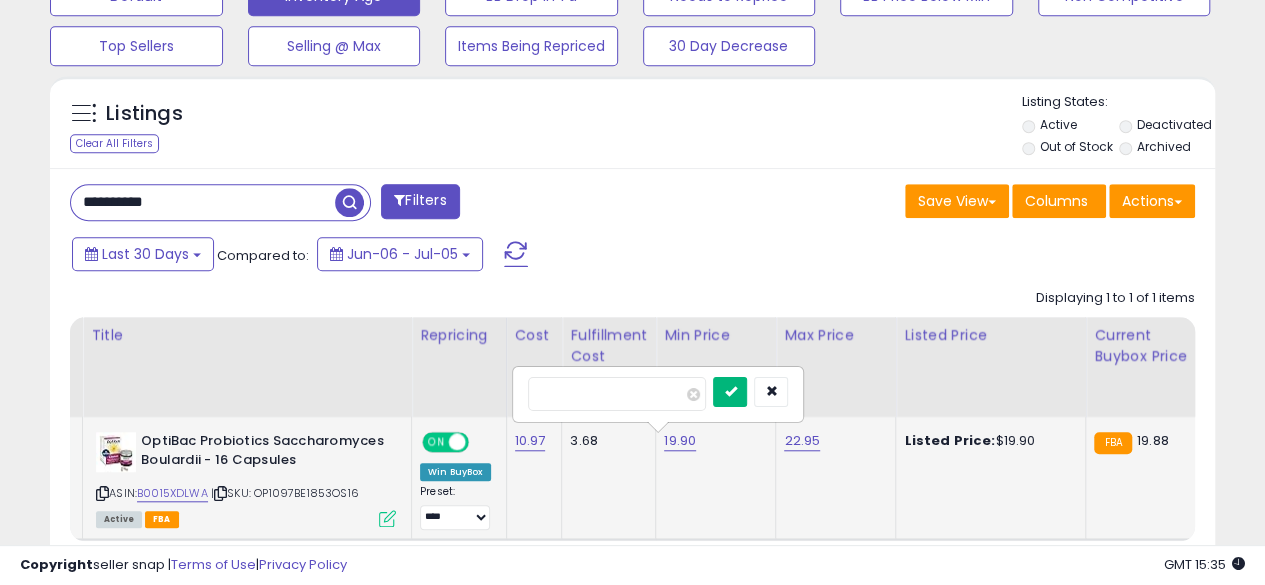 type on "*****" 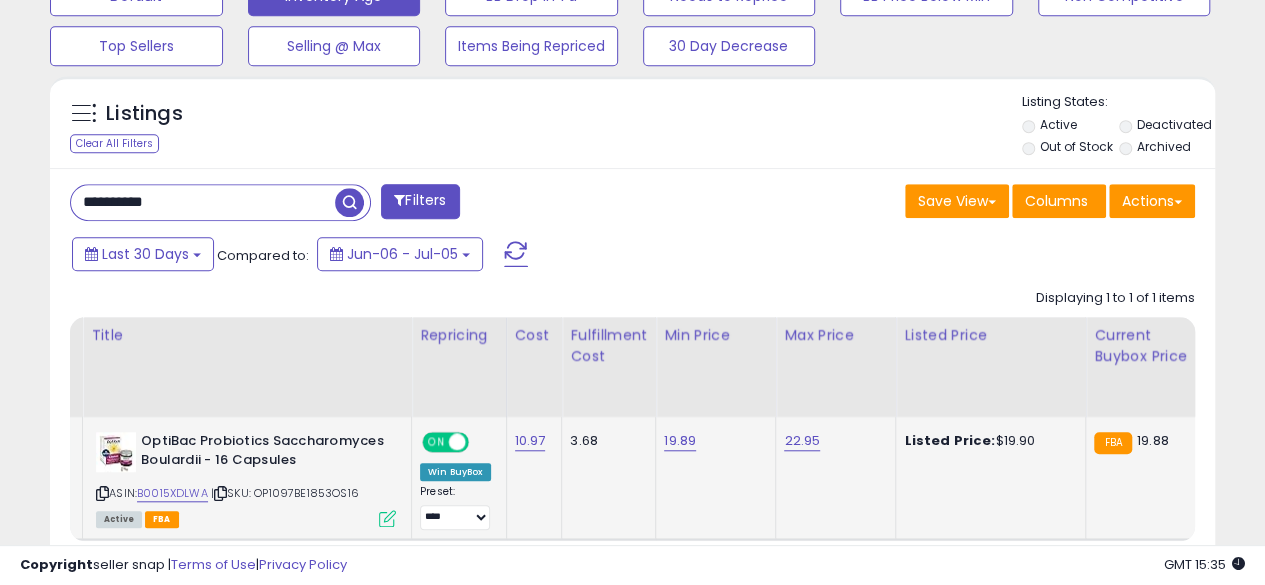 click on "**********" at bounding box center (203, 202) 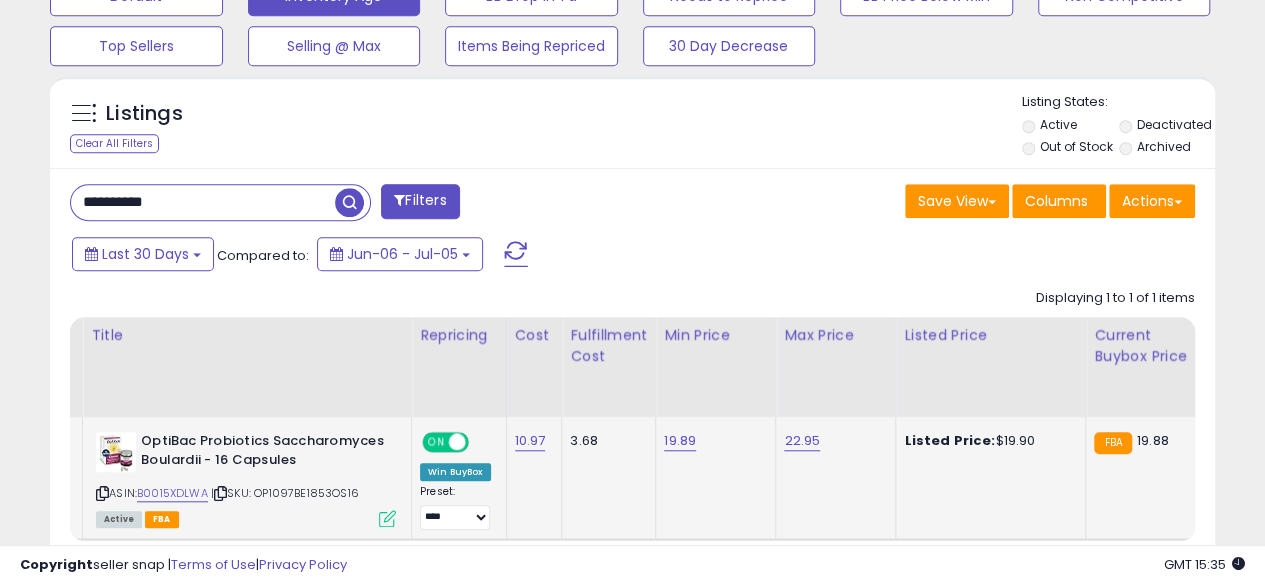 click at bounding box center [349, 202] 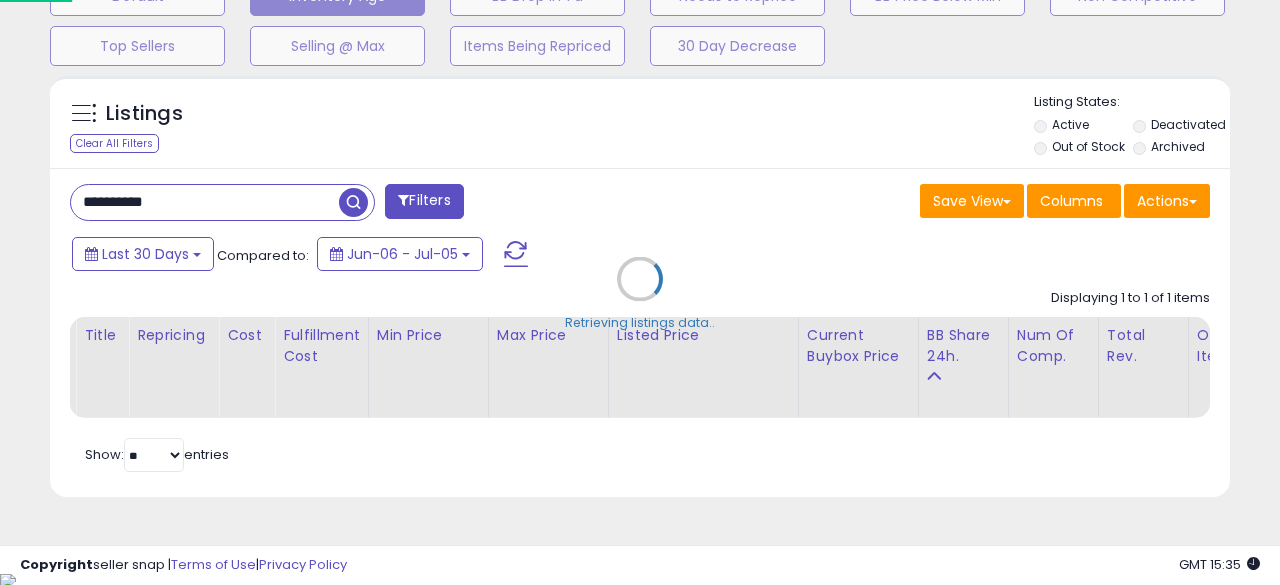 scroll, scrollTop: 999590, scrollLeft: 999317, axis: both 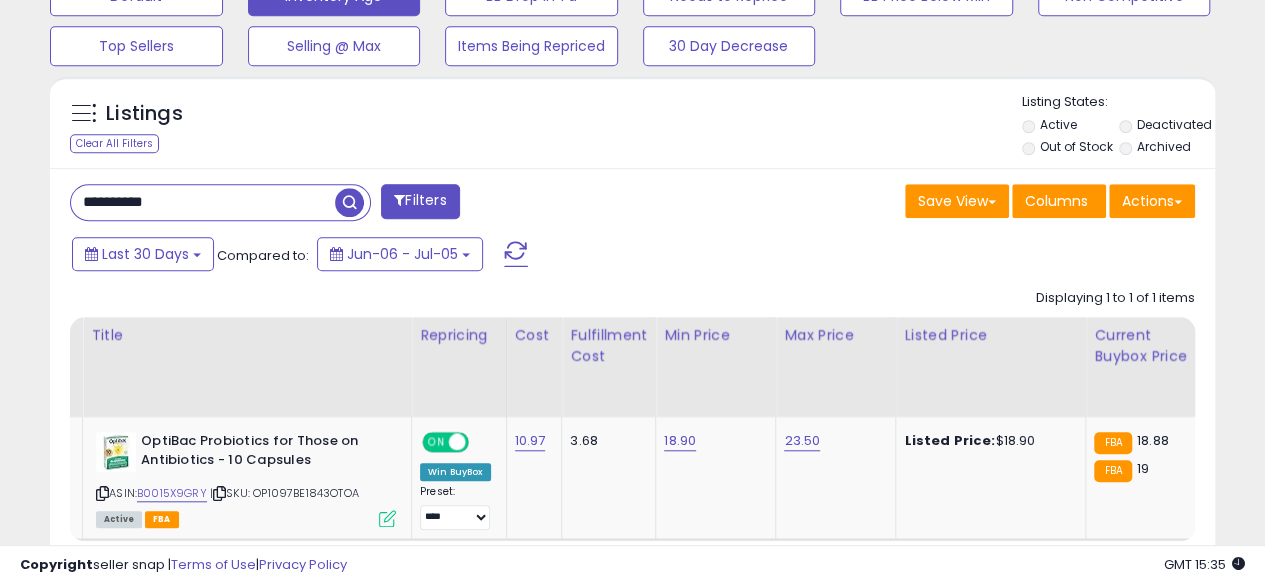 click on "**********" at bounding box center (203, 202) 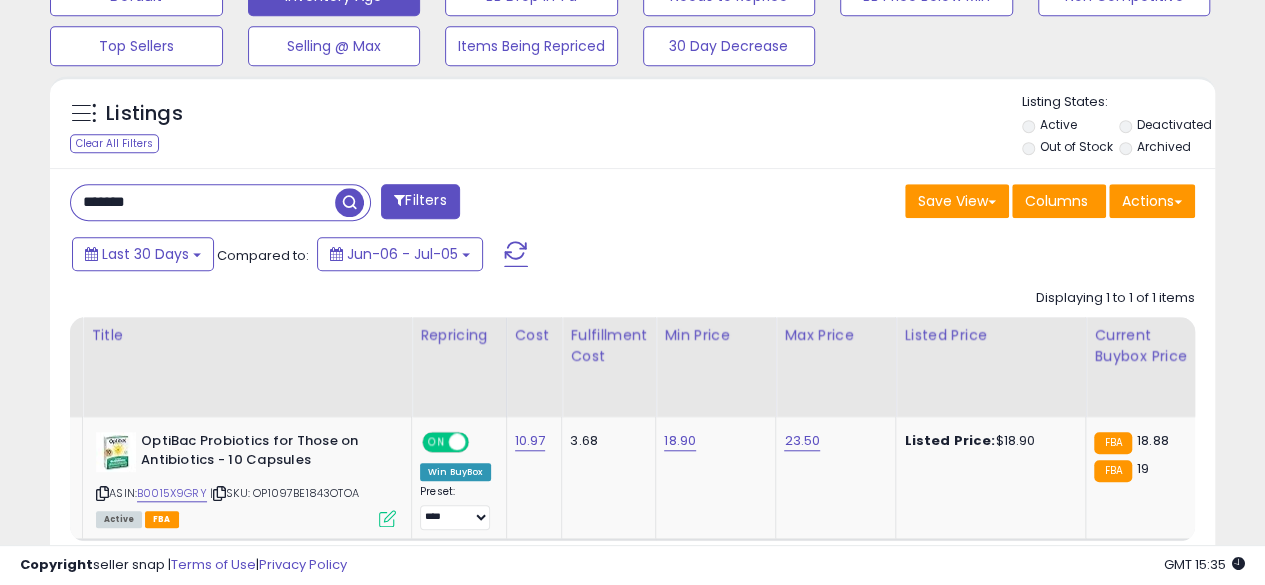 type on "**********" 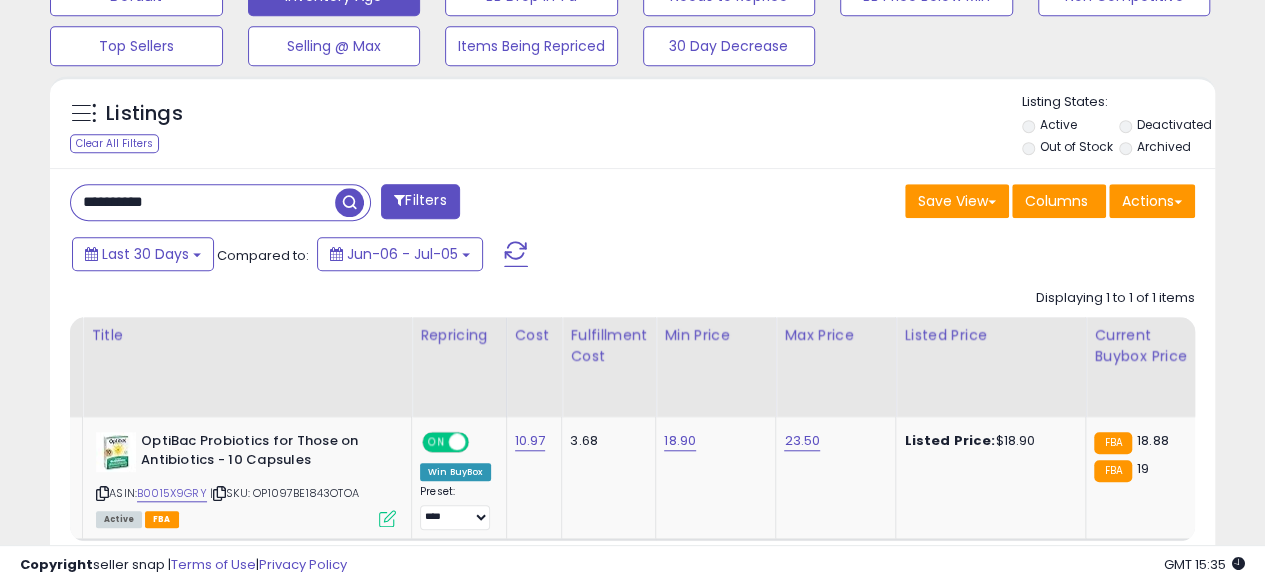 click at bounding box center [349, 202] 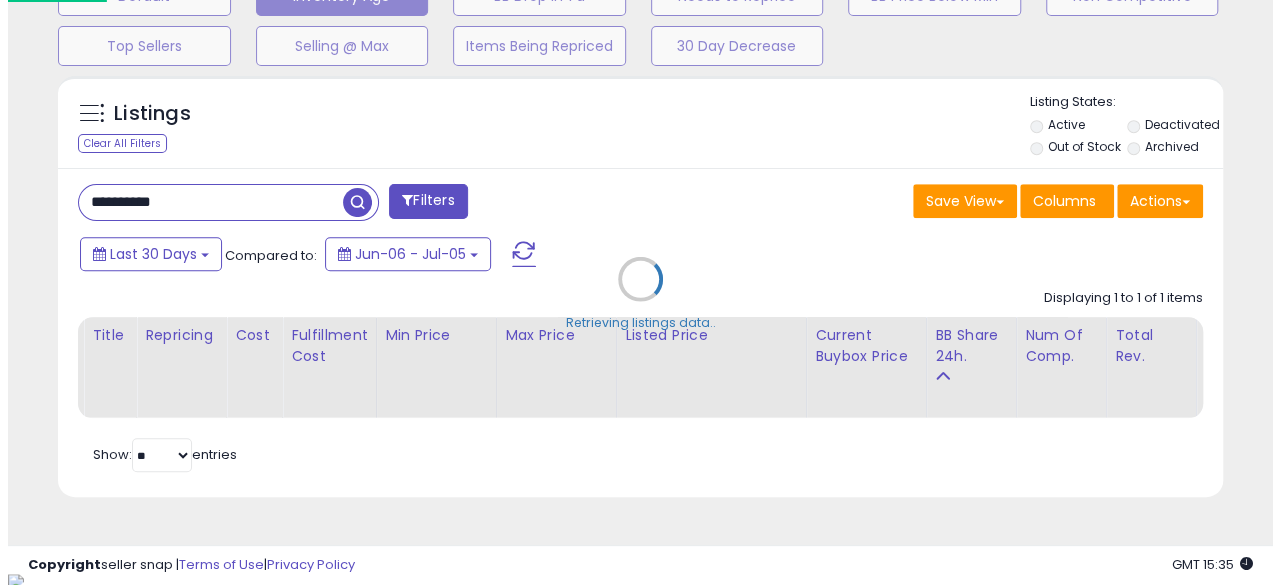 scroll, scrollTop: 999590, scrollLeft: 999317, axis: both 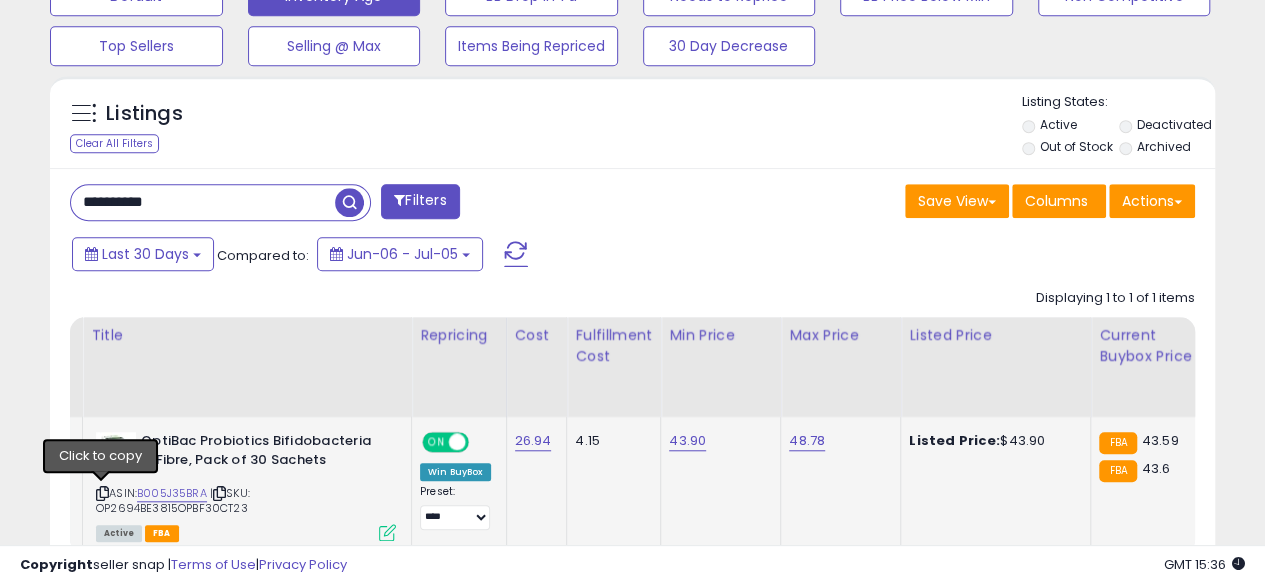 click at bounding box center (102, 493) 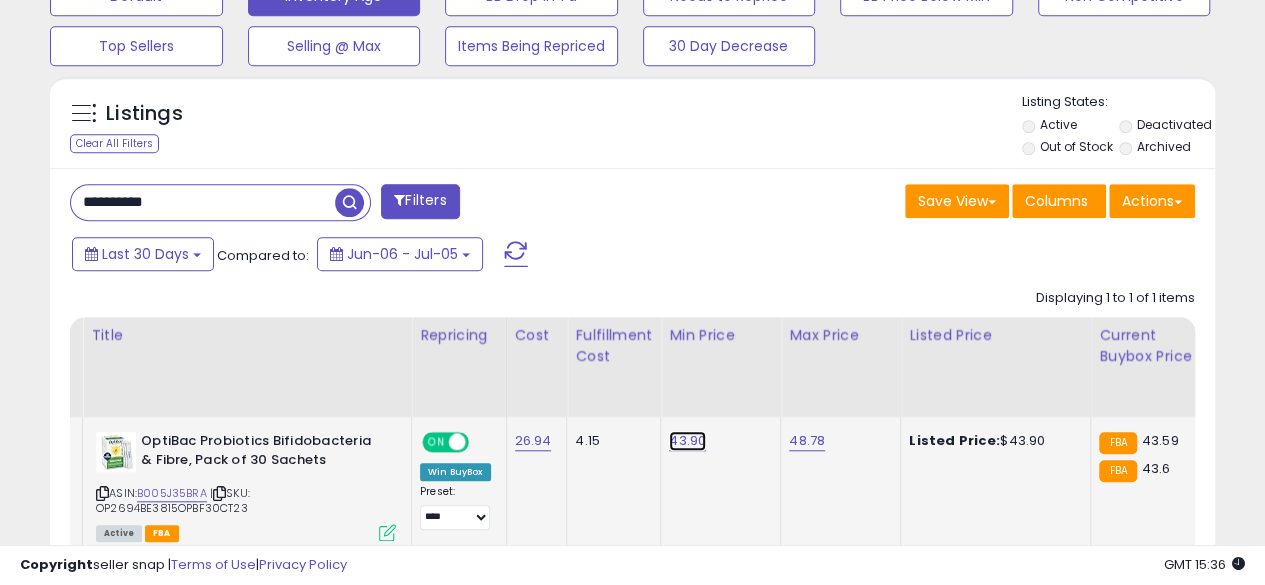 click on "43.90" at bounding box center [687, 441] 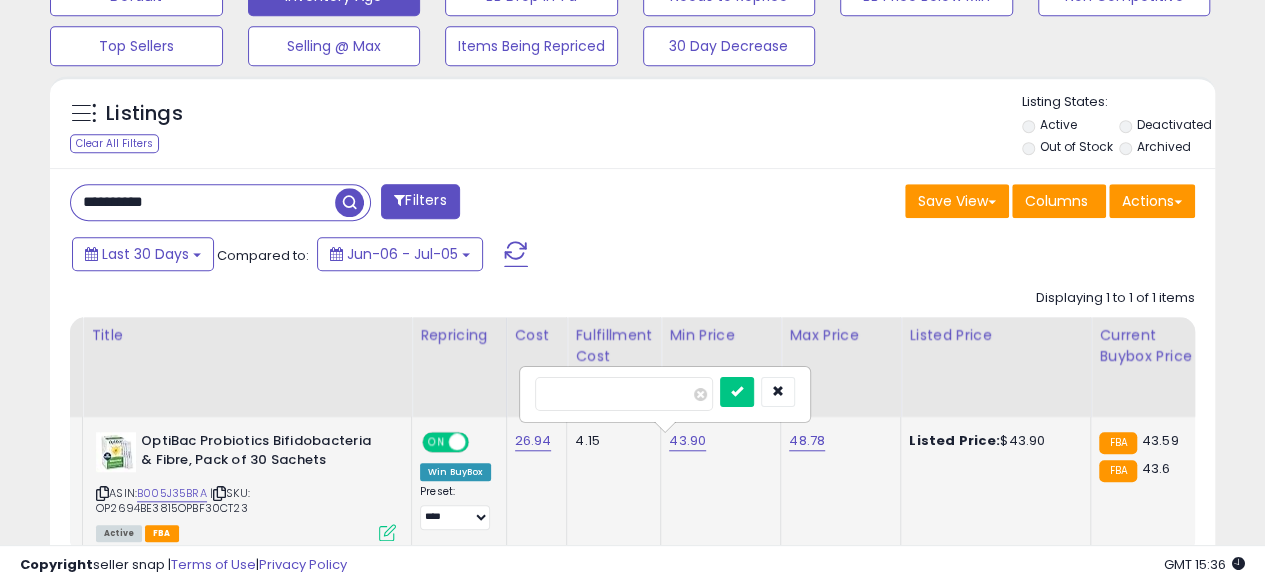 type on "*****" 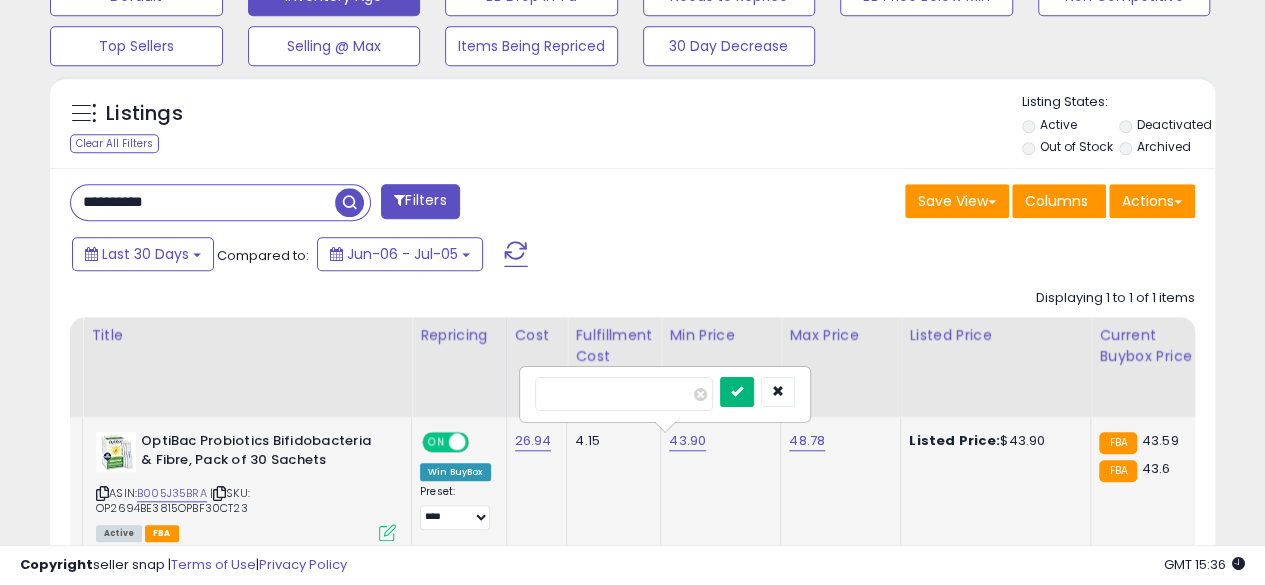 click at bounding box center [737, 392] 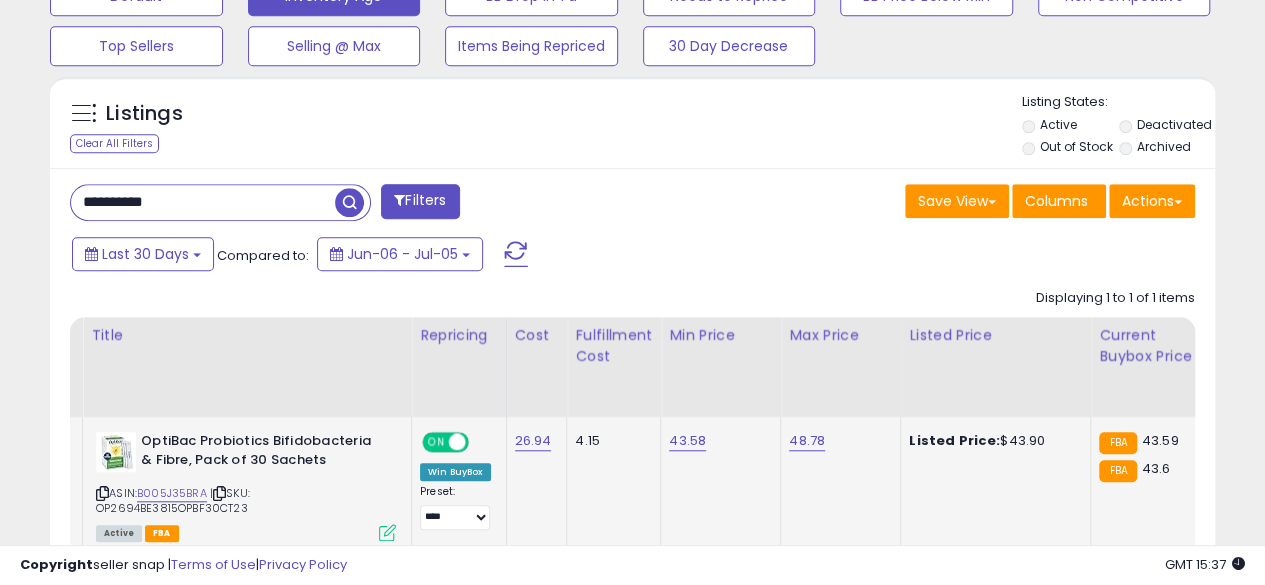 click on "**********" at bounding box center [203, 202] 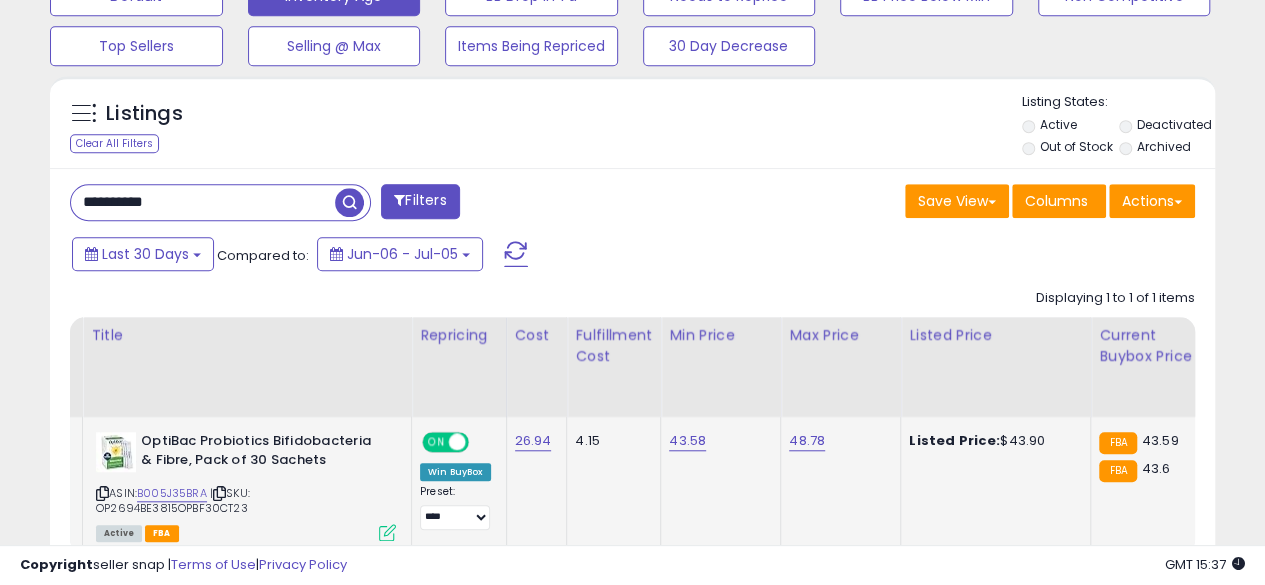 click at bounding box center [349, 202] 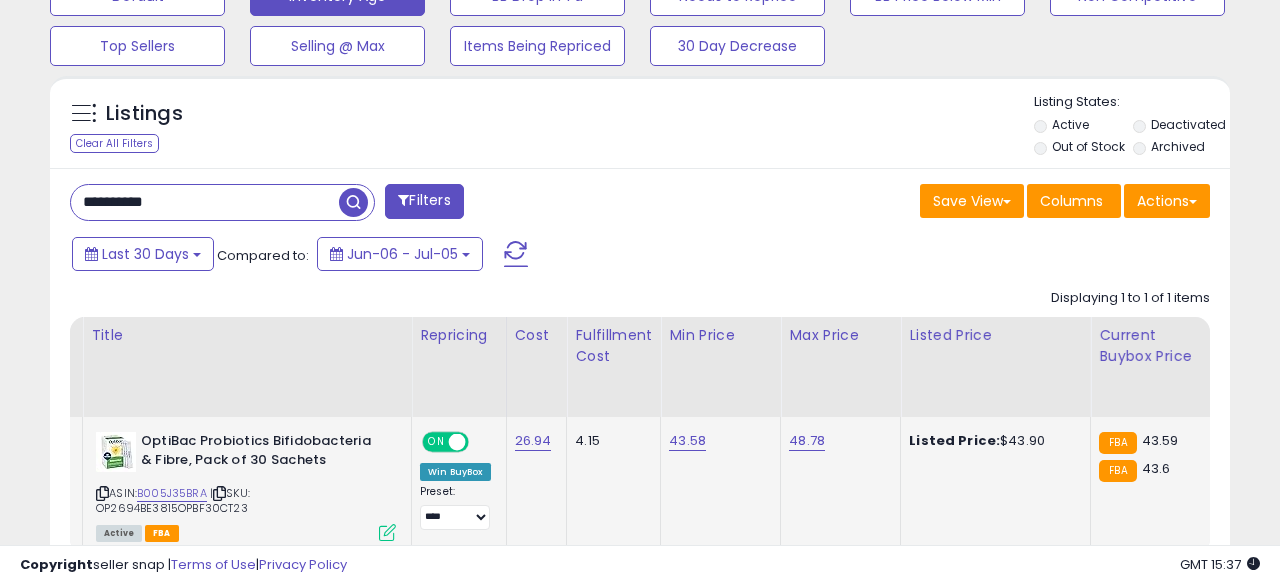 scroll, scrollTop: 999590, scrollLeft: 999317, axis: both 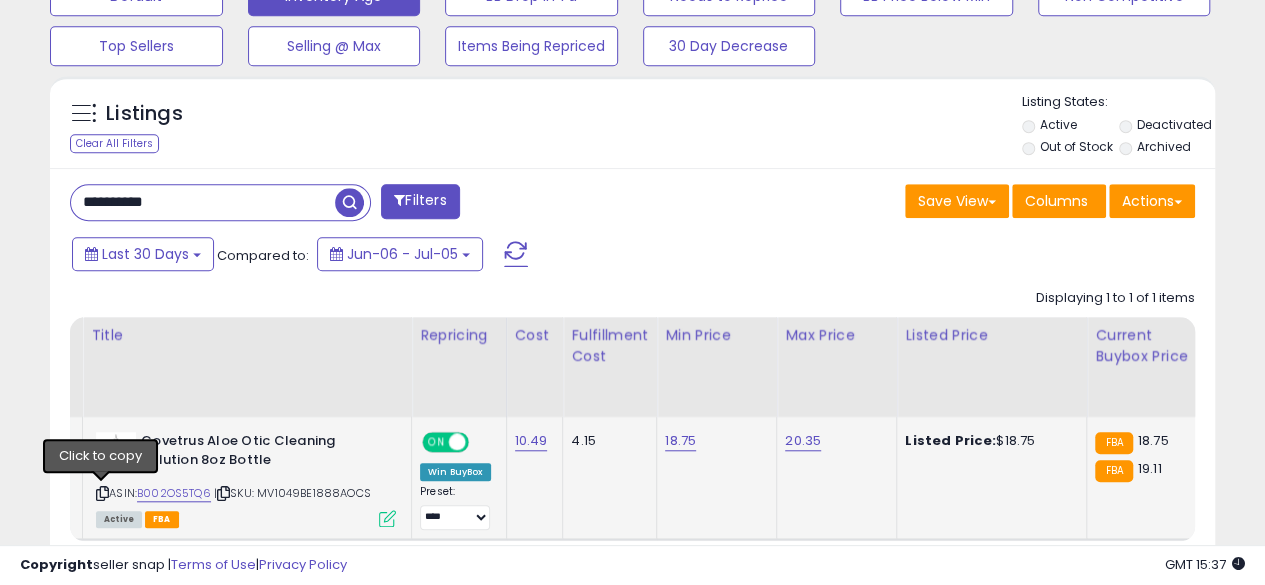 click at bounding box center (102, 493) 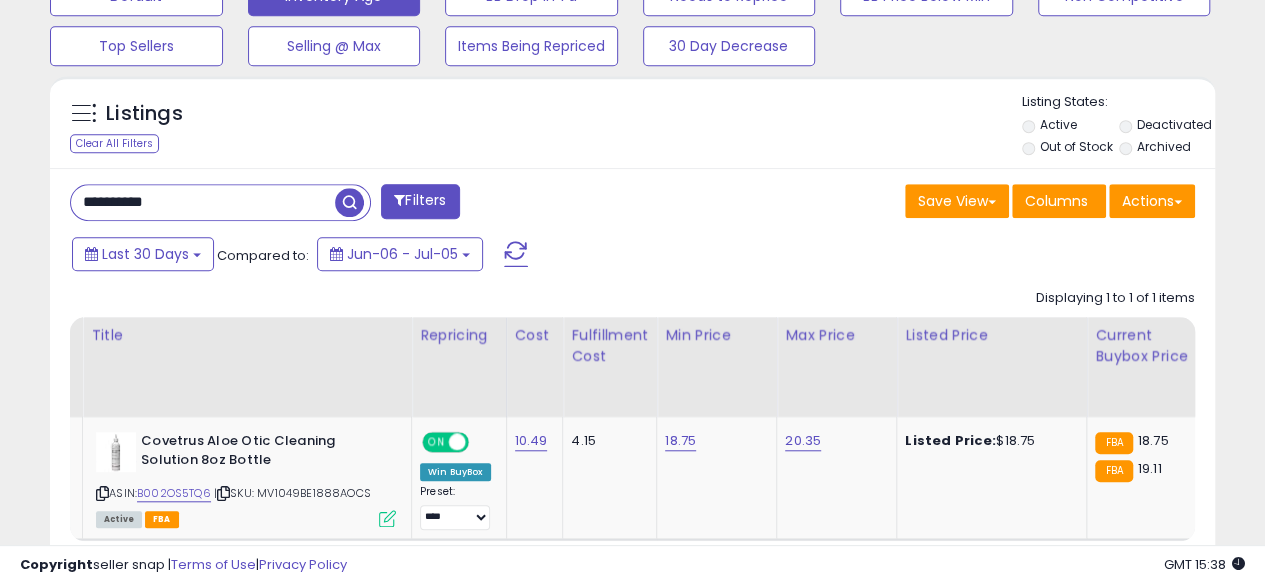 click on "**********" at bounding box center [203, 202] 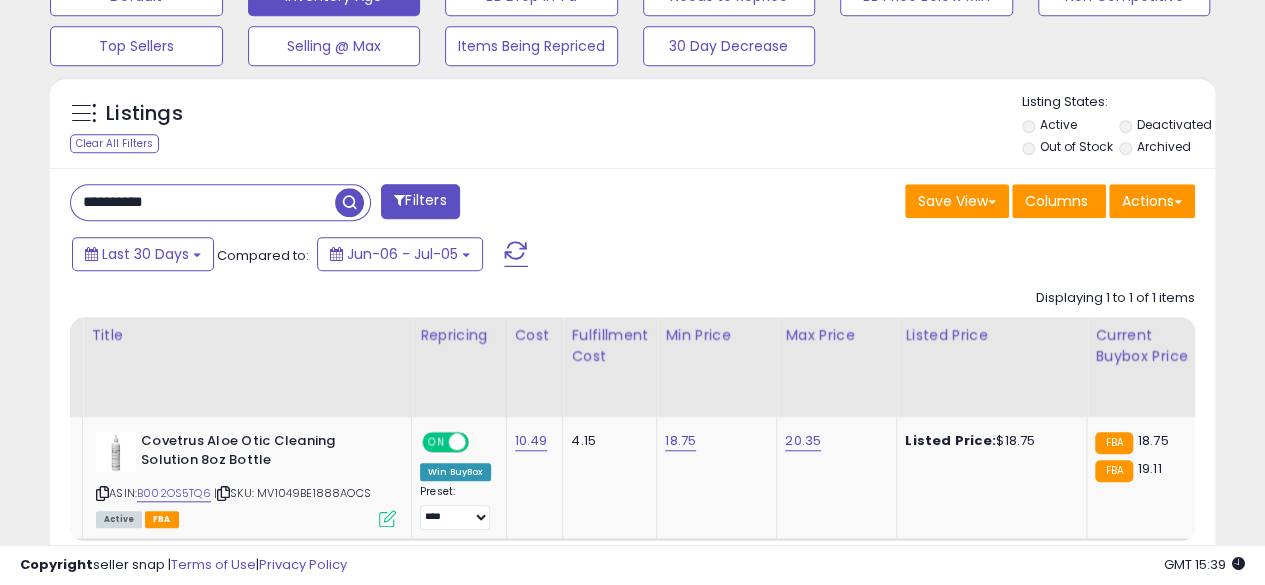type on "**********" 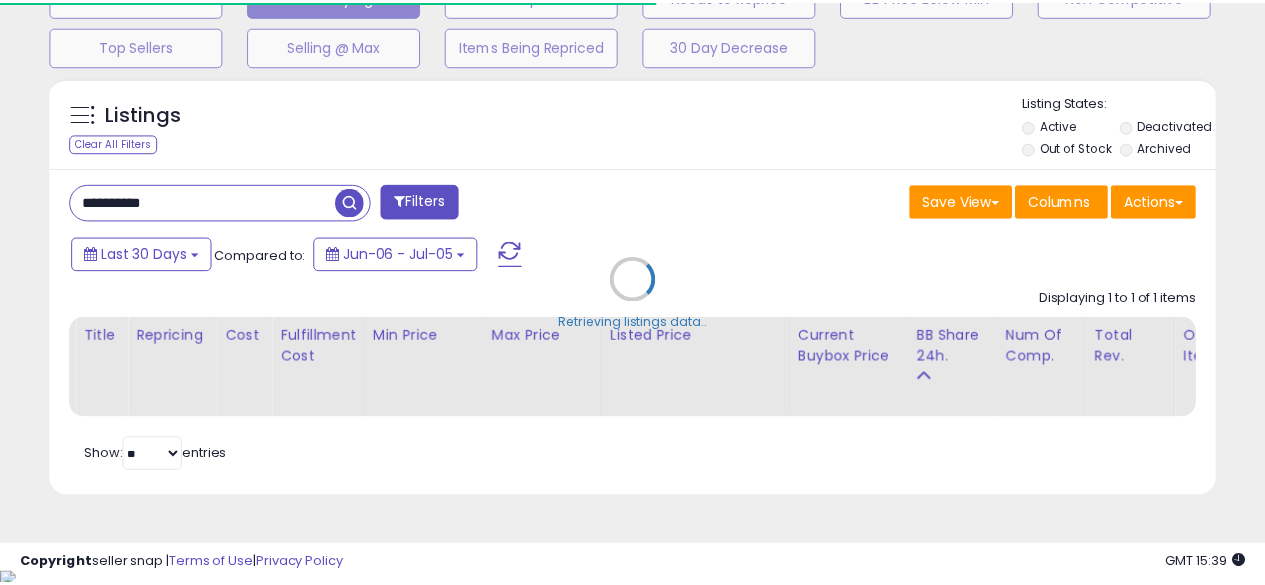 scroll, scrollTop: 410, scrollLeft: 674, axis: both 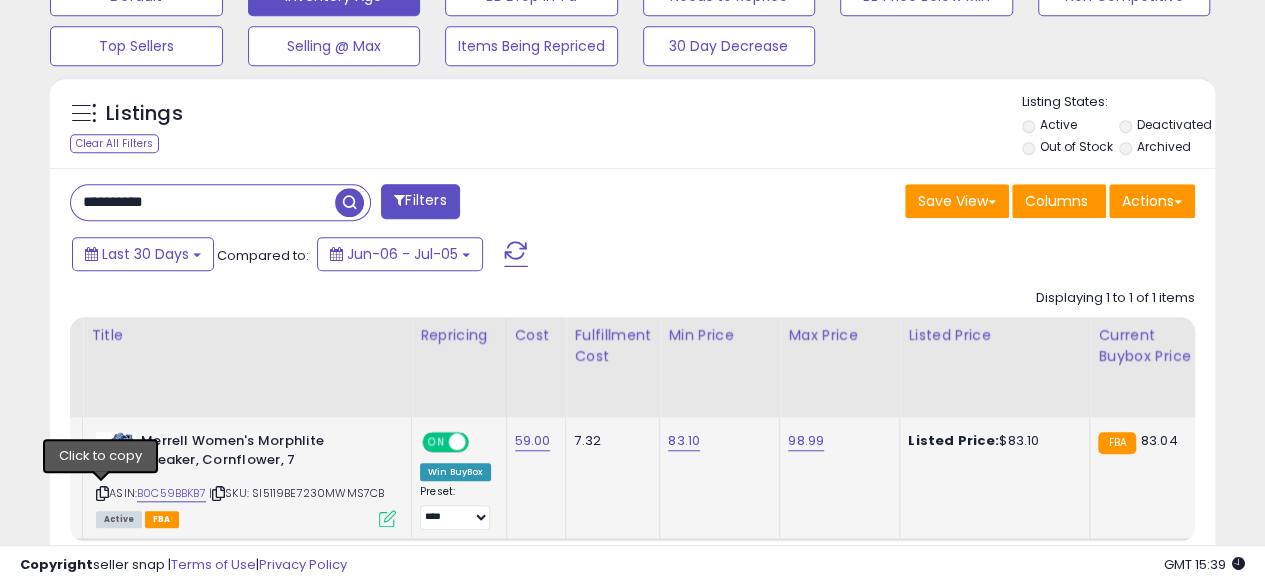 click at bounding box center (102, 493) 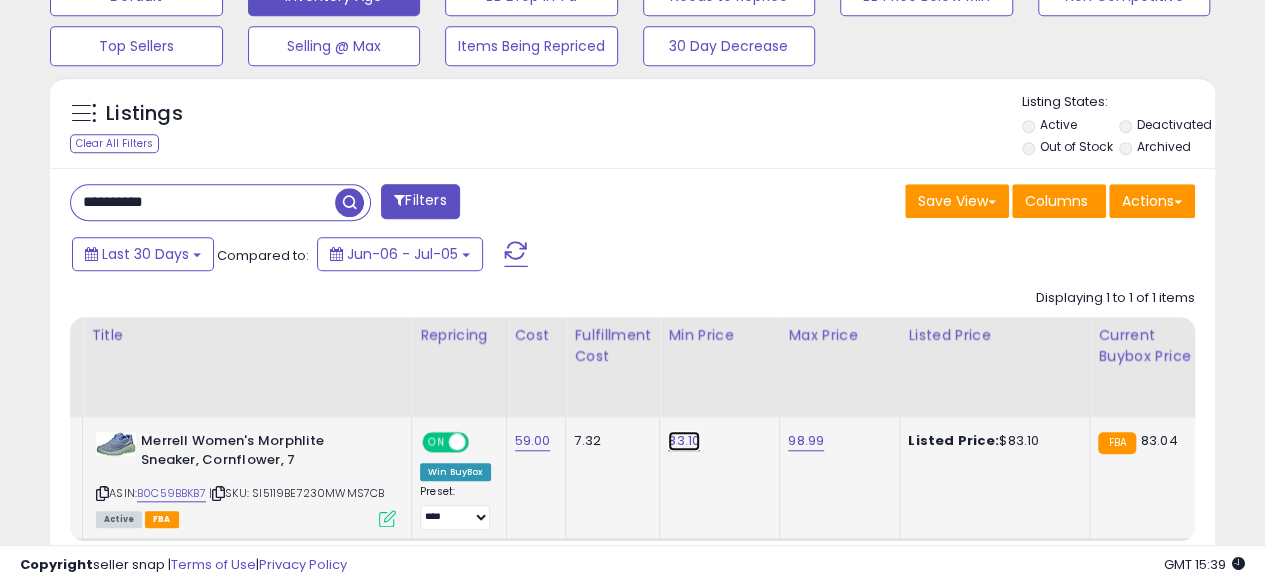 click on "83.10" at bounding box center [684, 441] 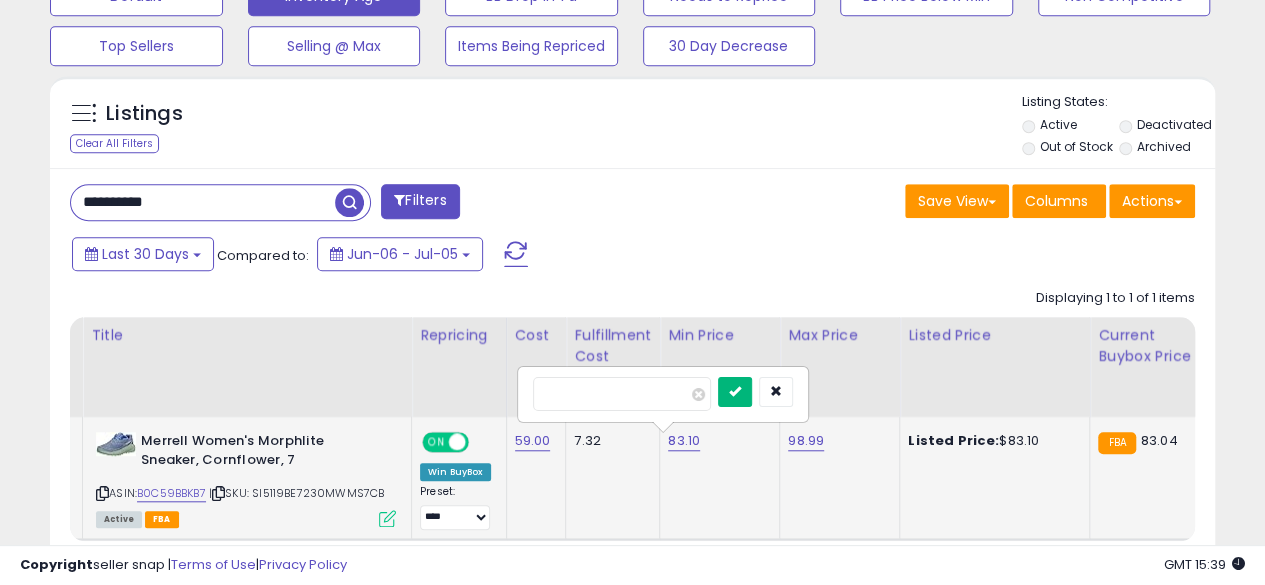 type on "*****" 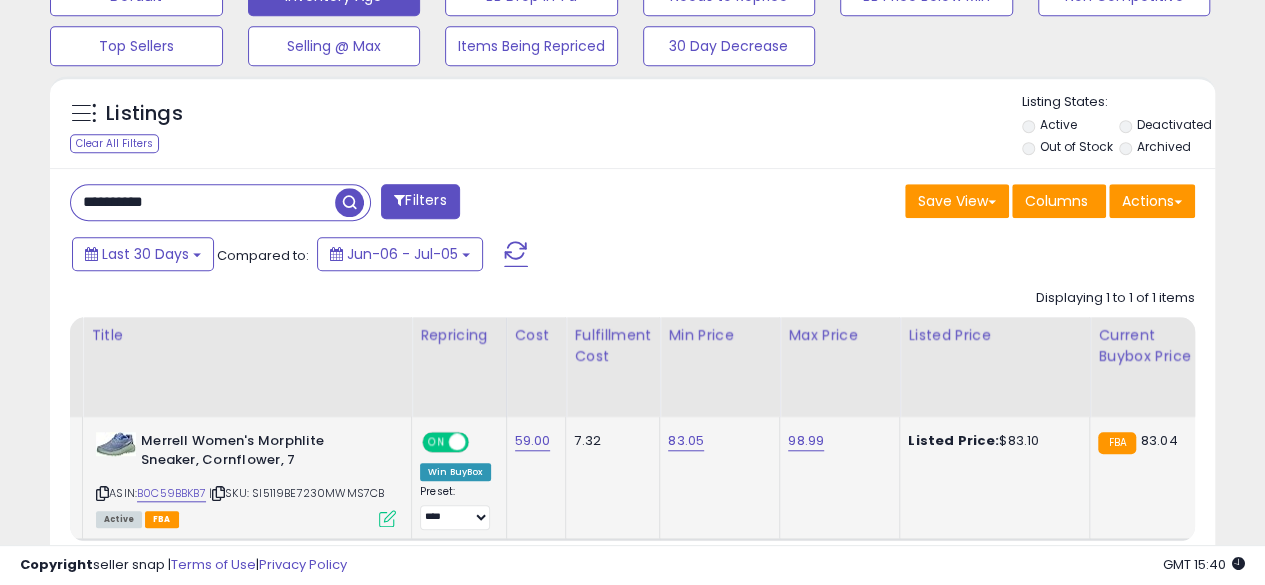 click on "**********" at bounding box center [203, 202] 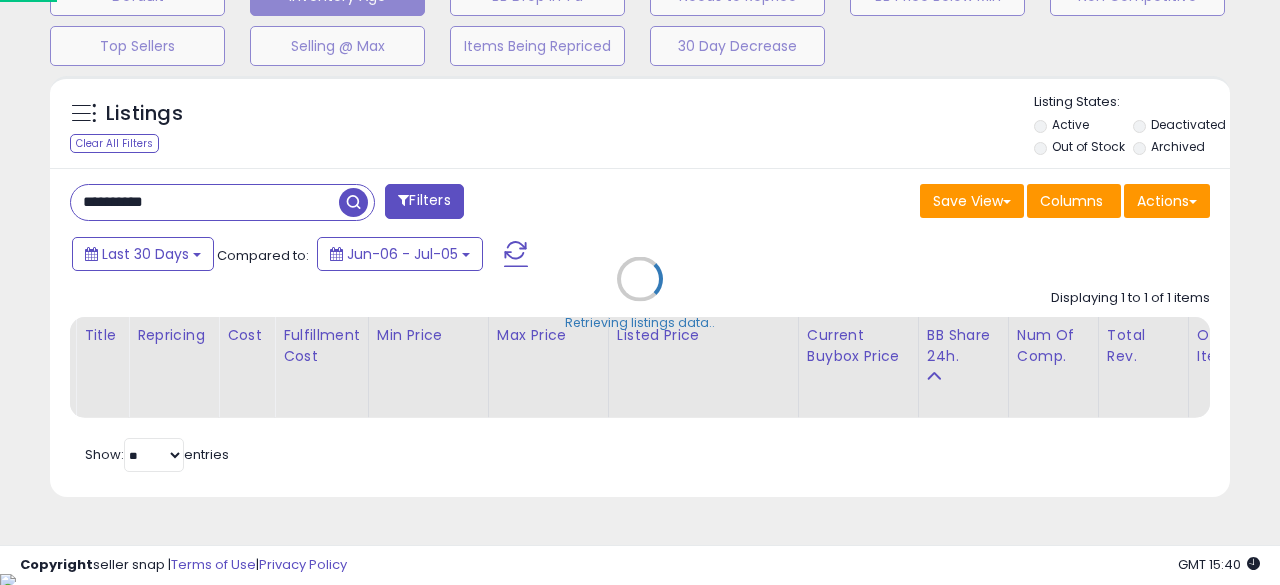 scroll, scrollTop: 999590, scrollLeft: 999317, axis: both 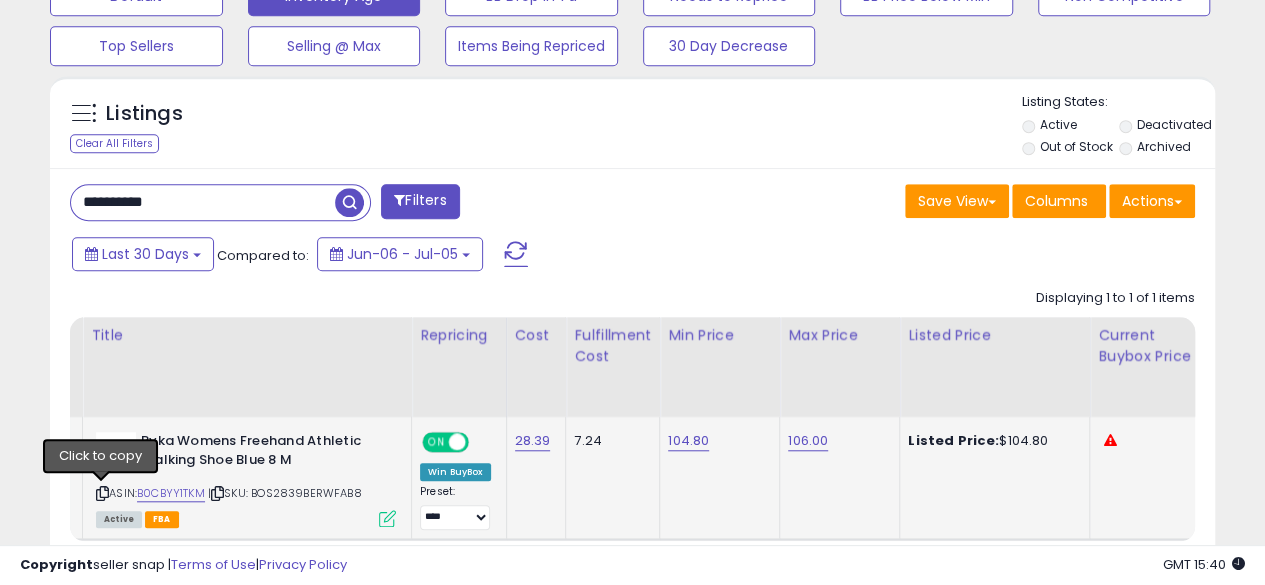 click at bounding box center (102, 493) 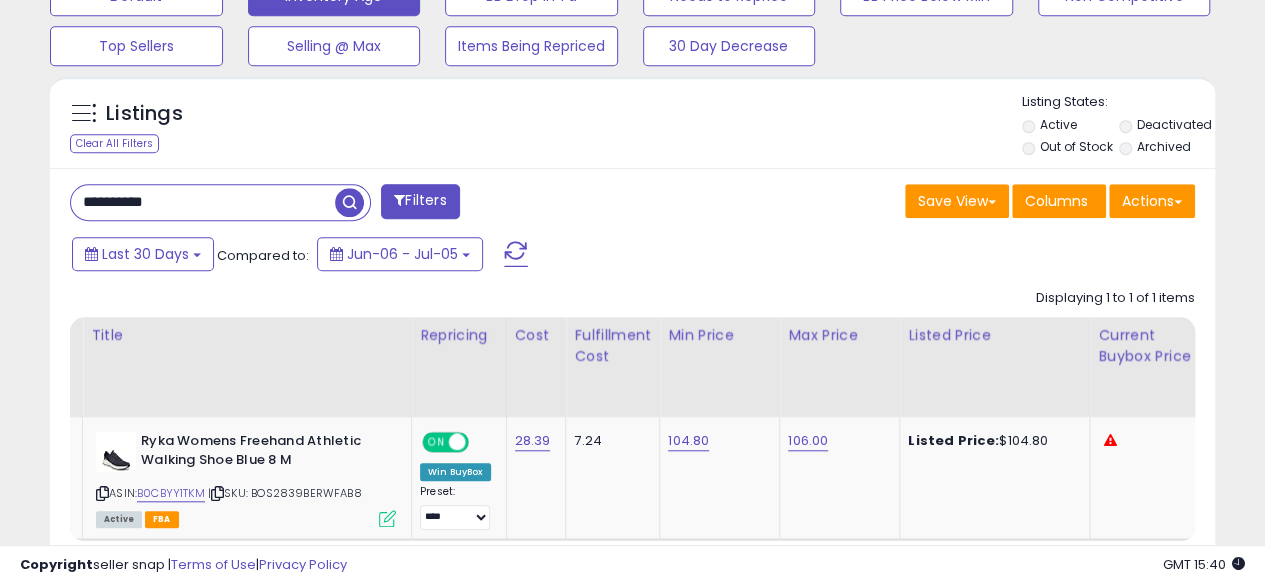 click on "**********" at bounding box center (203, 202) 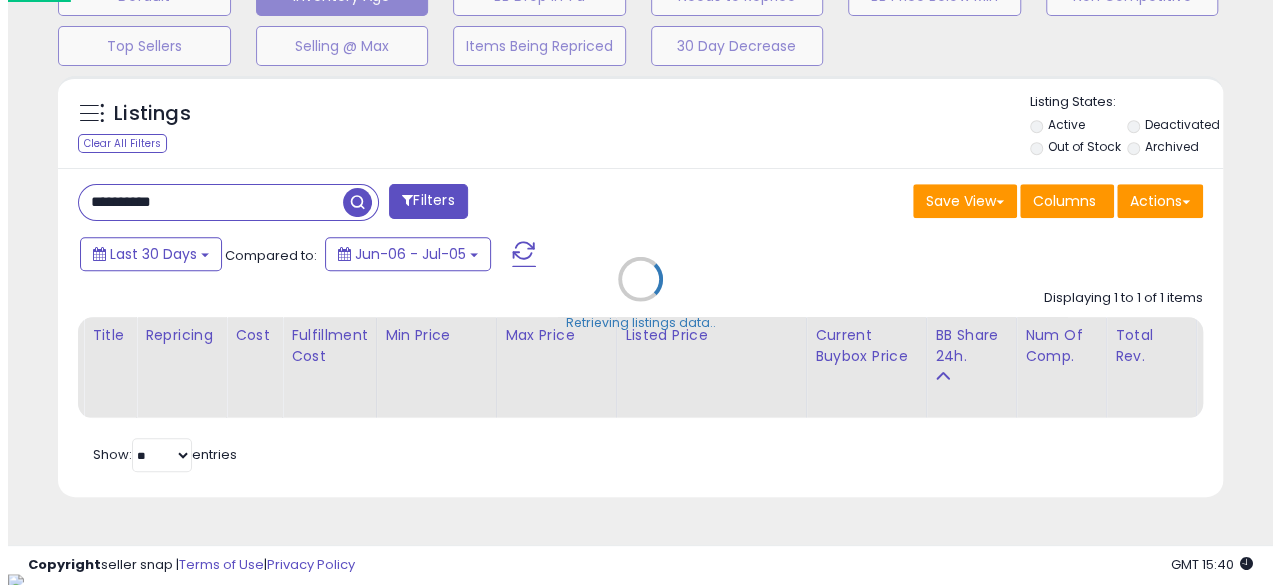 scroll, scrollTop: 999590, scrollLeft: 999317, axis: both 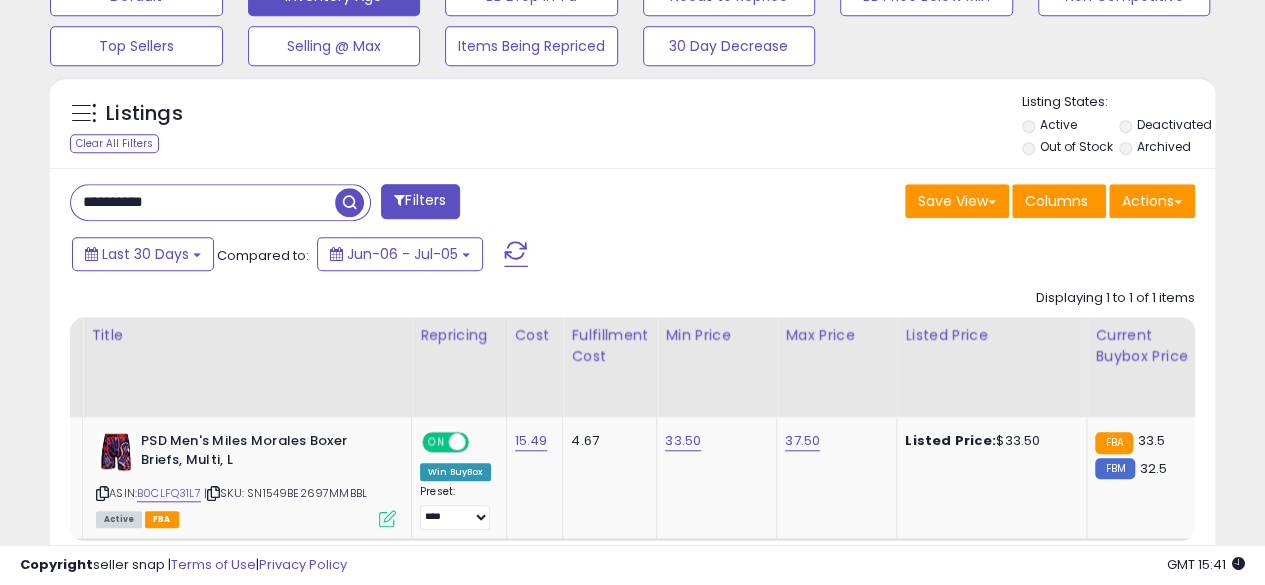 click on "**********" at bounding box center [203, 202] 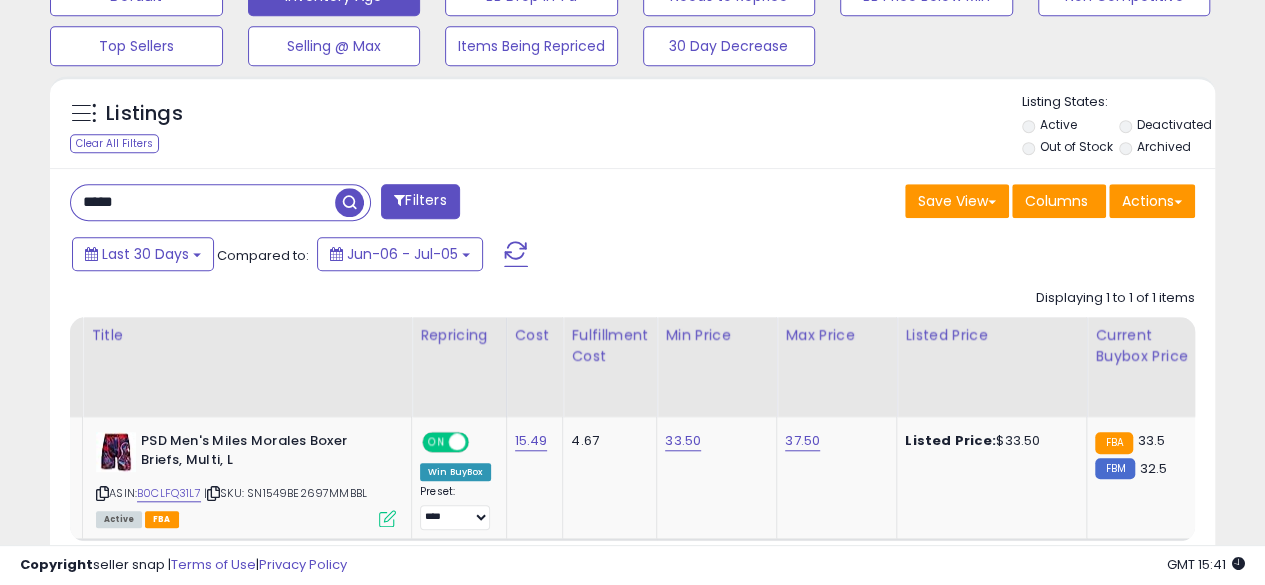 type on "**********" 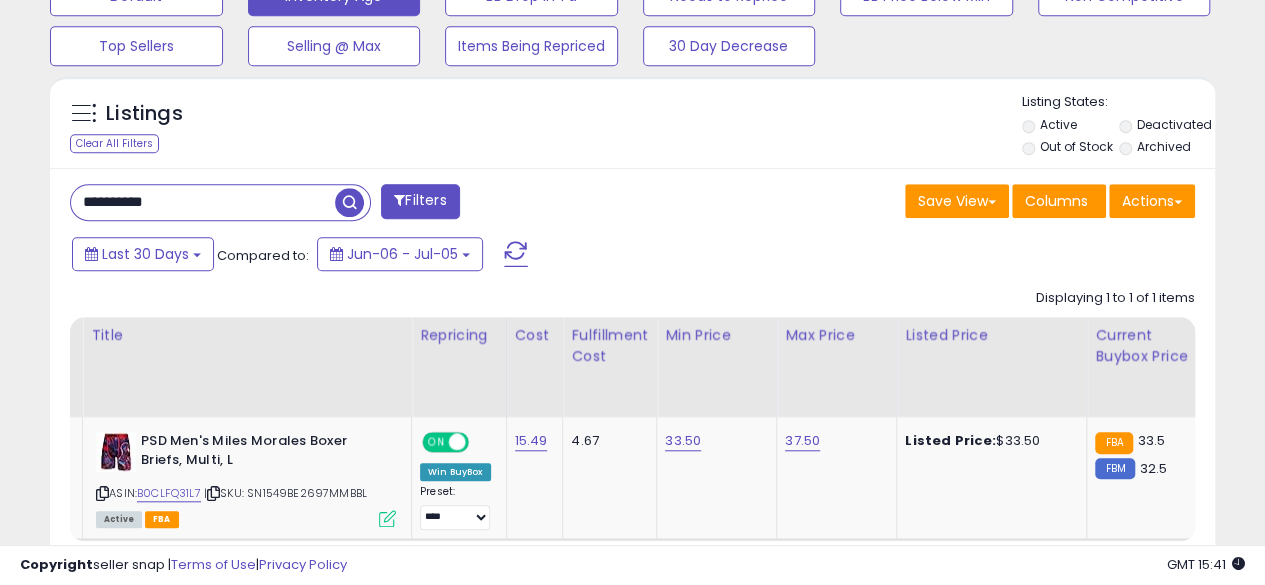click at bounding box center (349, 202) 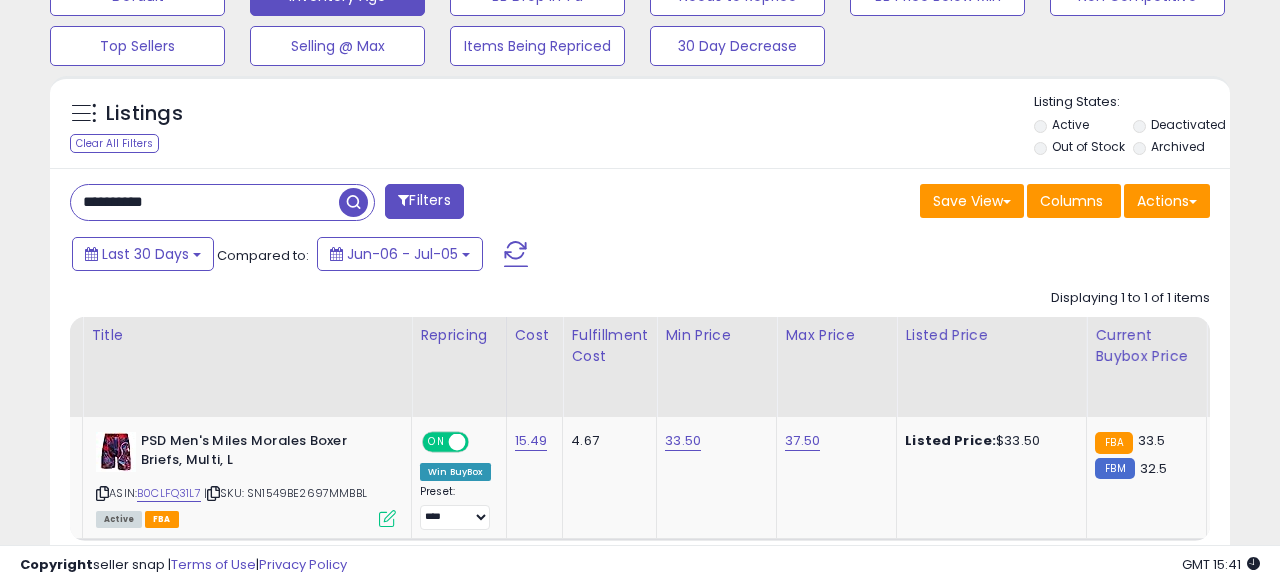 scroll, scrollTop: 999590, scrollLeft: 999317, axis: both 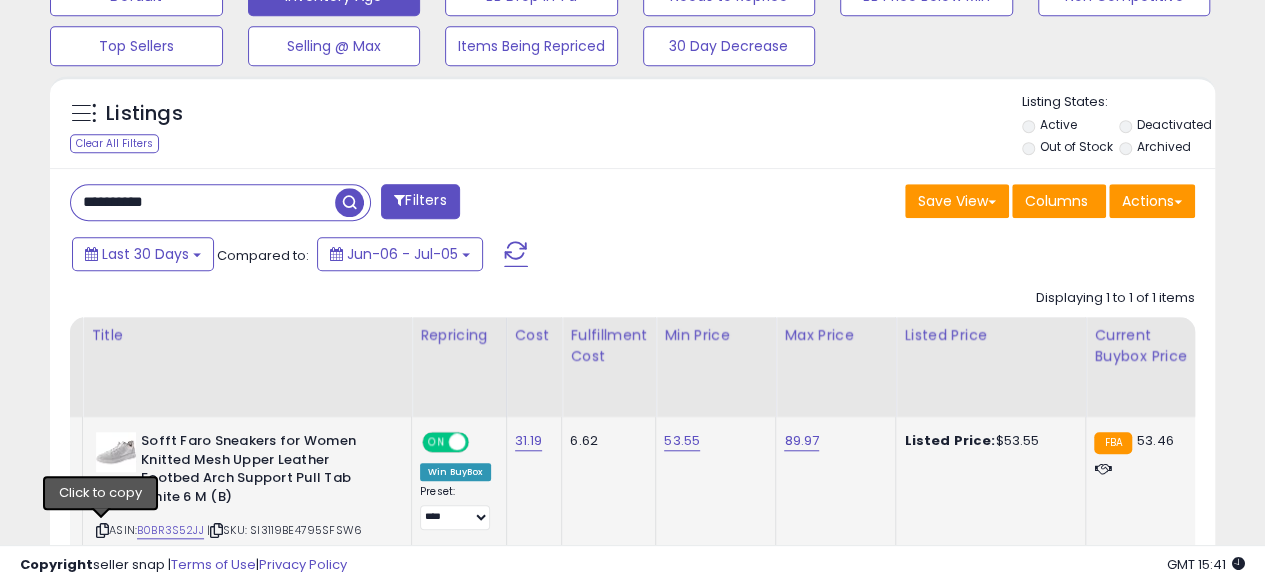 click at bounding box center (102, 530) 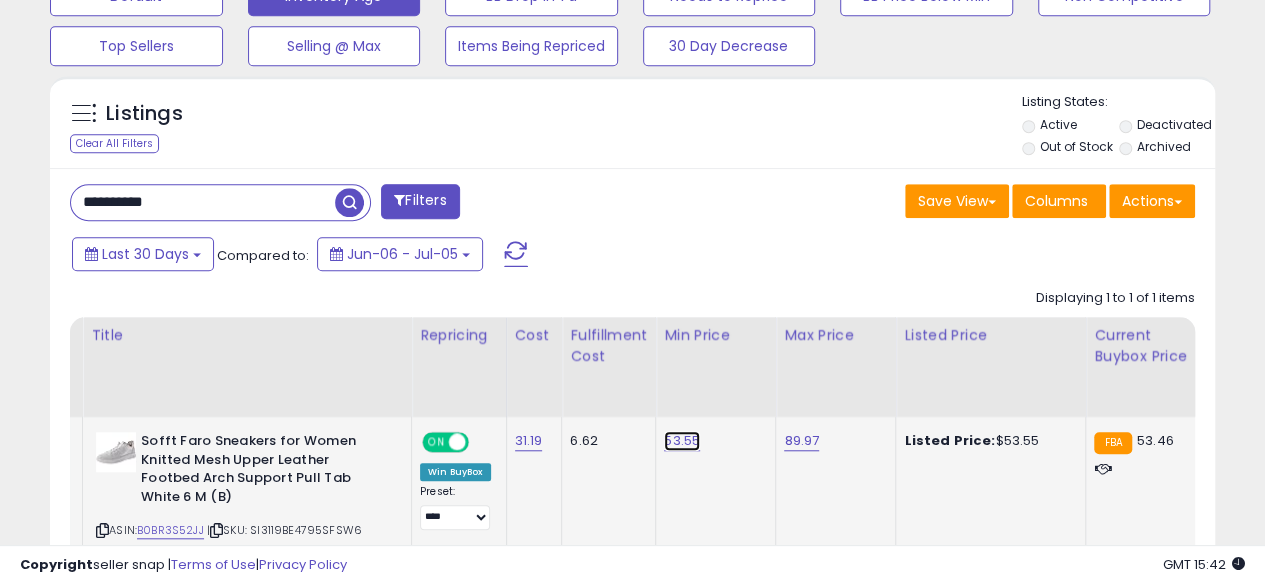 click on "53.55" at bounding box center (682, 441) 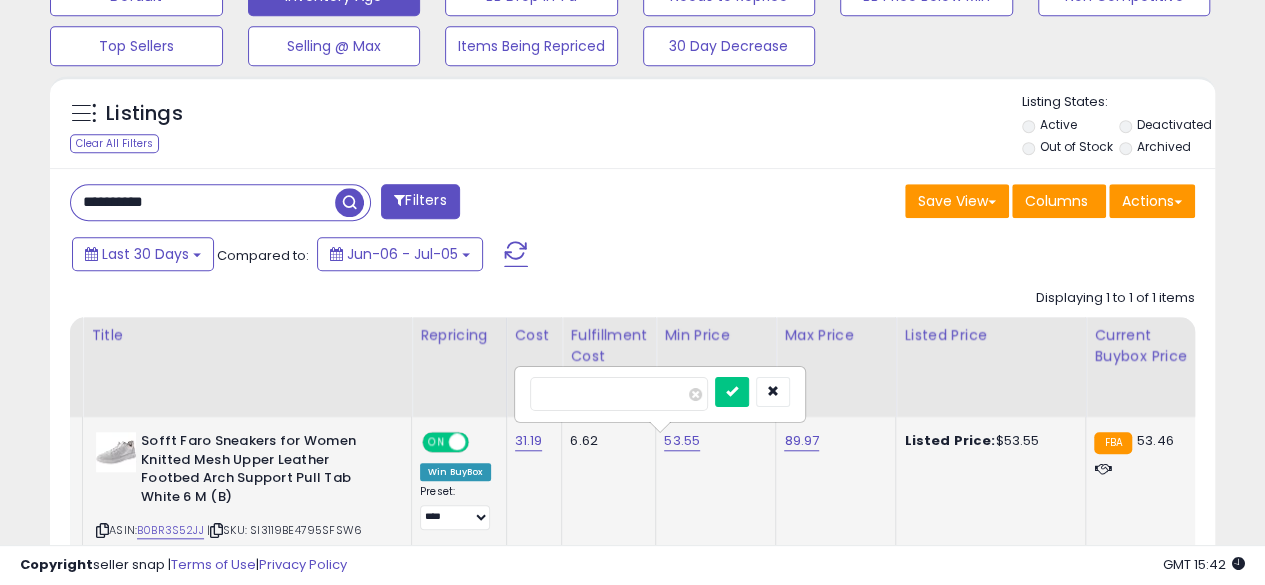 type on "*****" 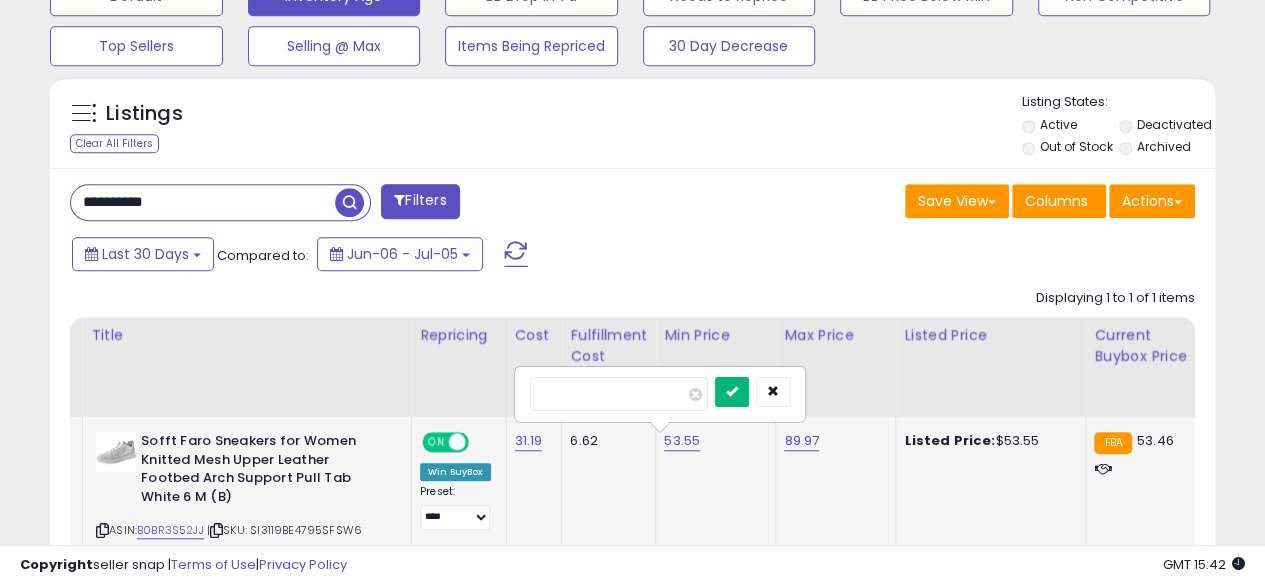click at bounding box center [732, 392] 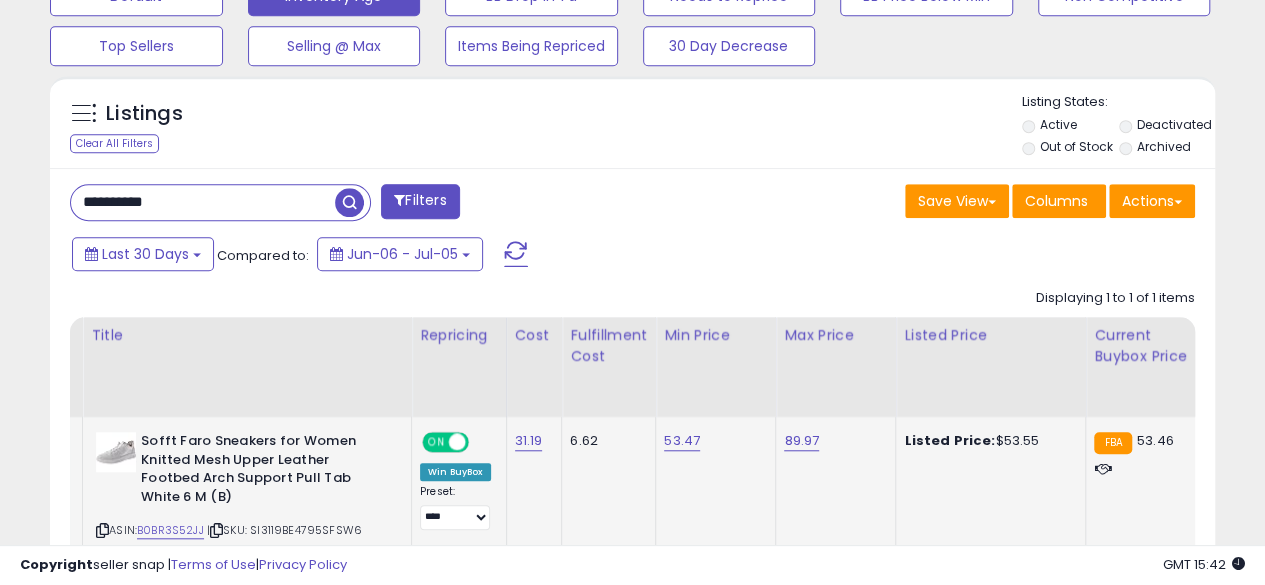click on "**********" at bounding box center [203, 202] 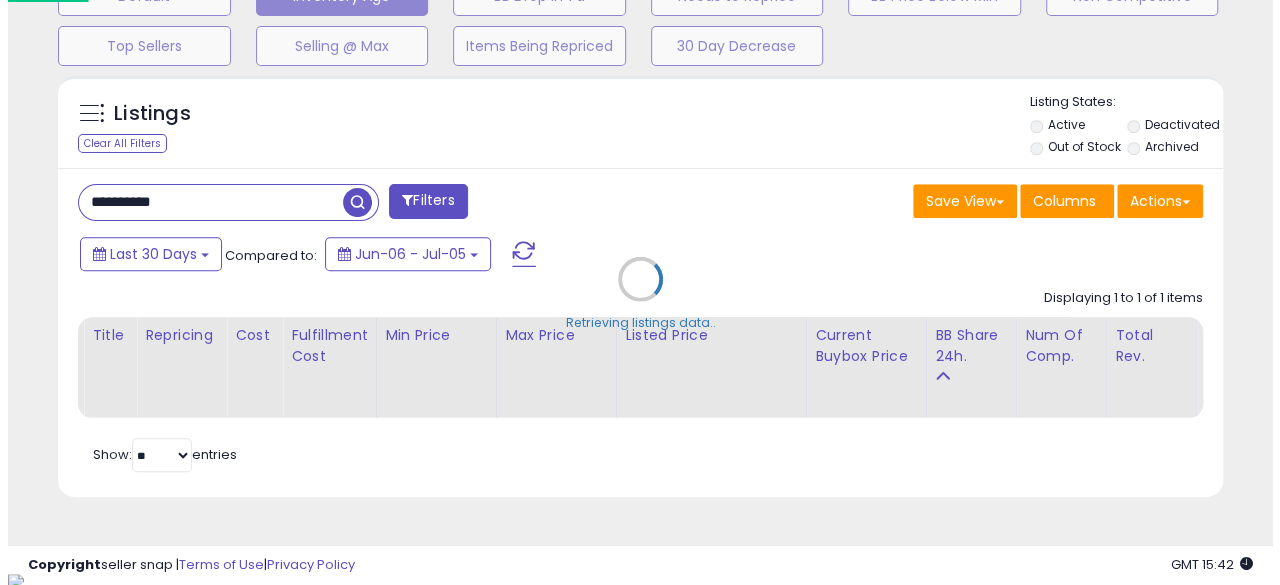 scroll, scrollTop: 999590, scrollLeft: 999317, axis: both 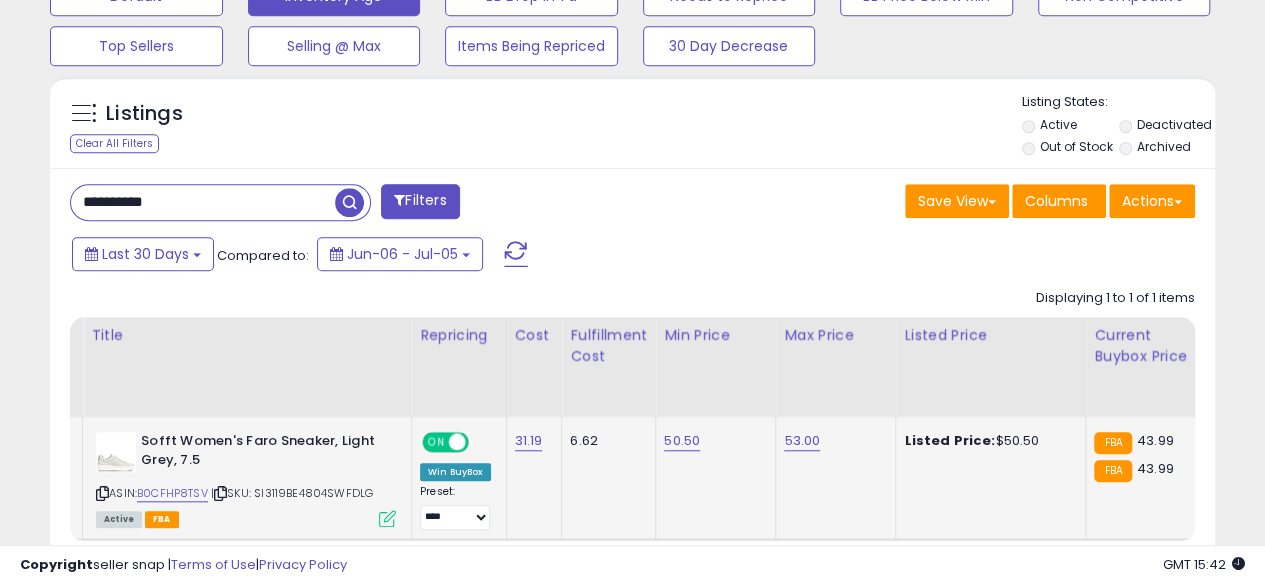 click at bounding box center [102, 493] 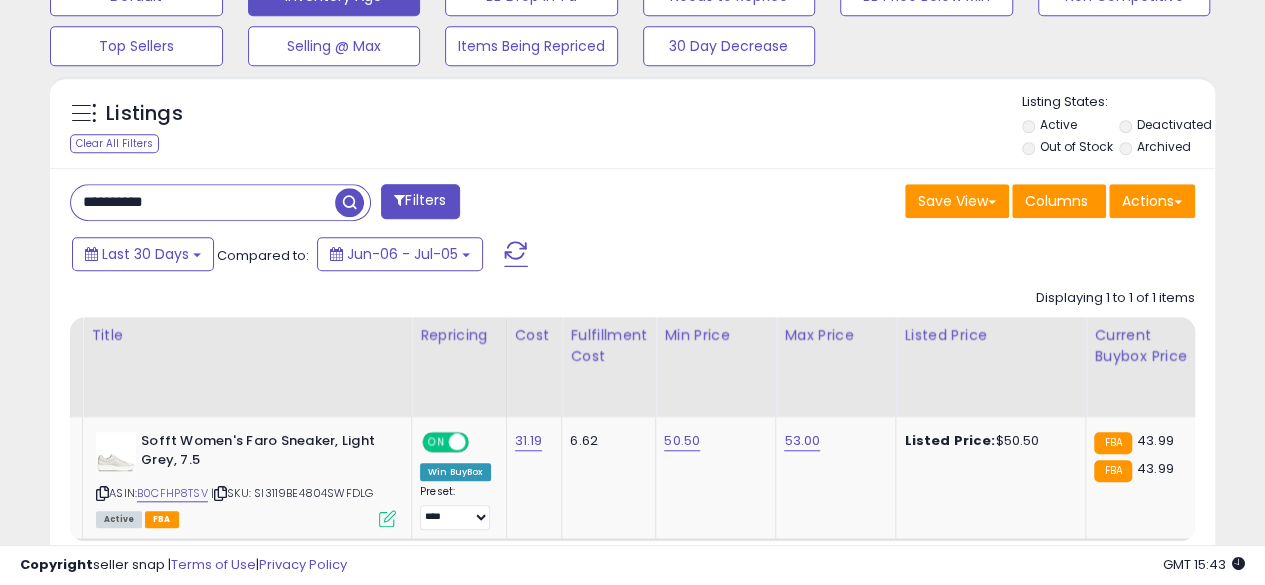 click on "**********" at bounding box center [203, 202] 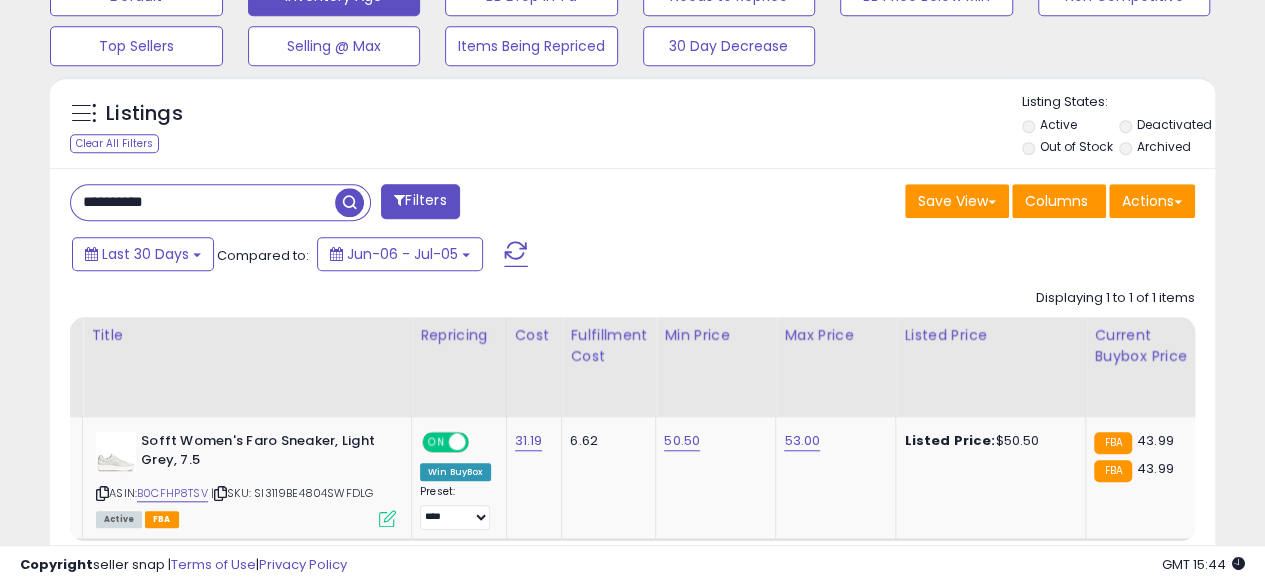 click at bounding box center (349, 202) 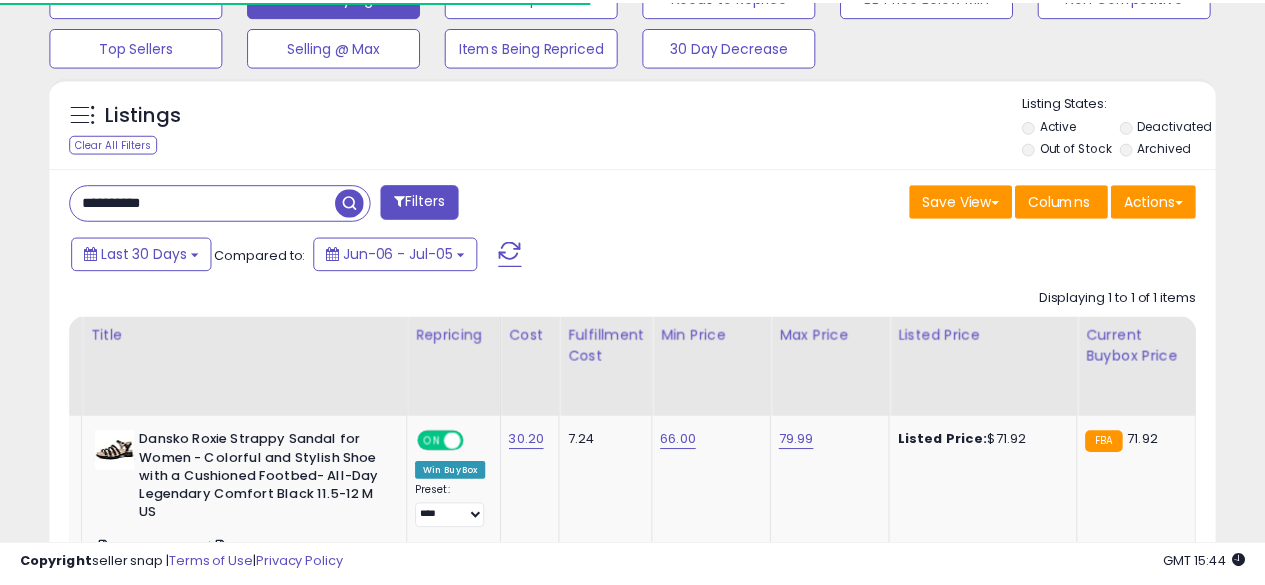 scroll, scrollTop: 410, scrollLeft: 674, axis: both 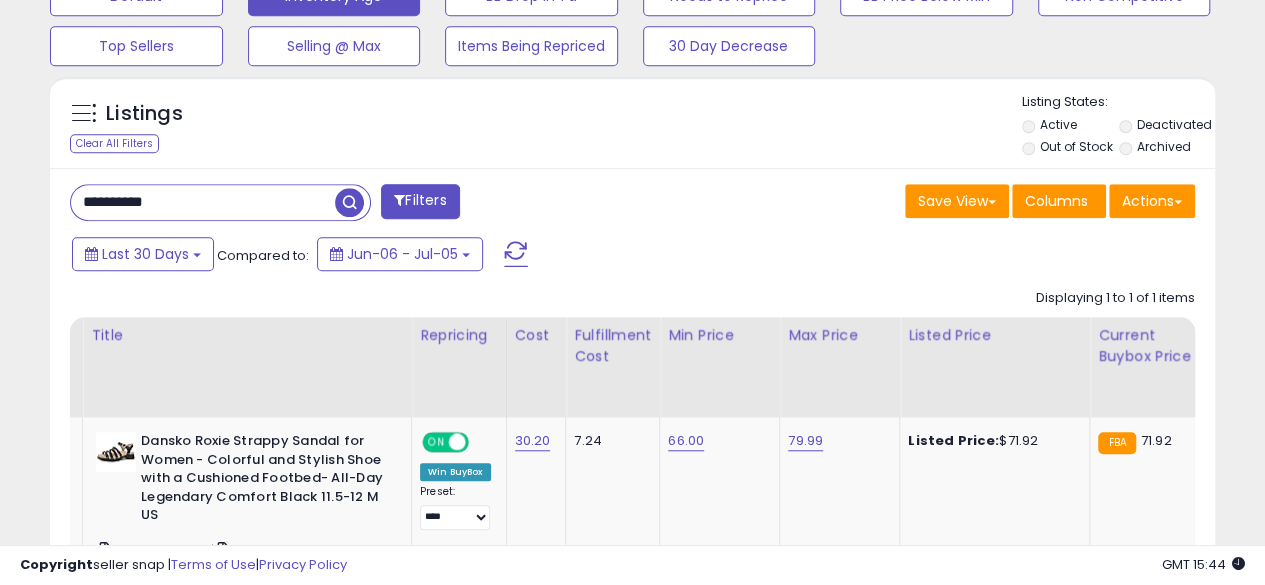 click on "**********" at bounding box center [203, 202] 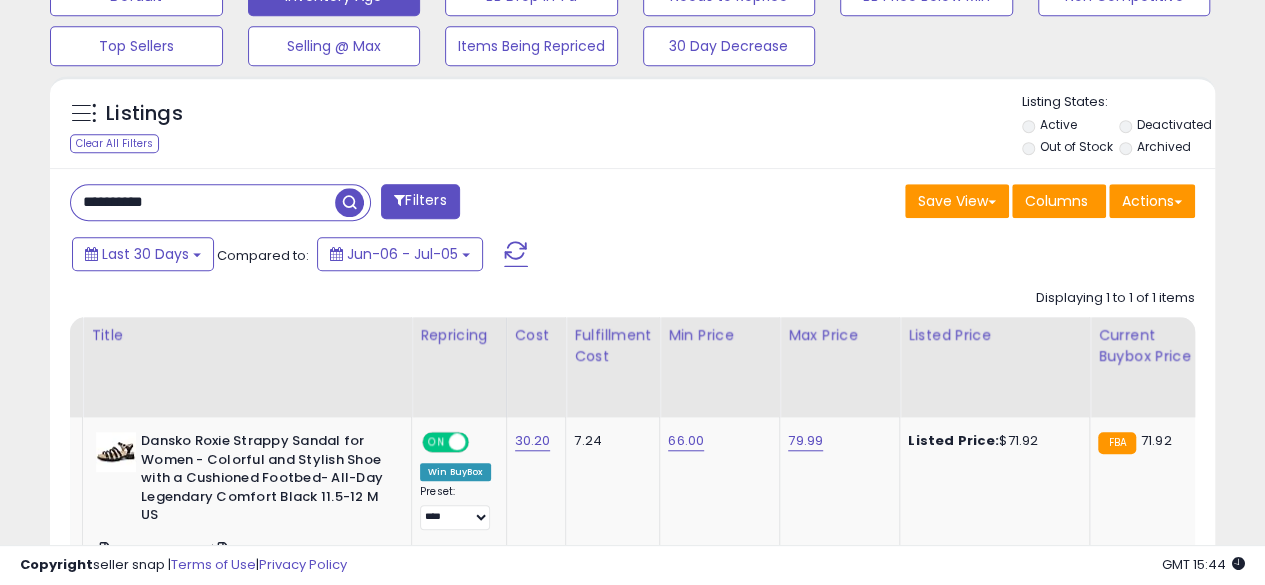 click at bounding box center (349, 202) 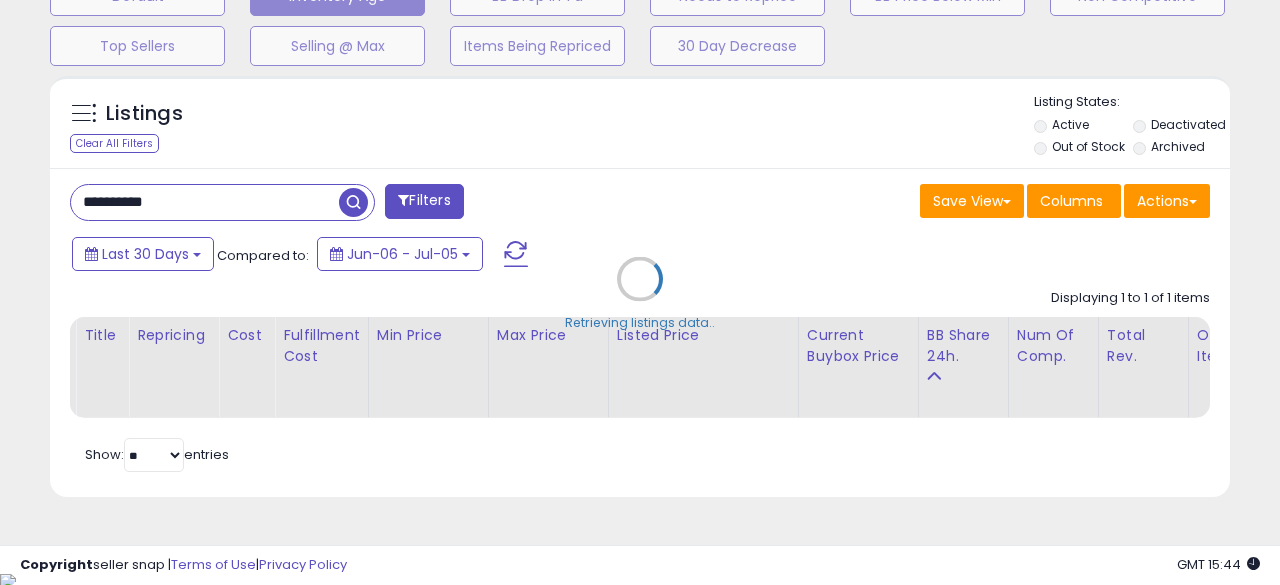 scroll, scrollTop: 999590, scrollLeft: 999317, axis: both 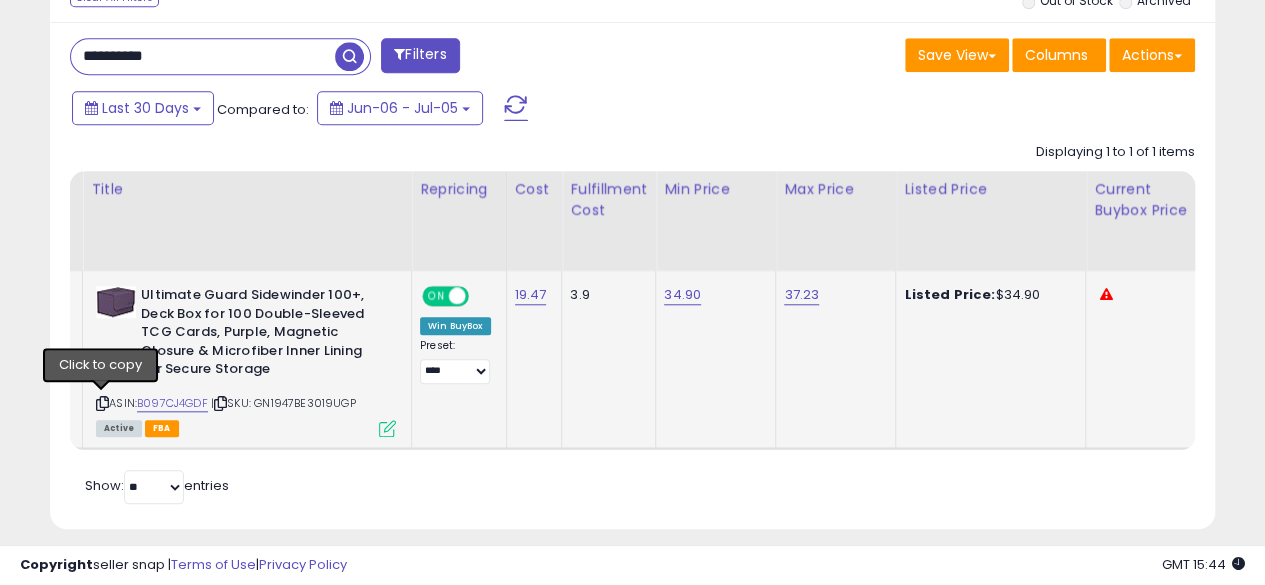 click at bounding box center (102, 403) 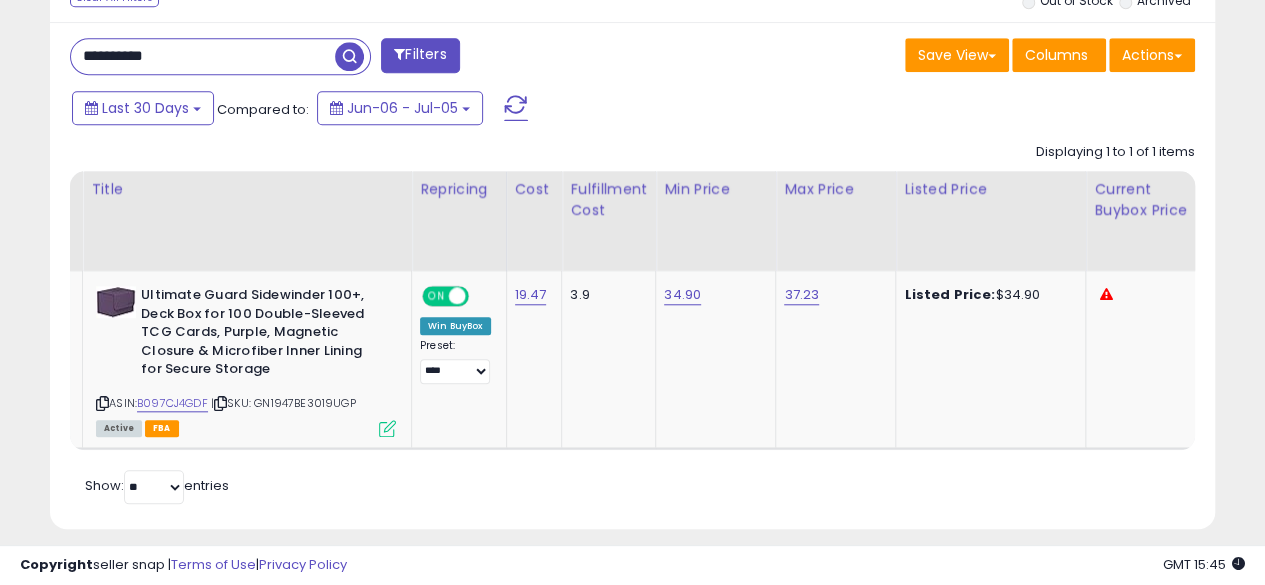 click on "**********" at bounding box center [203, 56] 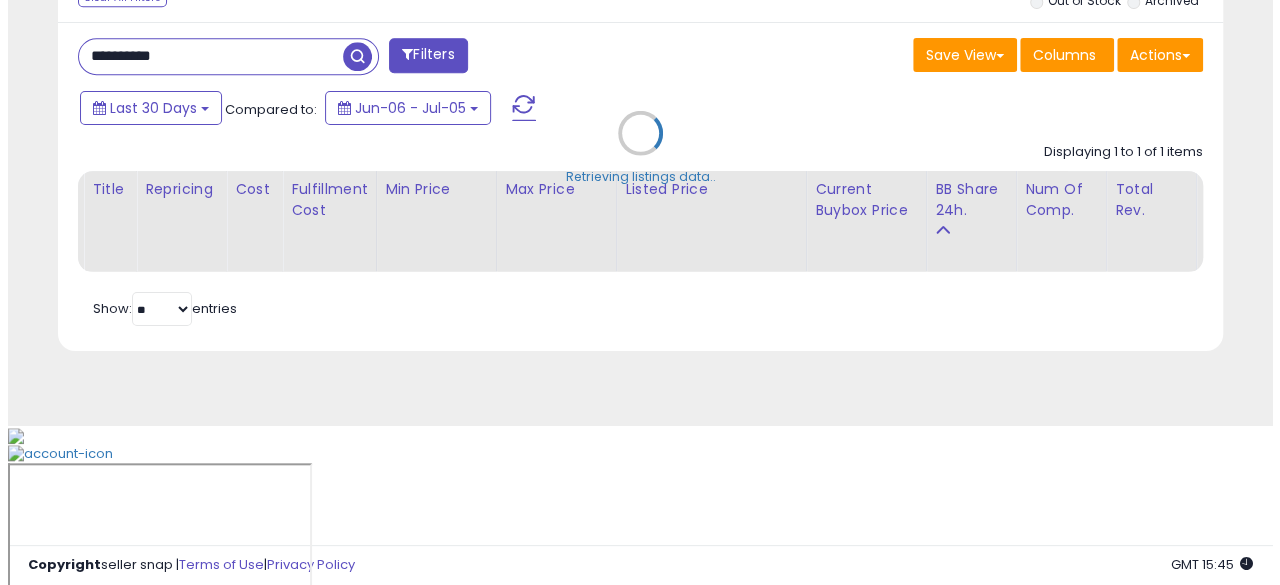 scroll, scrollTop: 654, scrollLeft: 0, axis: vertical 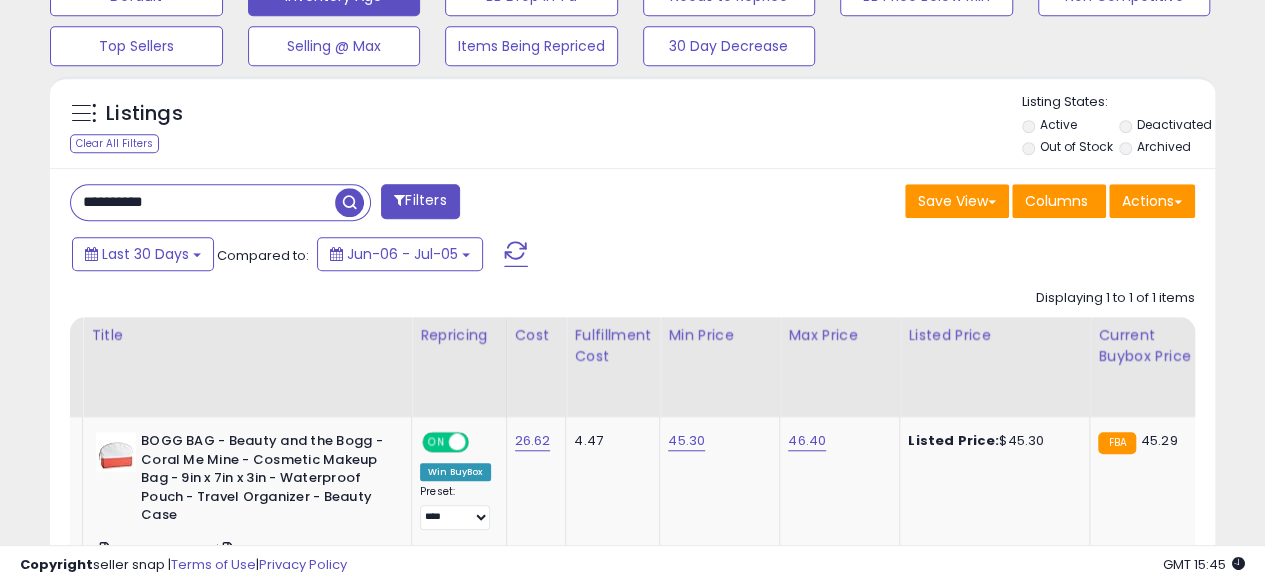click on "**********" at bounding box center (344, 204) 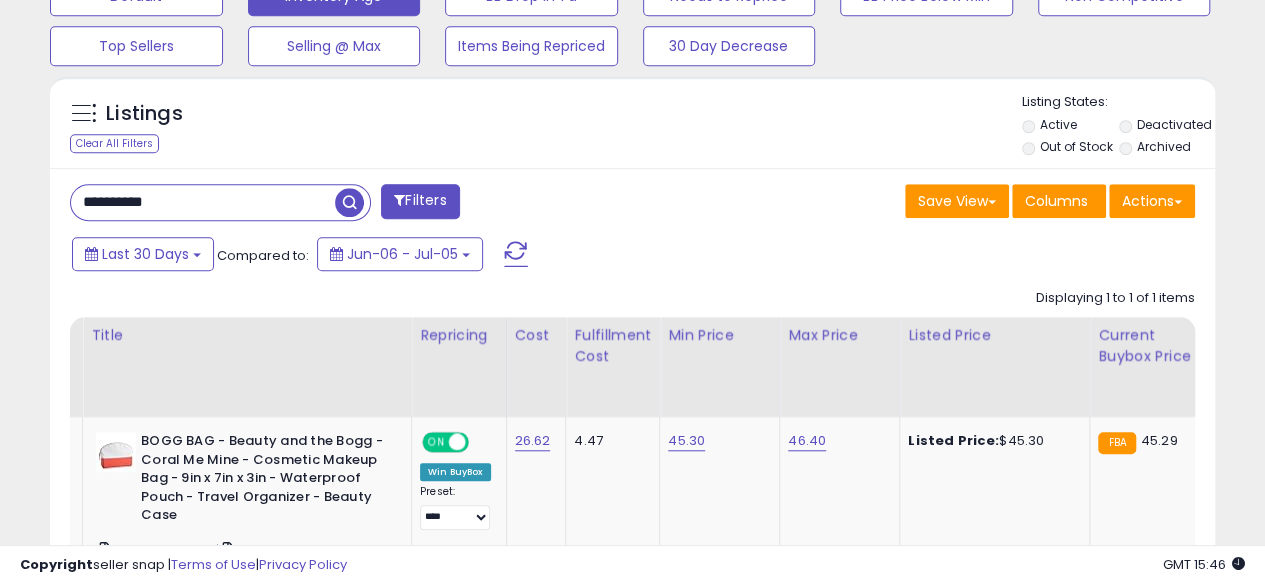 click at bounding box center [349, 202] 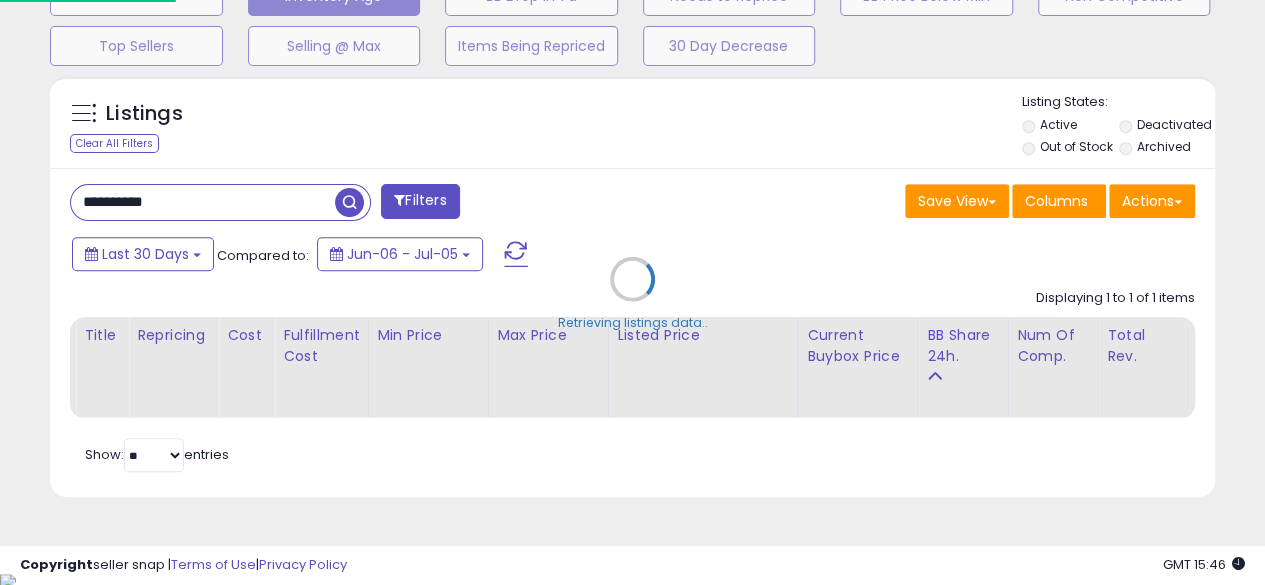 scroll, scrollTop: 999590, scrollLeft: 999317, axis: both 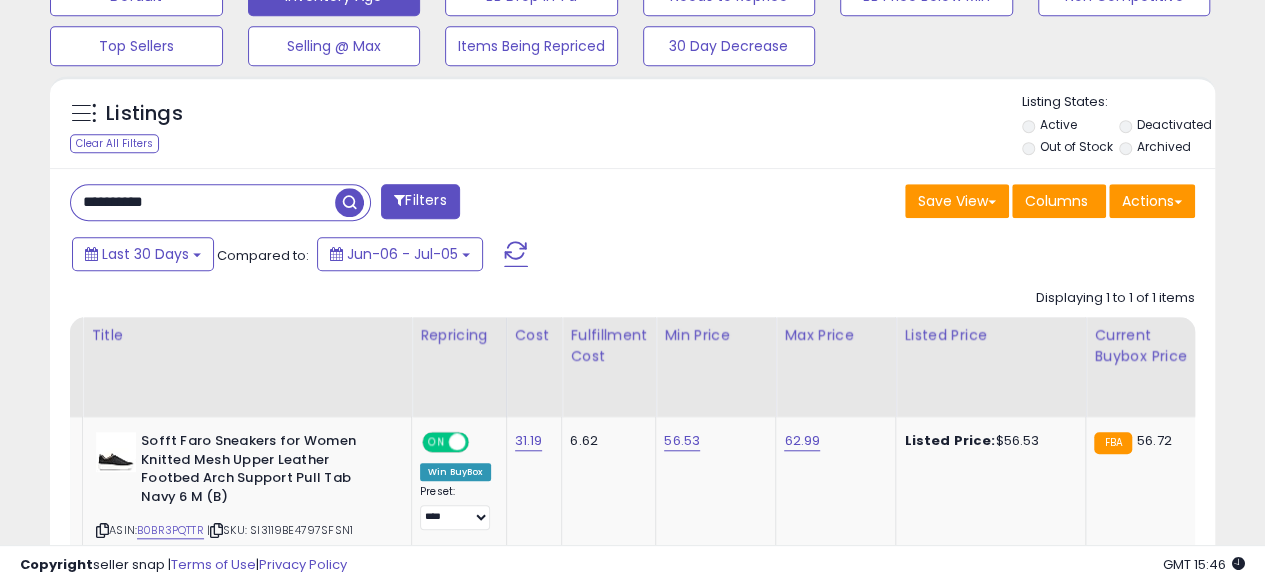 click on "**********" at bounding box center [203, 202] 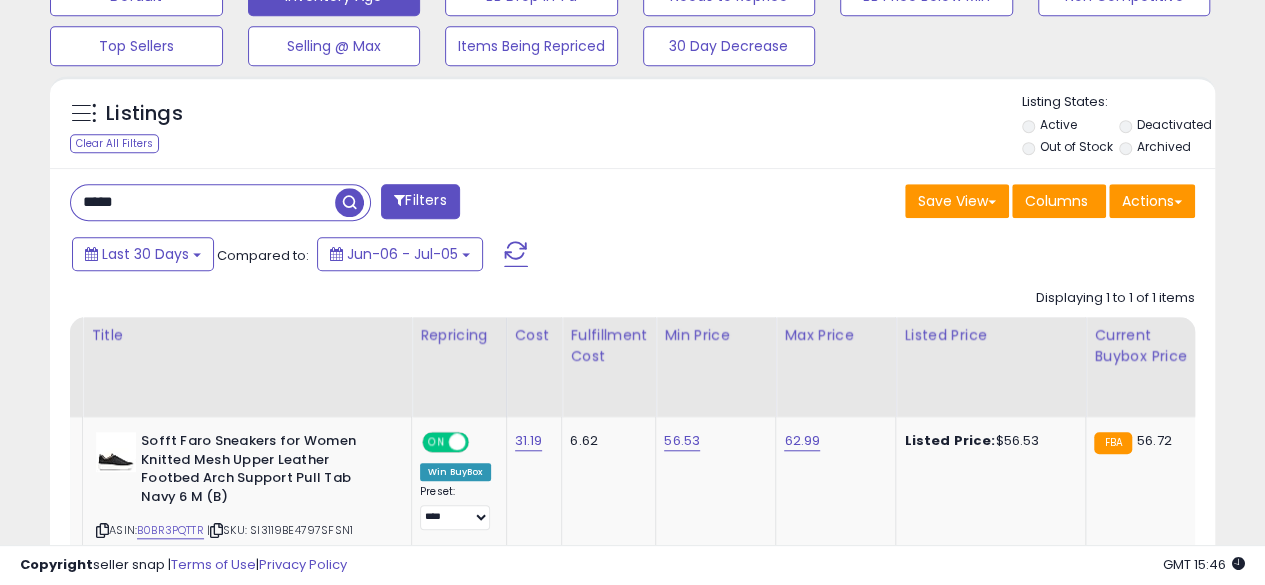 type on "**********" 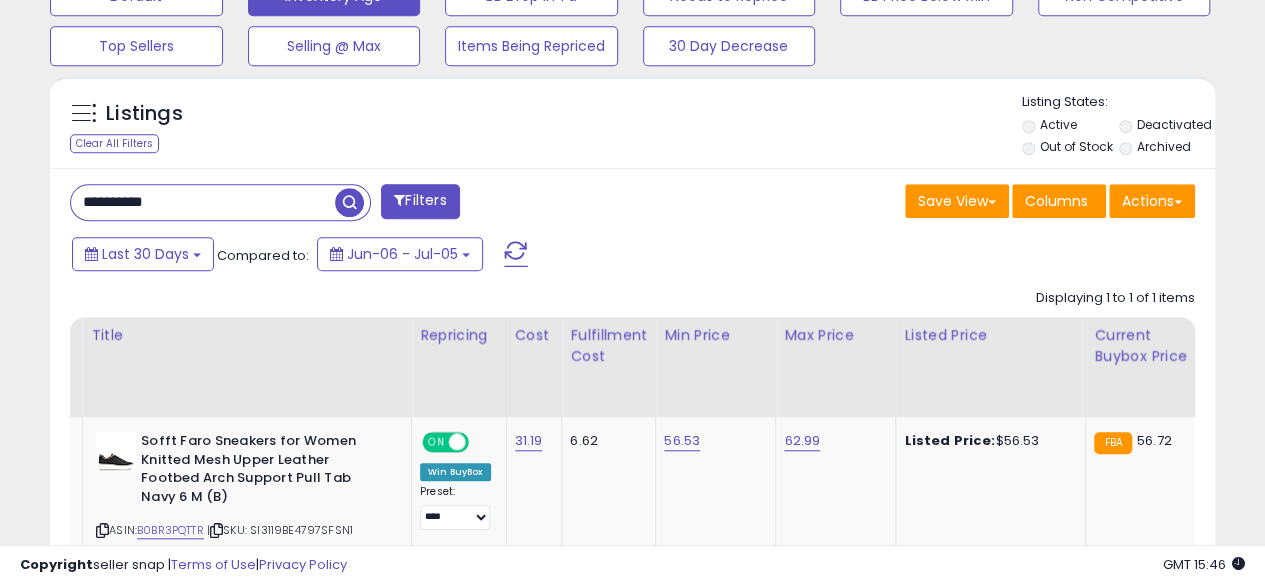 click at bounding box center [349, 202] 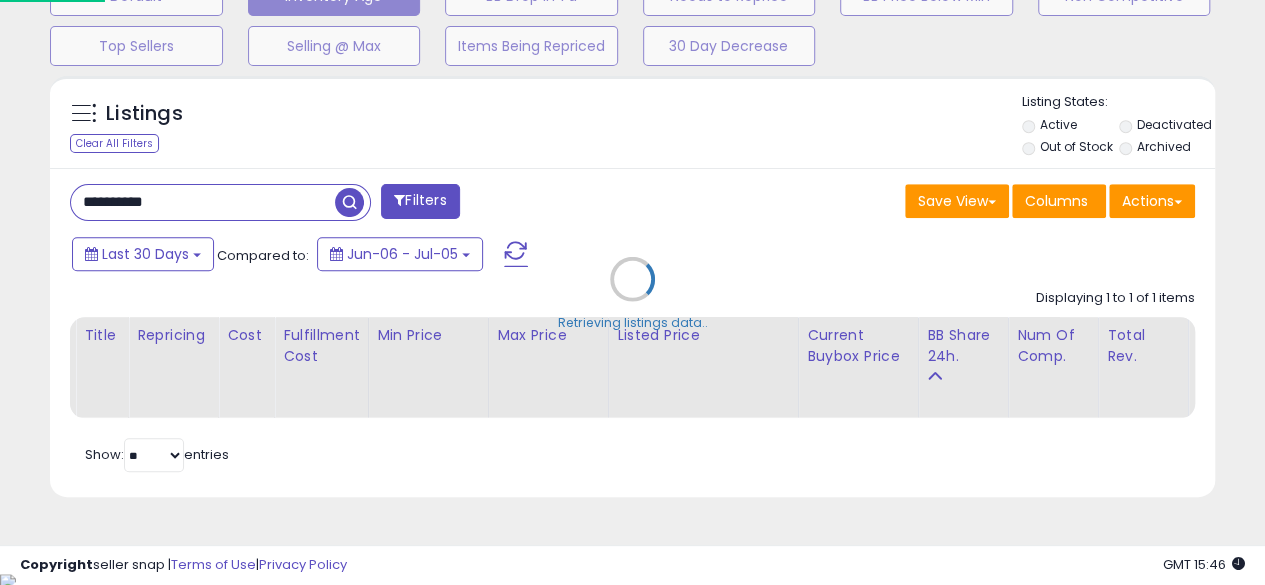 scroll, scrollTop: 999590, scrollLeft: 999317, axis: both 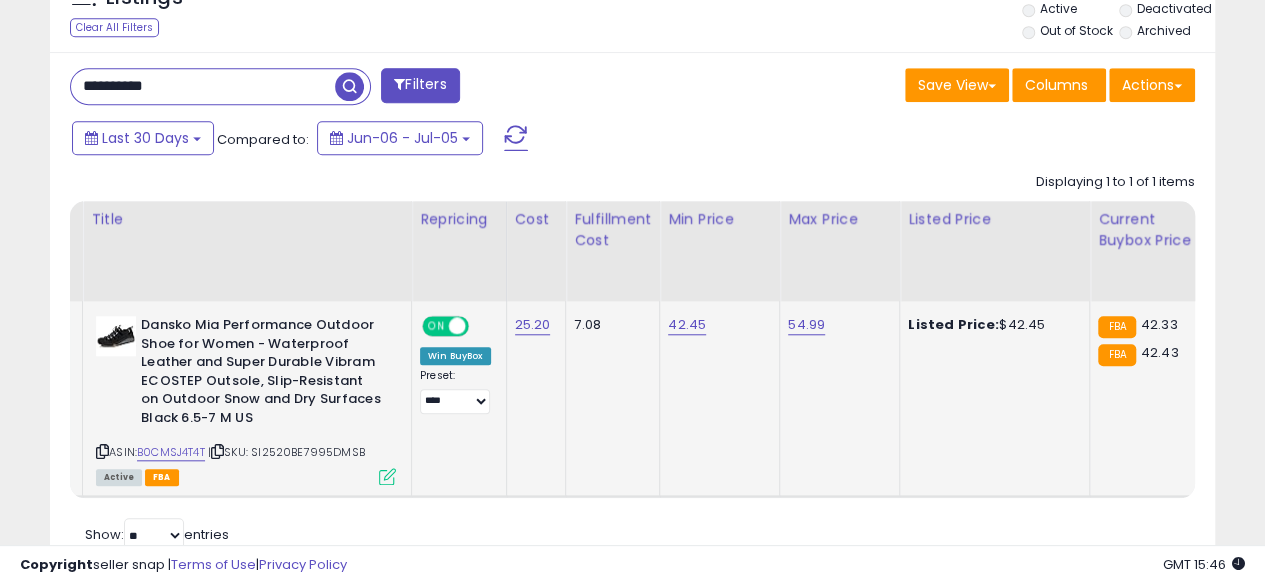 click at bounding box center (102, 451) 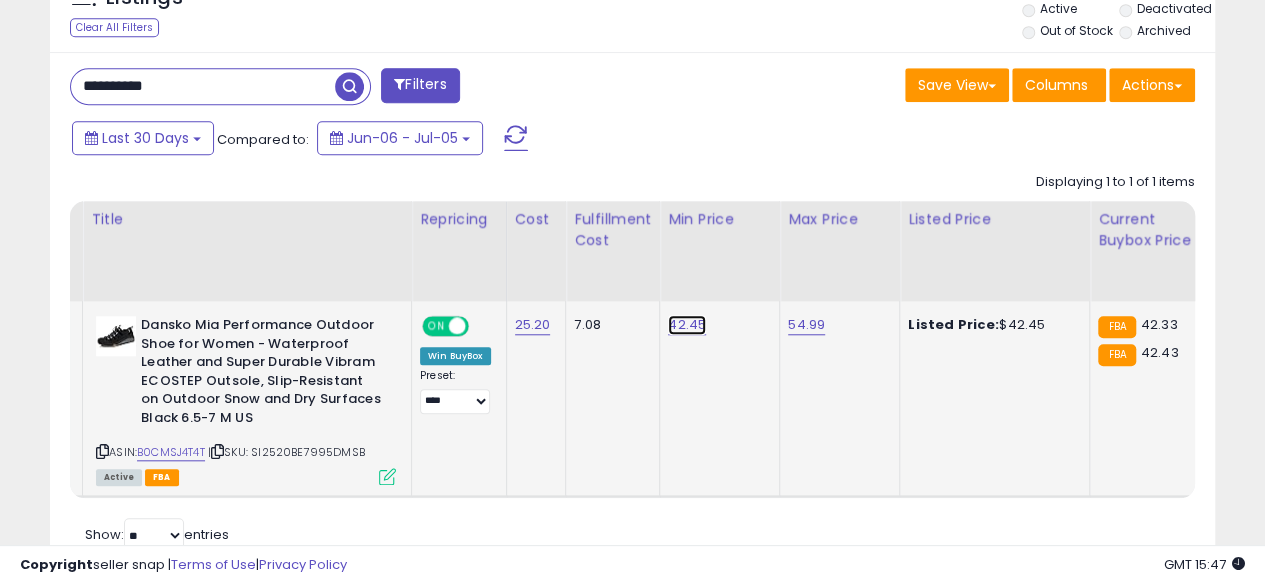 click on "42.45" at bounding box center [687, 325] 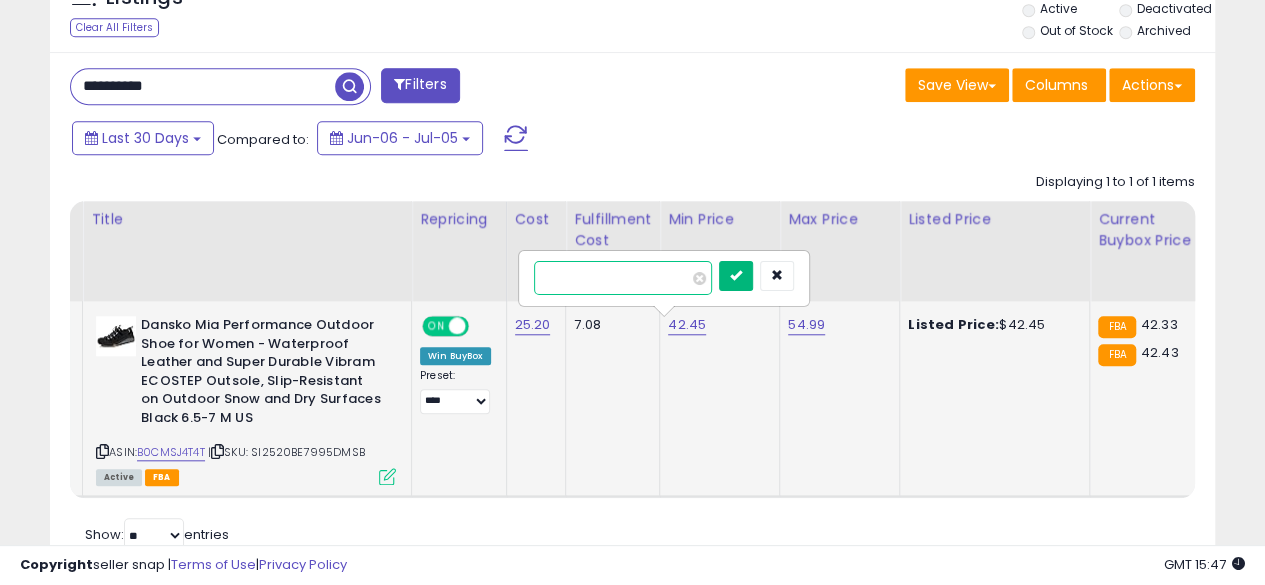 type on "*****" 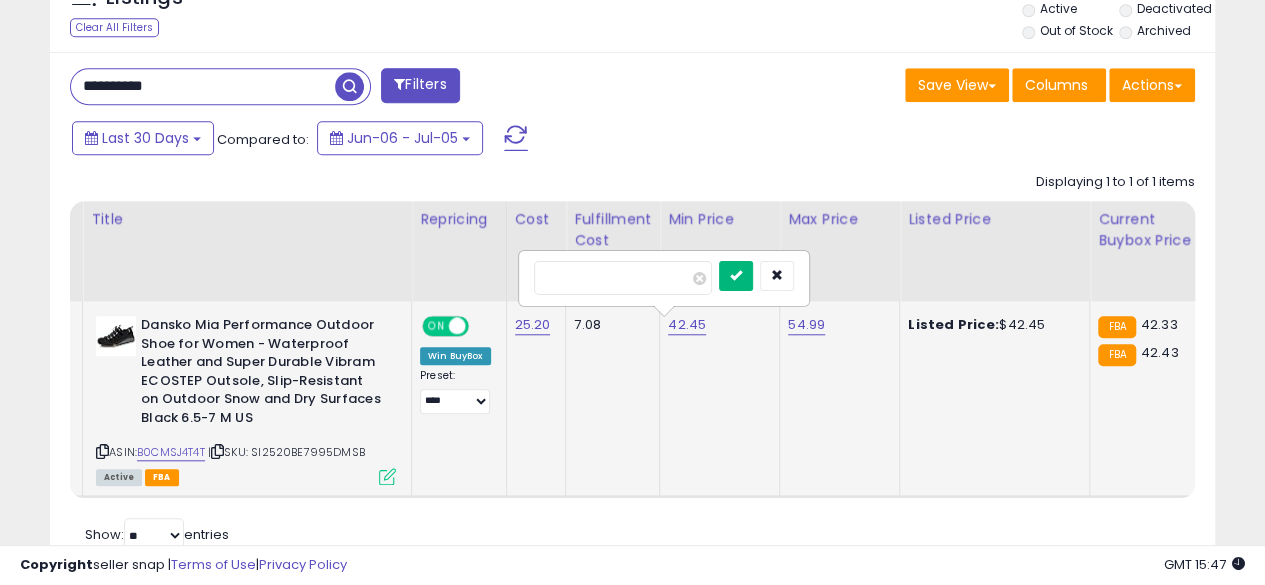 click at bounding box center (736, 275) 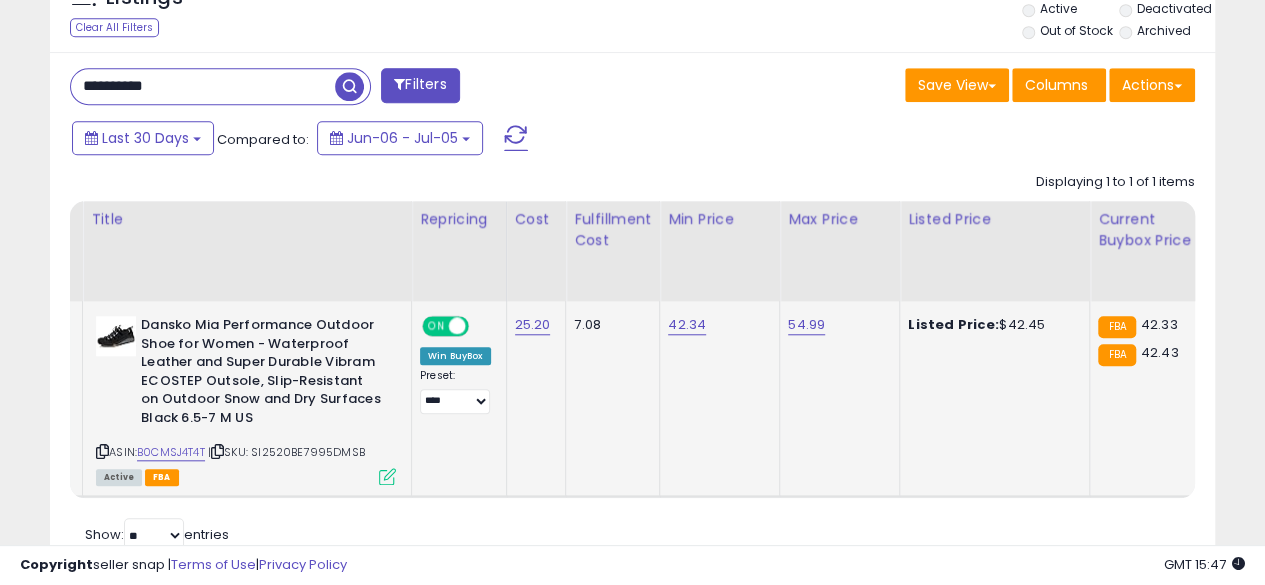 click on "**********" at bounding box center (203, 86) 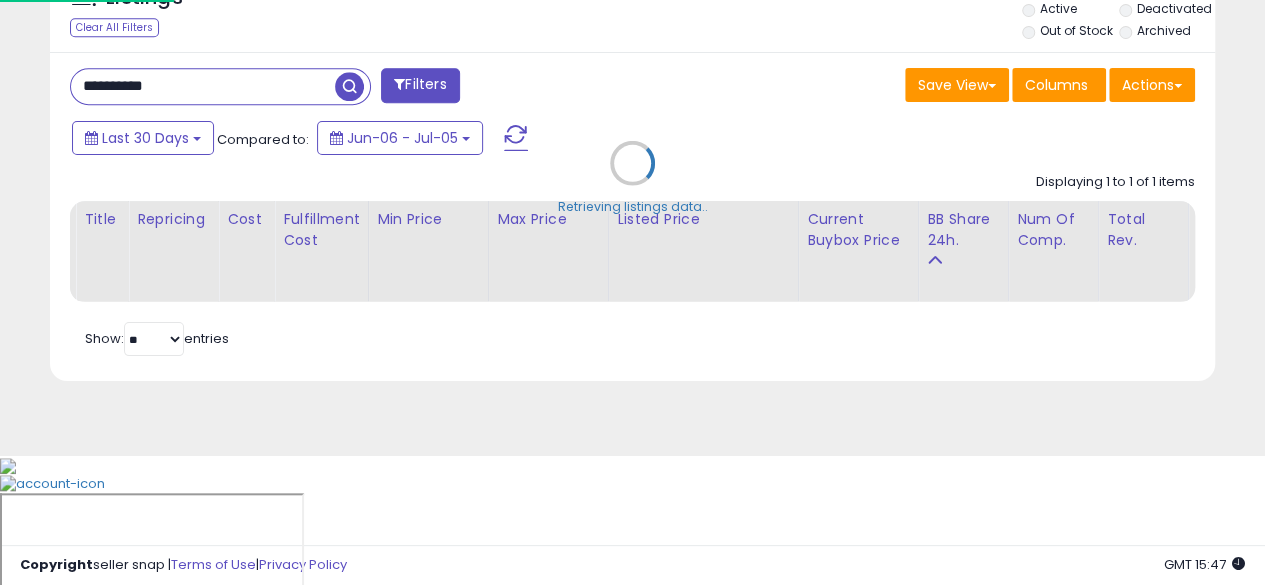 scroll, scrollTop: 999590, scrollLeft: 999317, axis: both 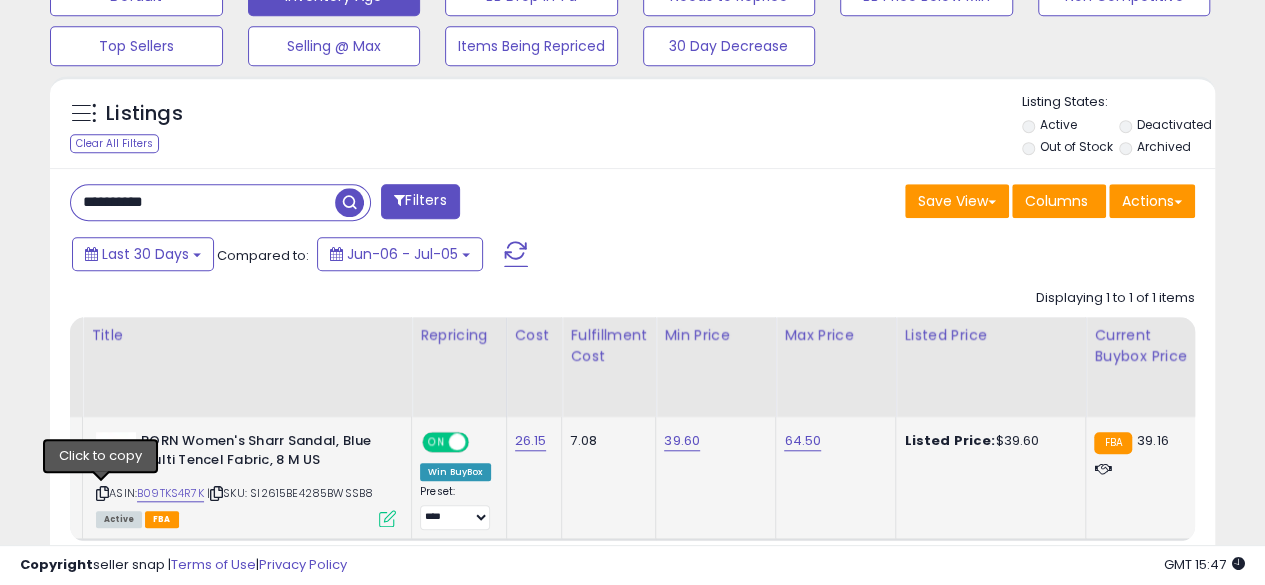 click at bounding box center [102, 493] 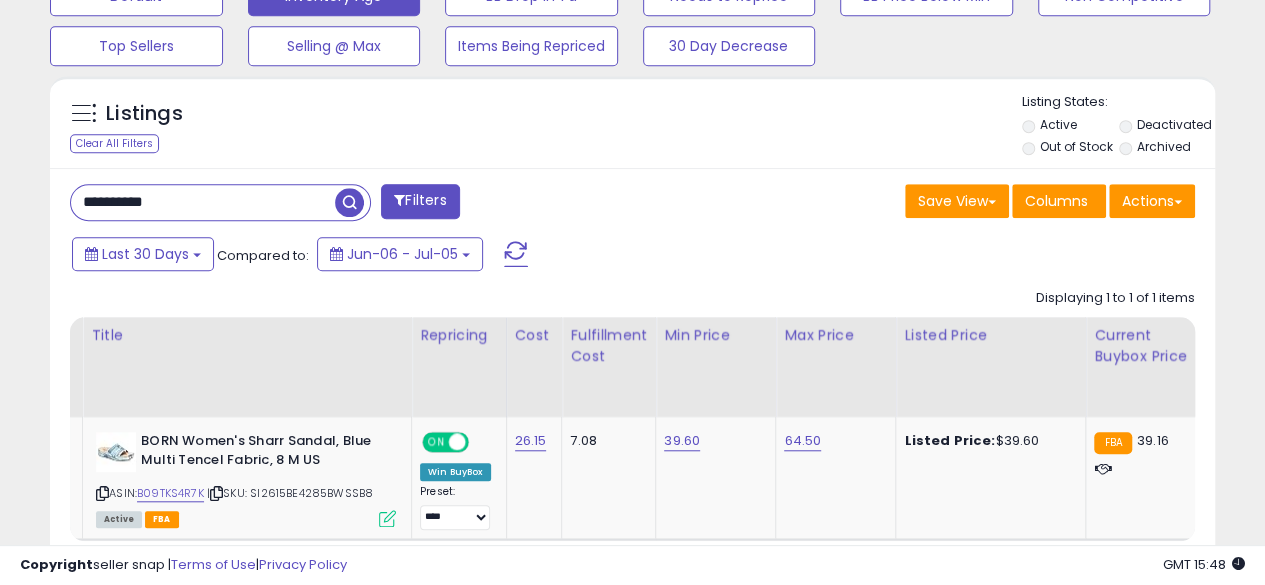 click on "**********" at bounding box center [203, 202] 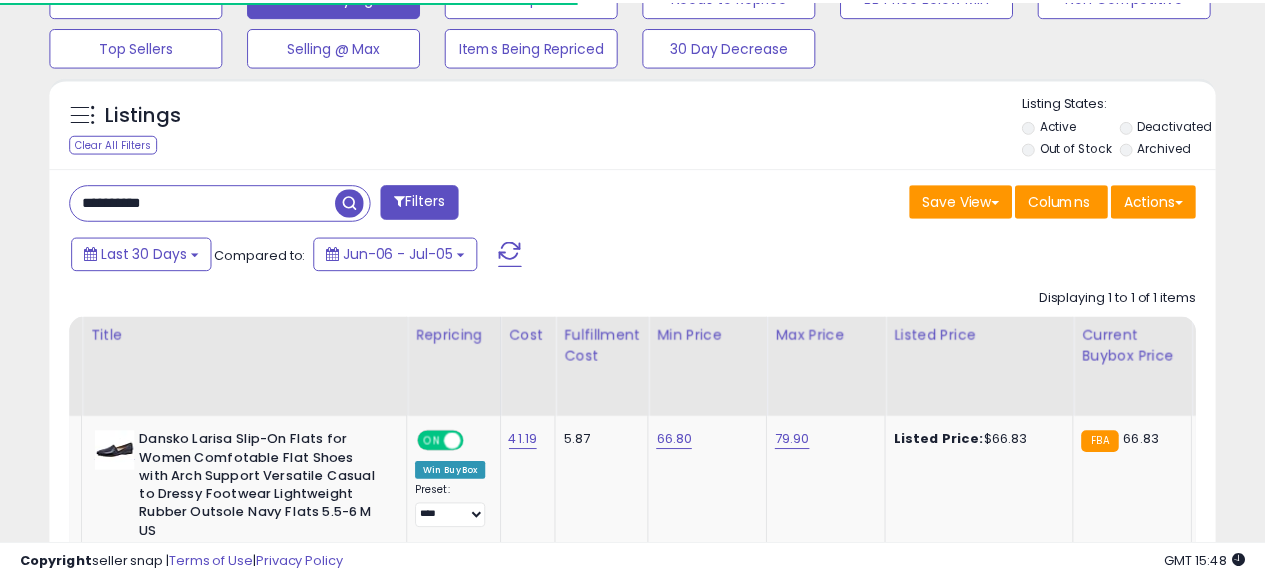 scroll, scrollTop: 410, scrollLeft: 674, axis: both 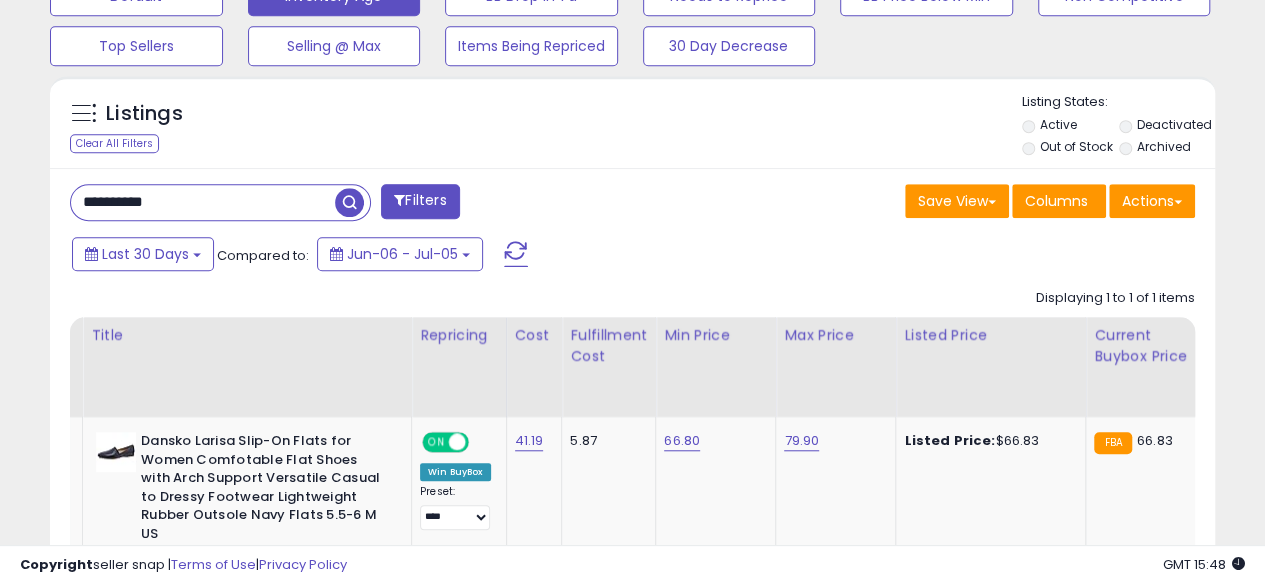 click on "**********" at bounding box center [203, 202] 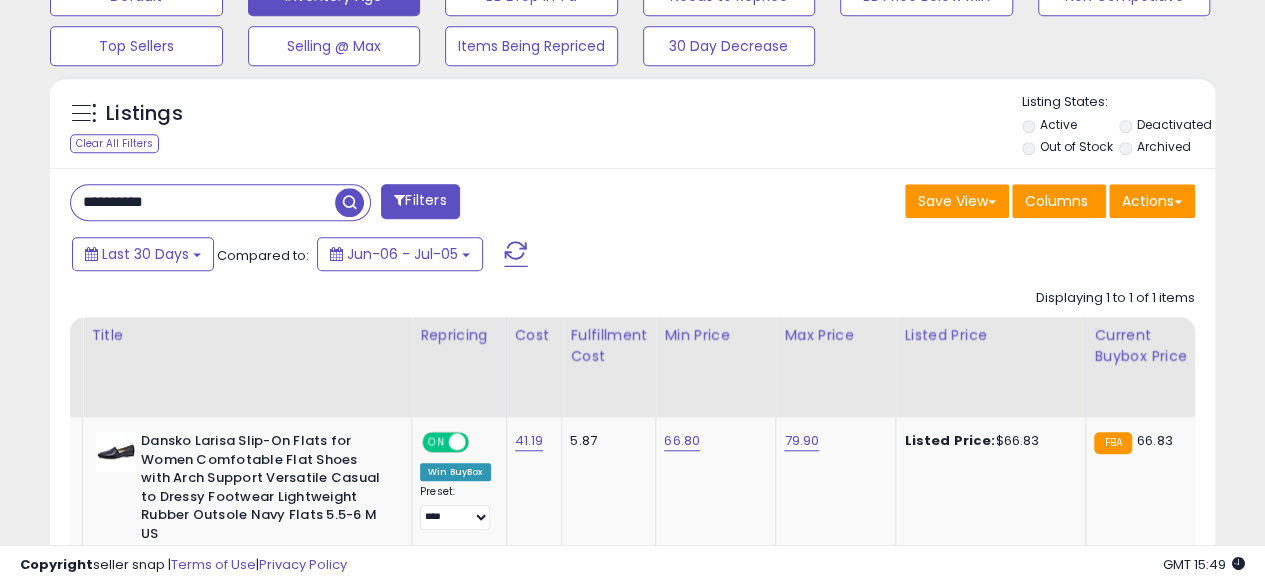 click at bounding box center (349, 202) 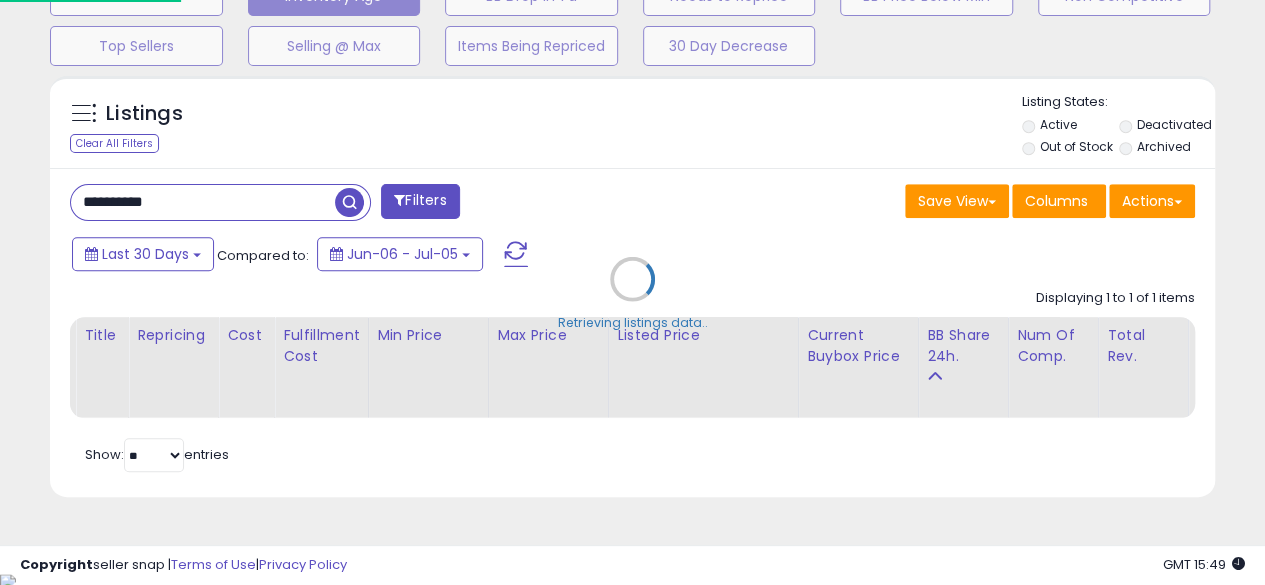 scroll, scrollTop: 999590, scrollLeft: 999317, axis: both 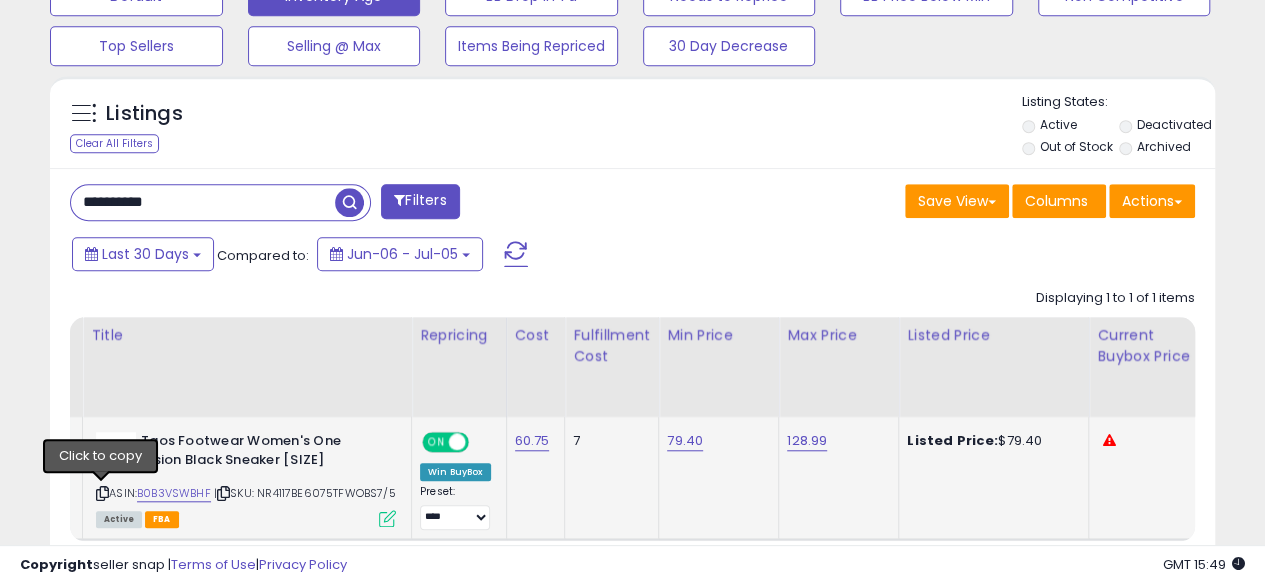 click at bounding box center [102, 493] 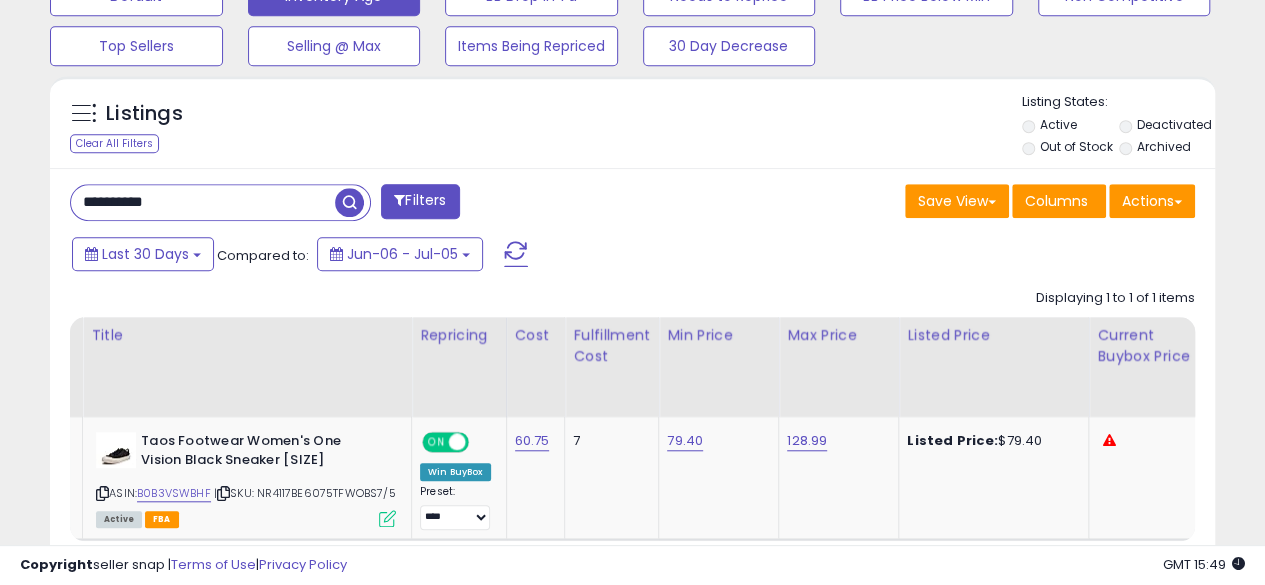 click on "**********" at bounding box center (203, 202) 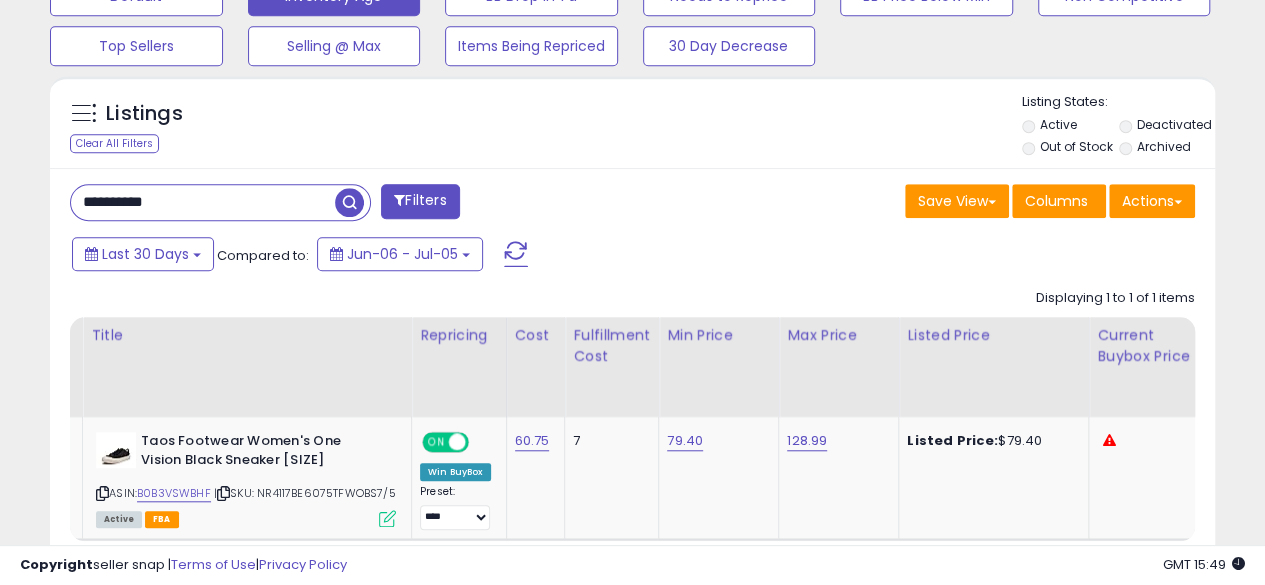 click at bounding box center [349, 202] 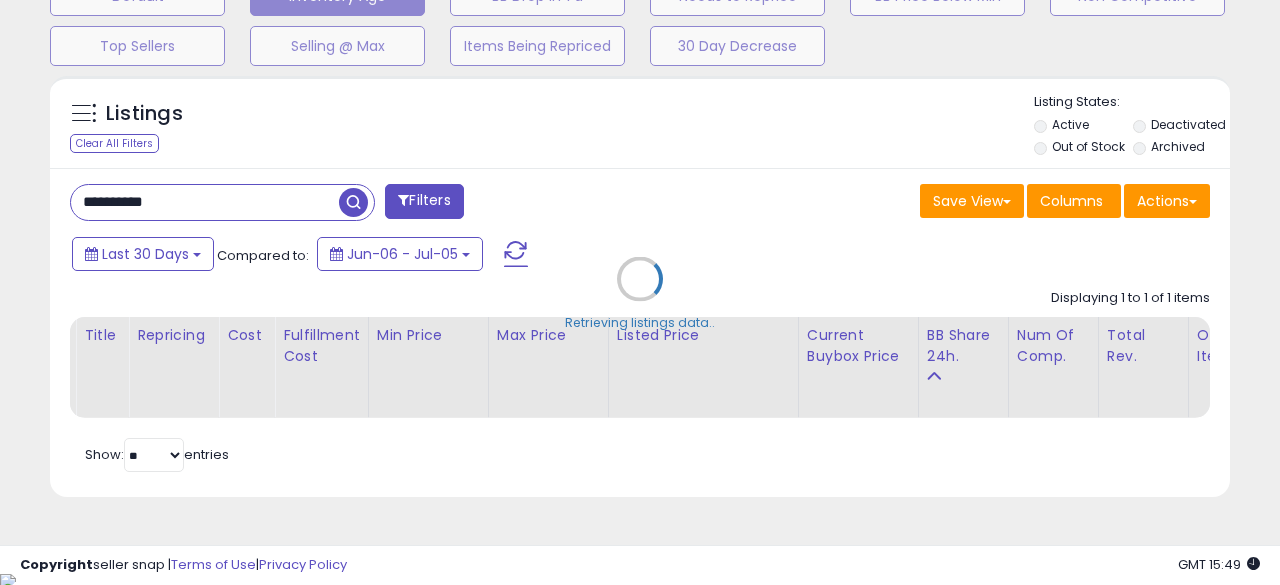 scroll, scrollTop: 999590, scrollLeft: 999317, axis: both 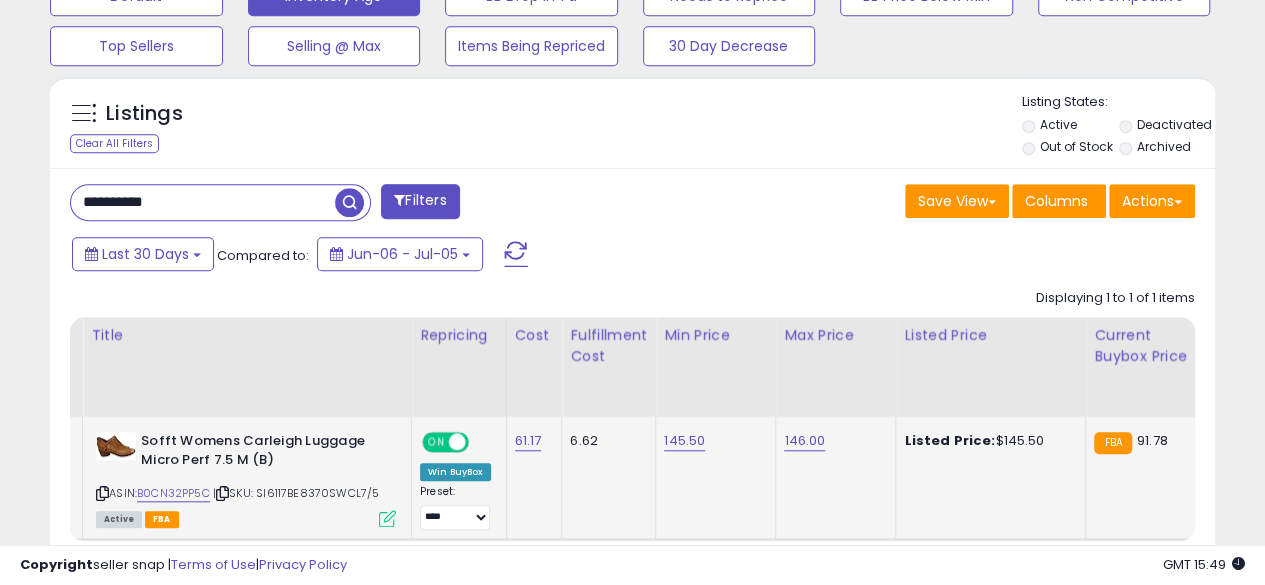 click at bounding box center (102, 493) 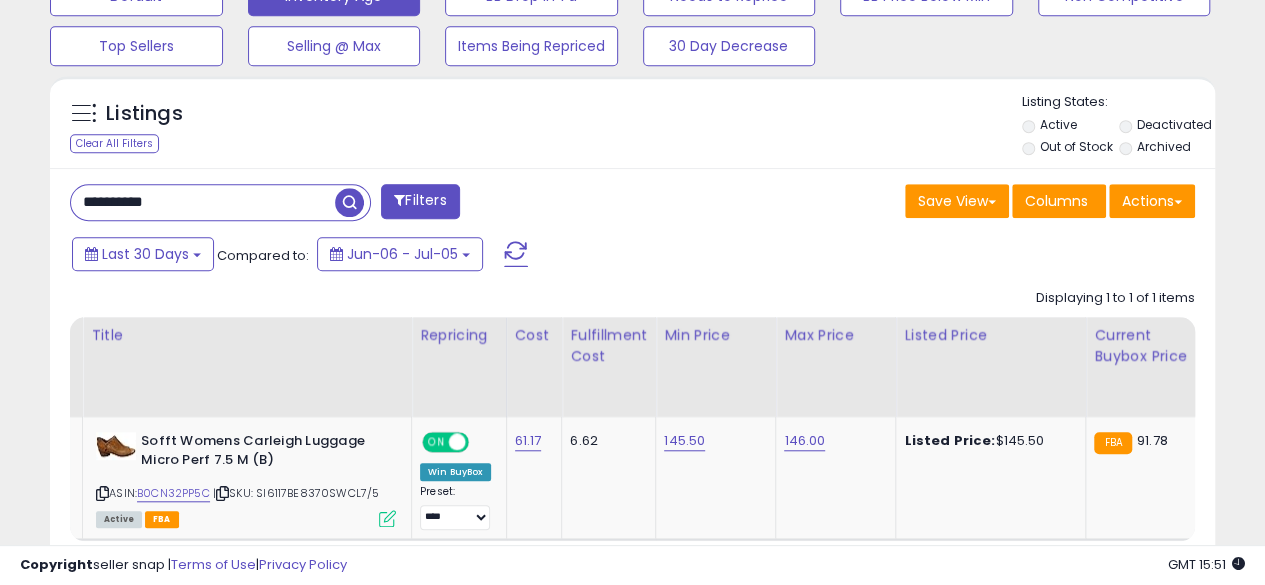 click on "**********" at bounding box center (203, 202) 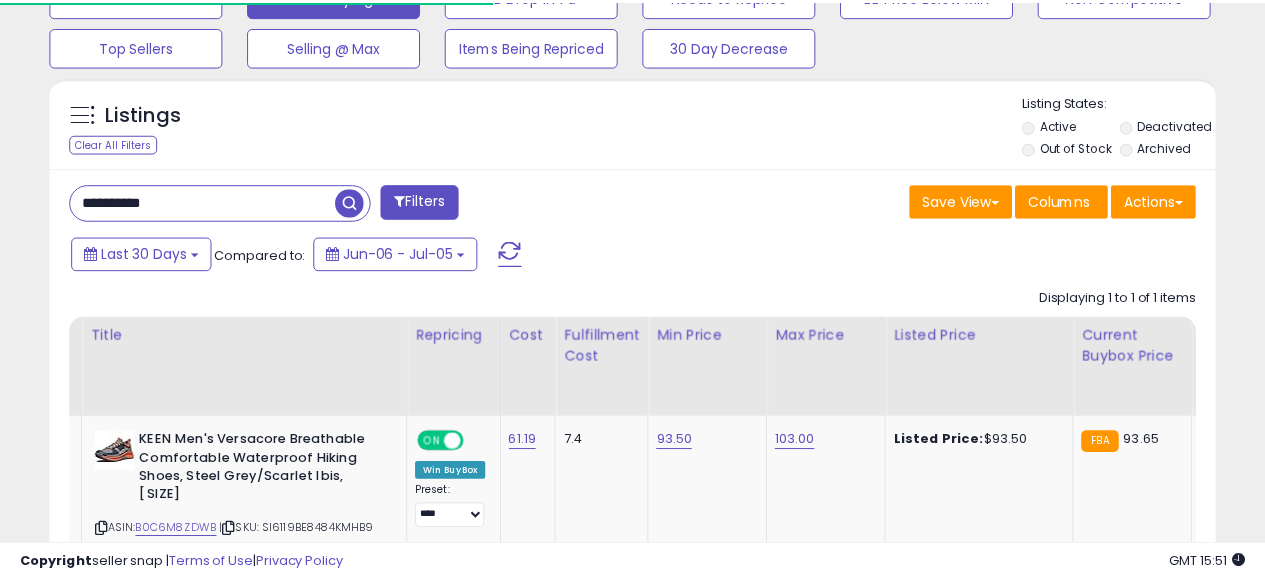 scroll, scrollTop: 410, scrollLeft: 674, axis: both 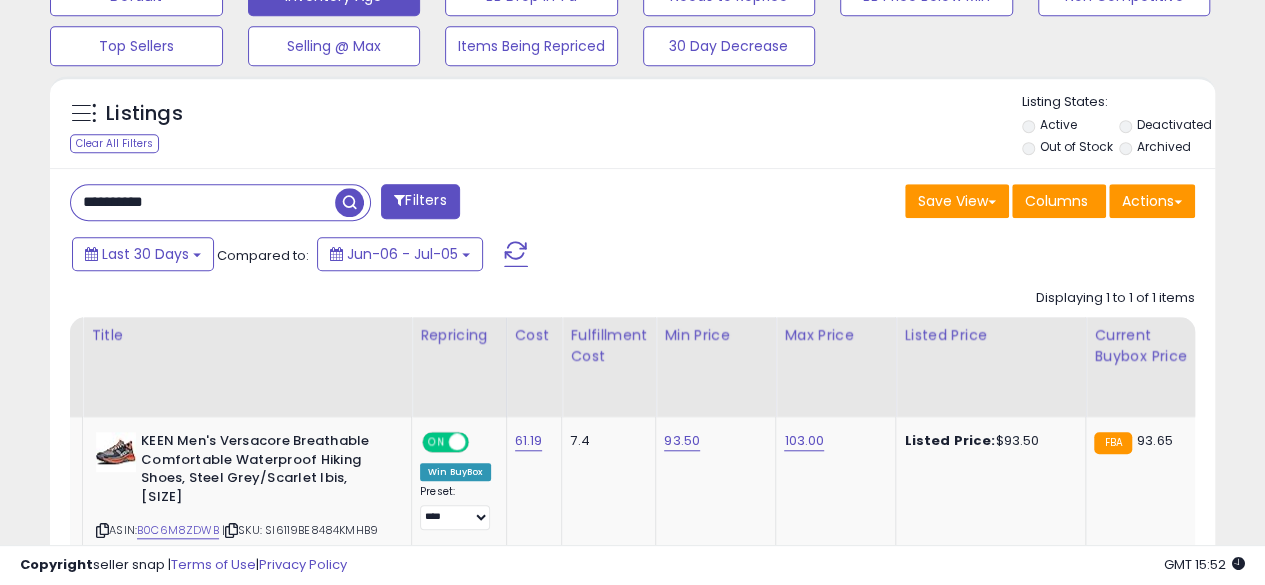 click on "**********" at bounding box center (203, 202) 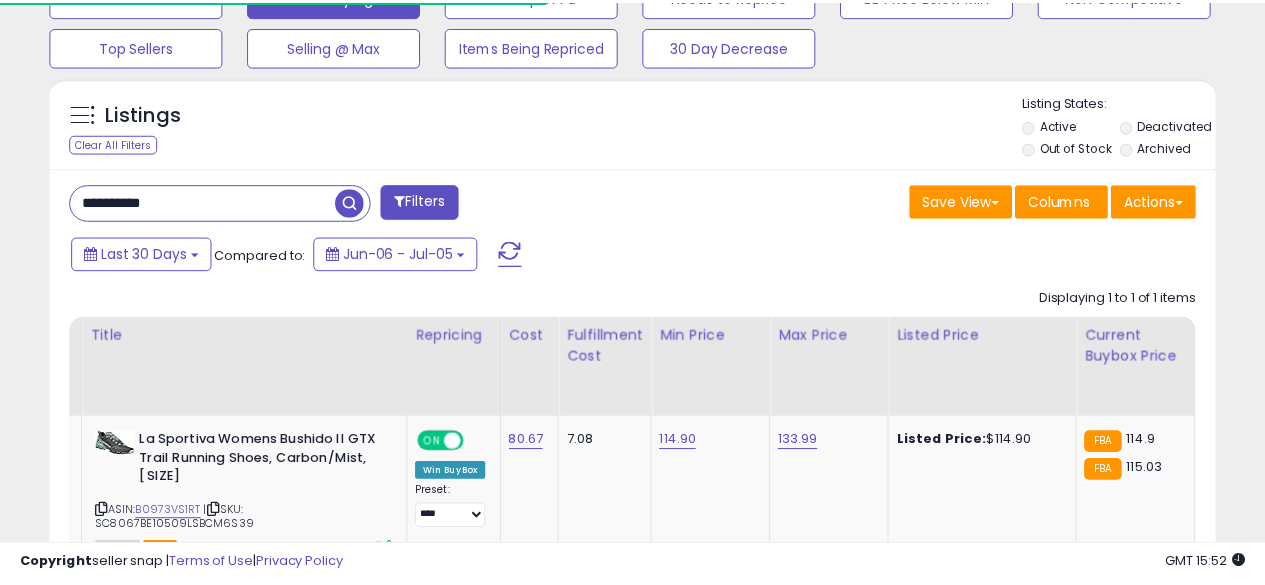 scroll, scrollTop: 410, scrollLeft: 674, axis: both 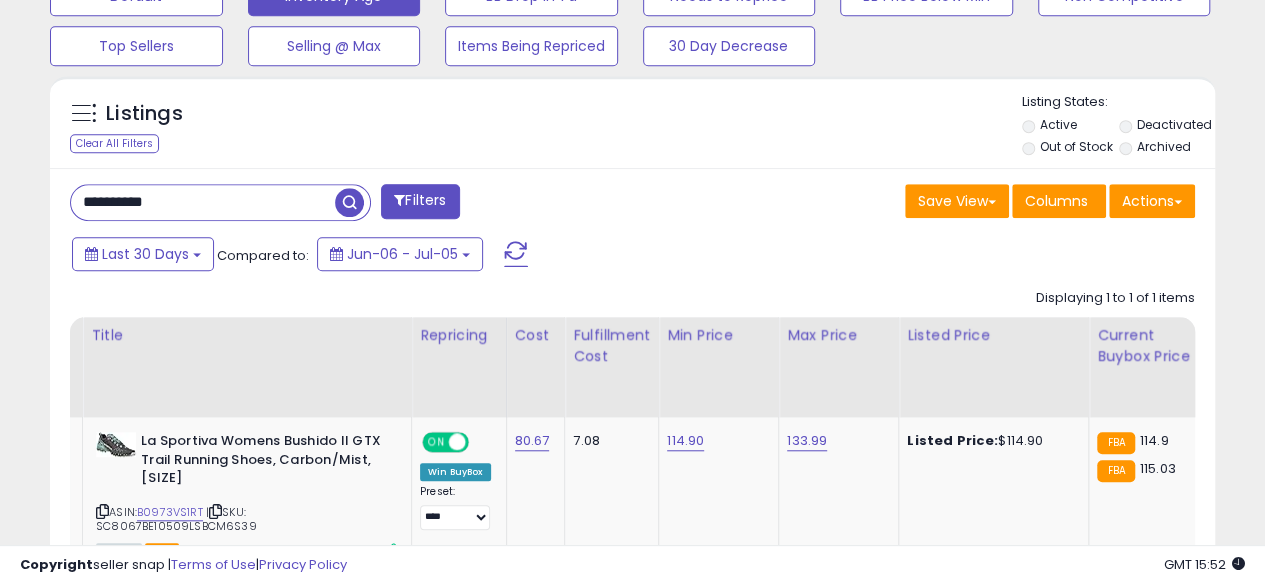 click on "**********" at bounding box center (203, 202) 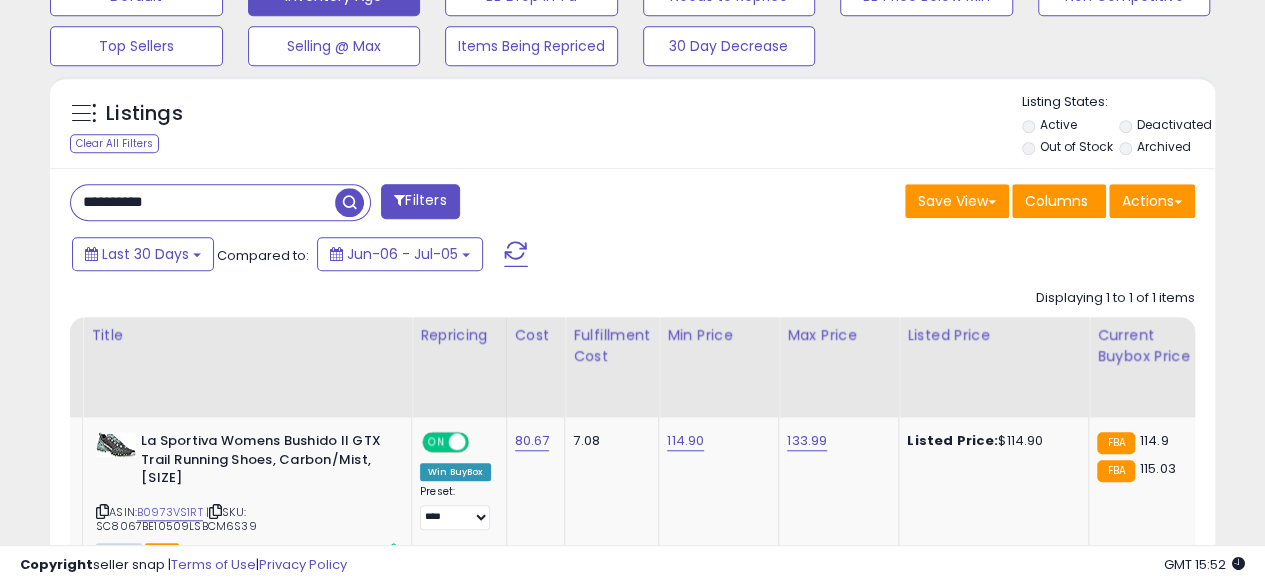 click at bounding box center [349, 202] 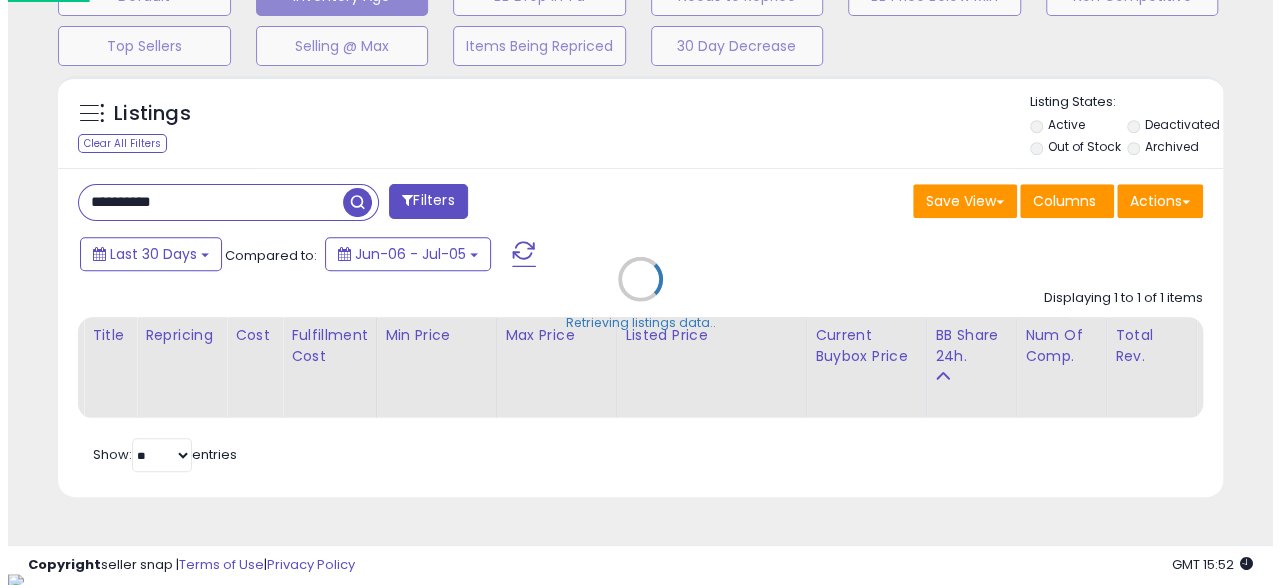 scroll, scrollTop: 999590, scrollLeft: 999317, axis: both 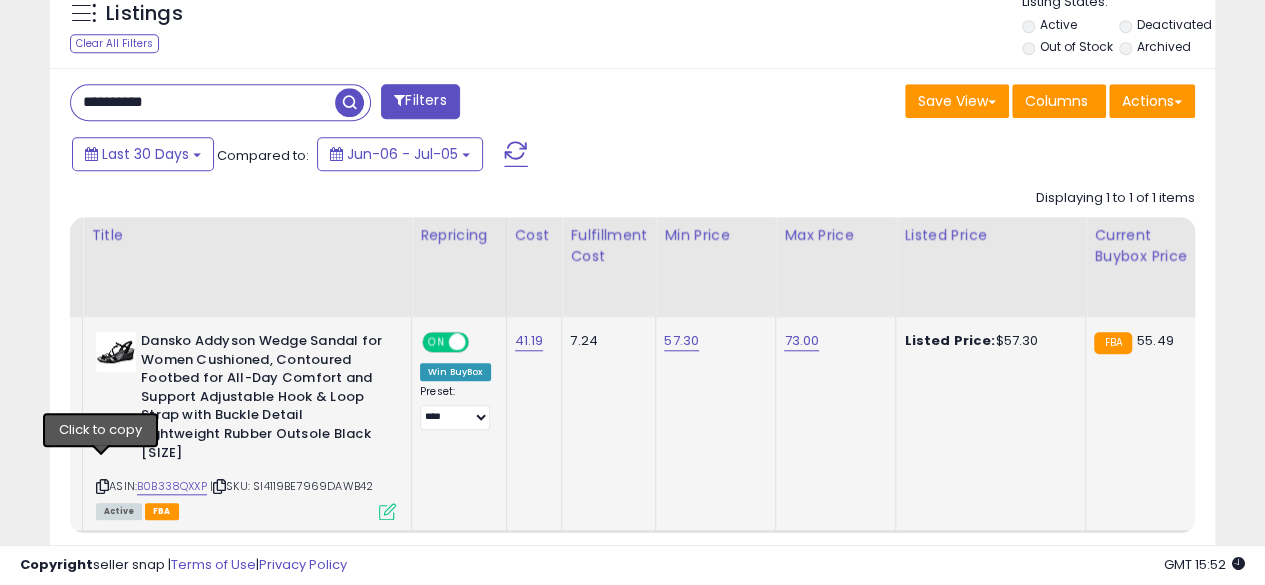 click at bounding box center (102, 486) 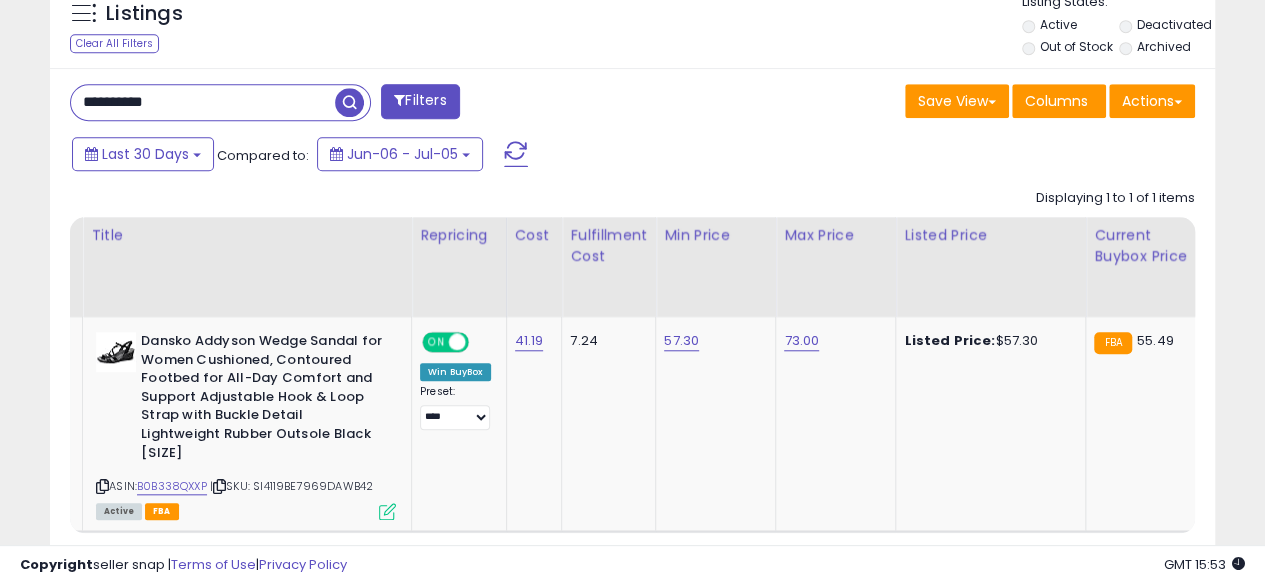 click on "**********" at bounding box center [203, 102] 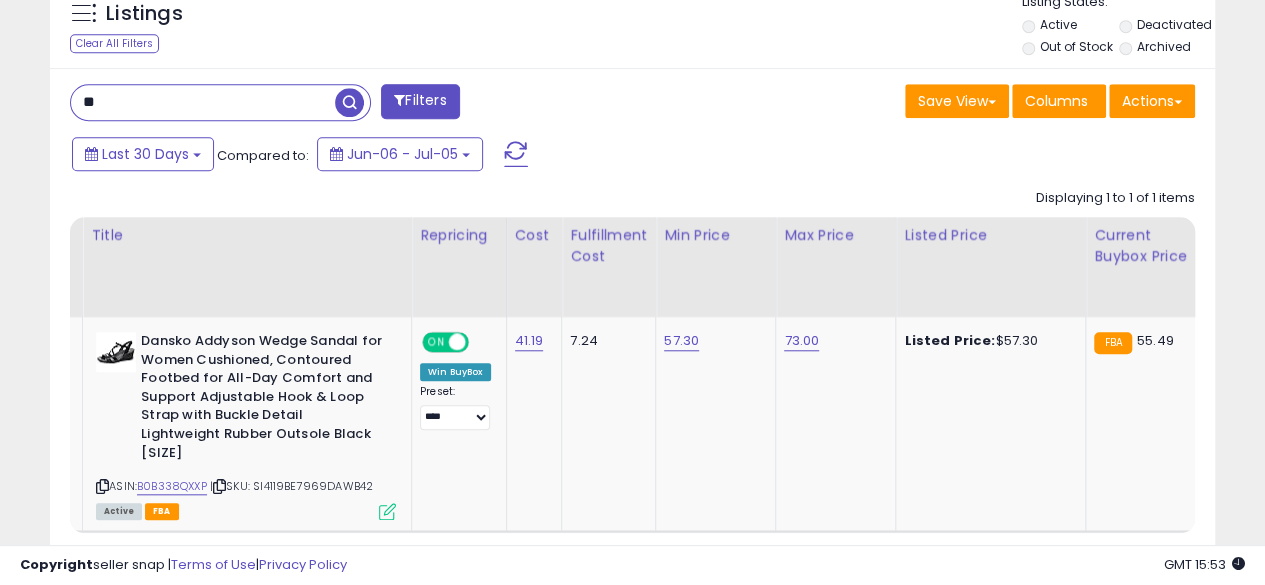 type on "*" 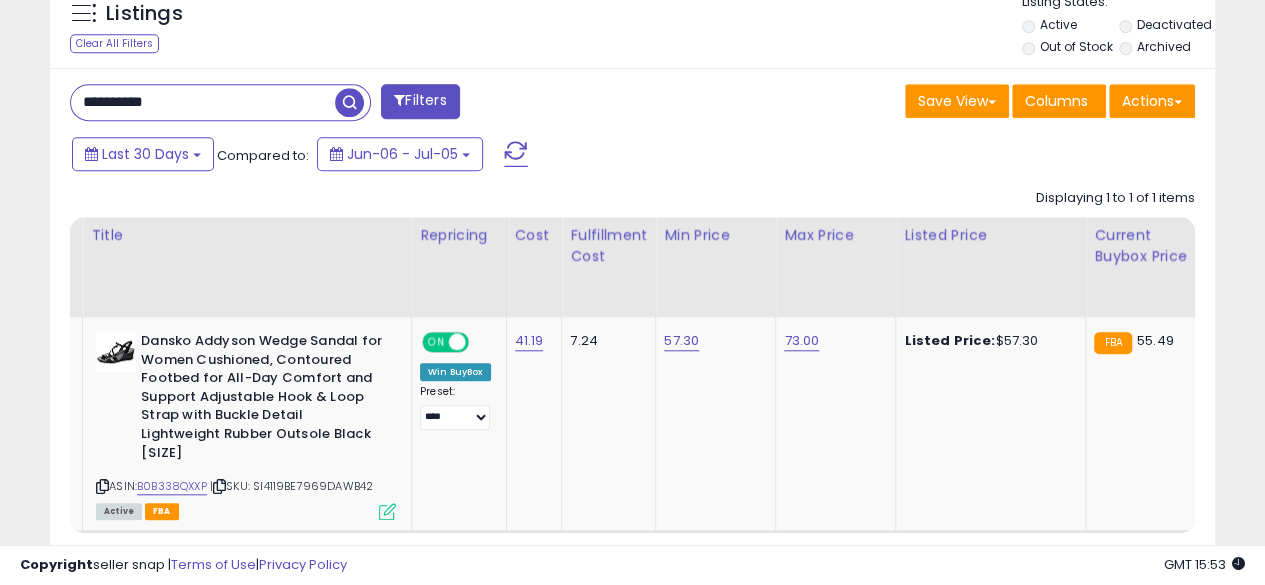 click at bounding box center (349, 102) 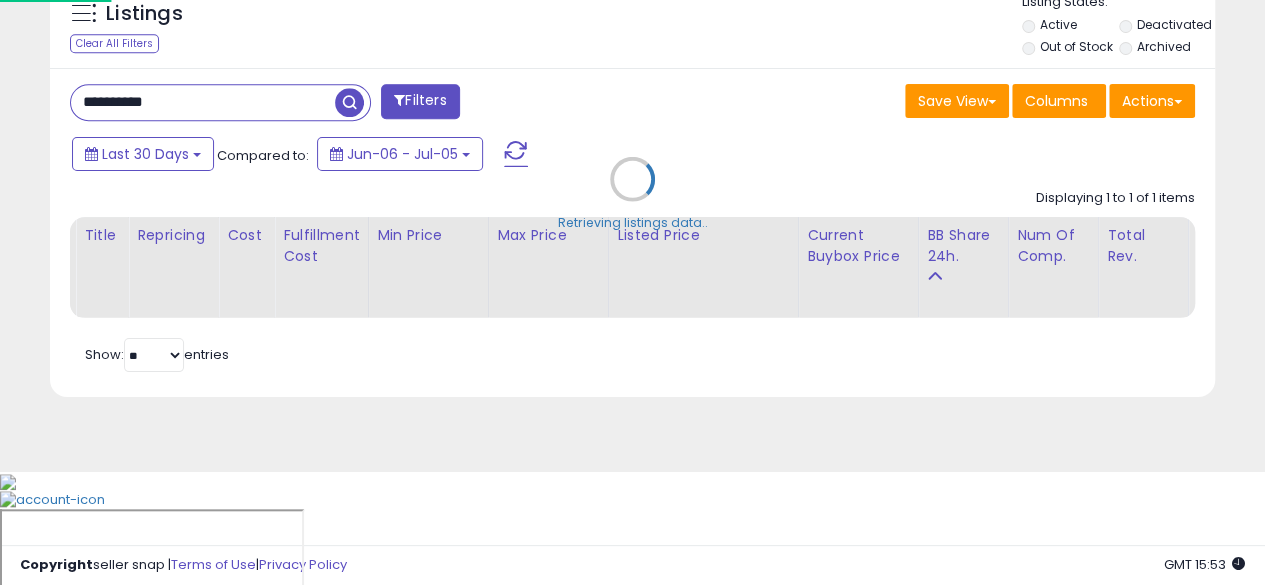 scroll, scrollTop: 999590, scrollLeft: 999317, axis: both 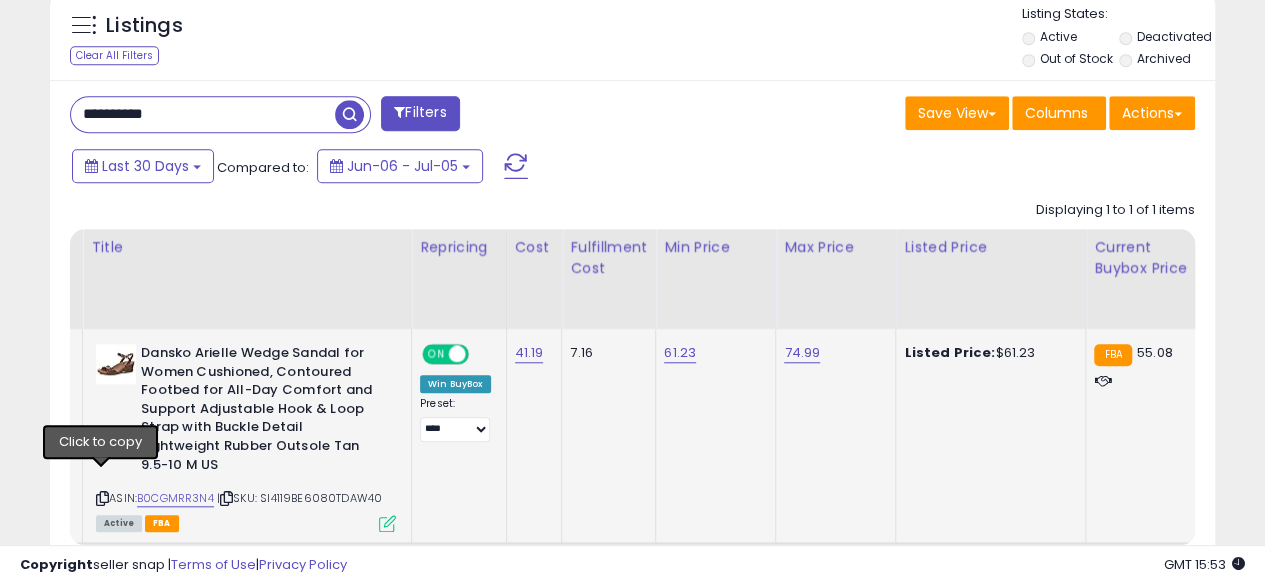 click at bounding box center [102, 498] 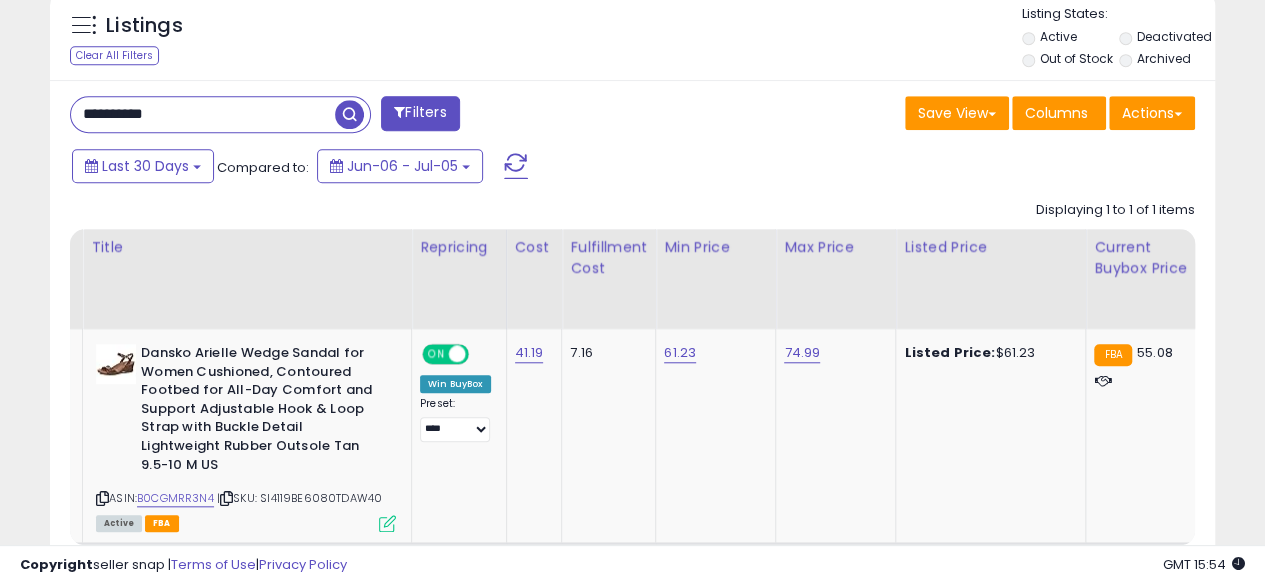 click on "**********" at bounding box center [203, 114] 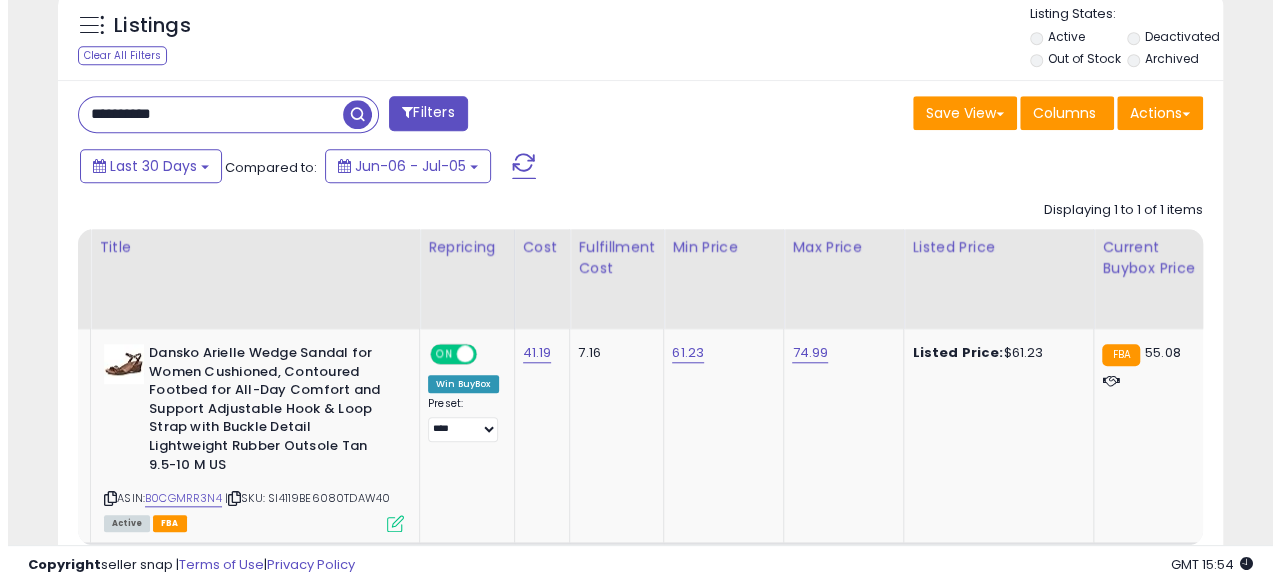 scroll, scrollTop: 654, scrollLeft: 0, axis: vertical 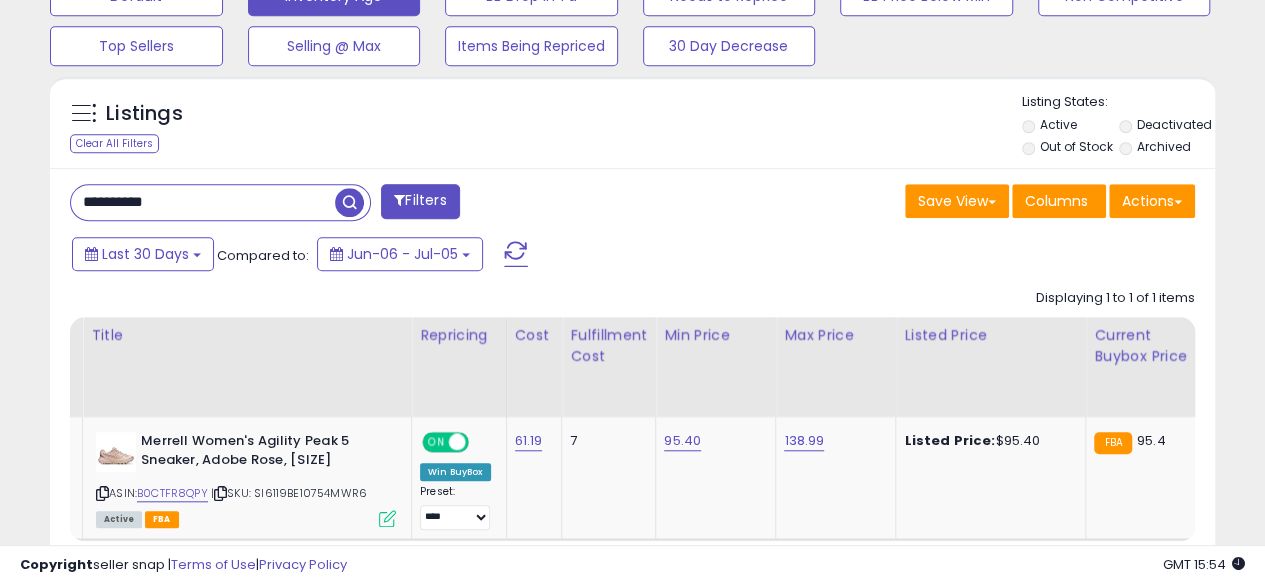 click on "**********" at bounding box center (203, 202) 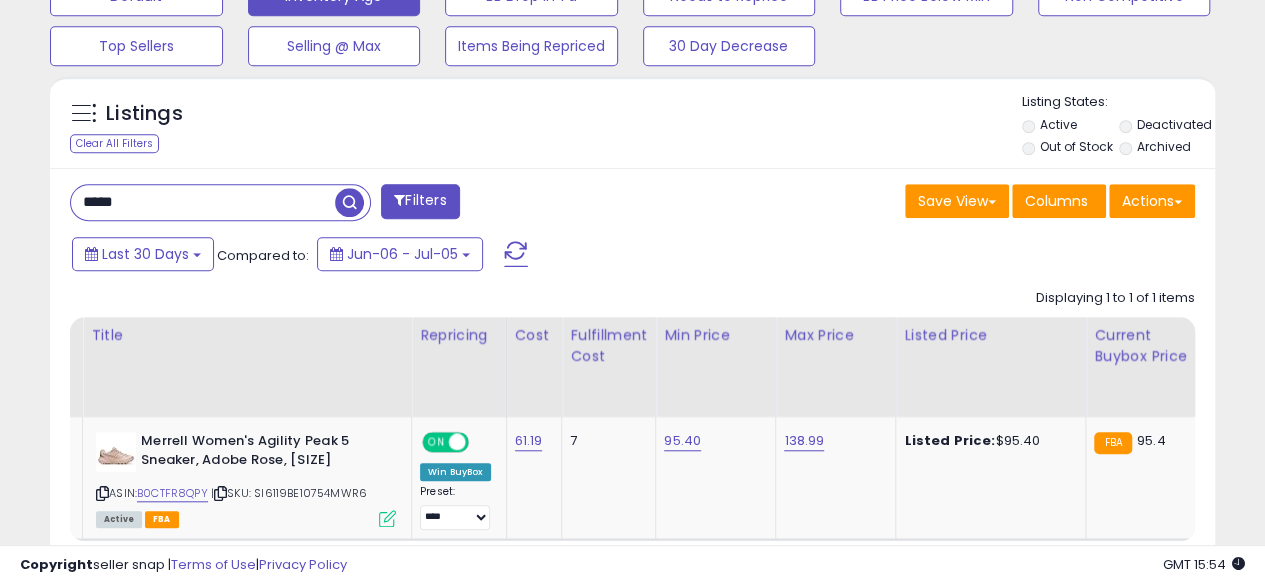 type on "**********" 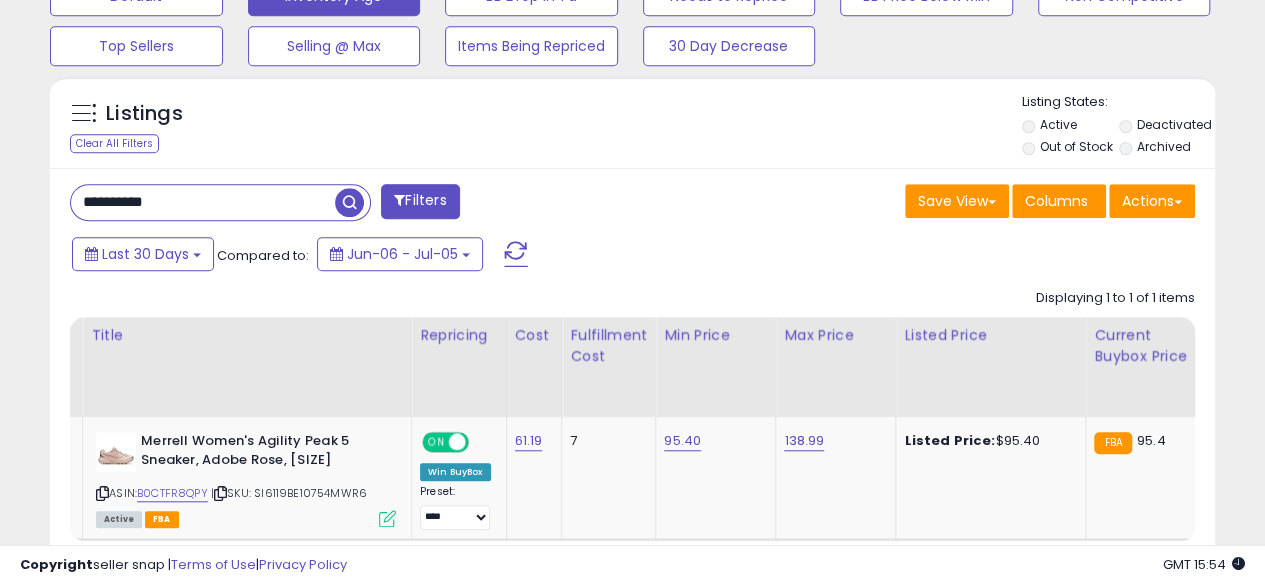 click at bounding box center [349, 202] 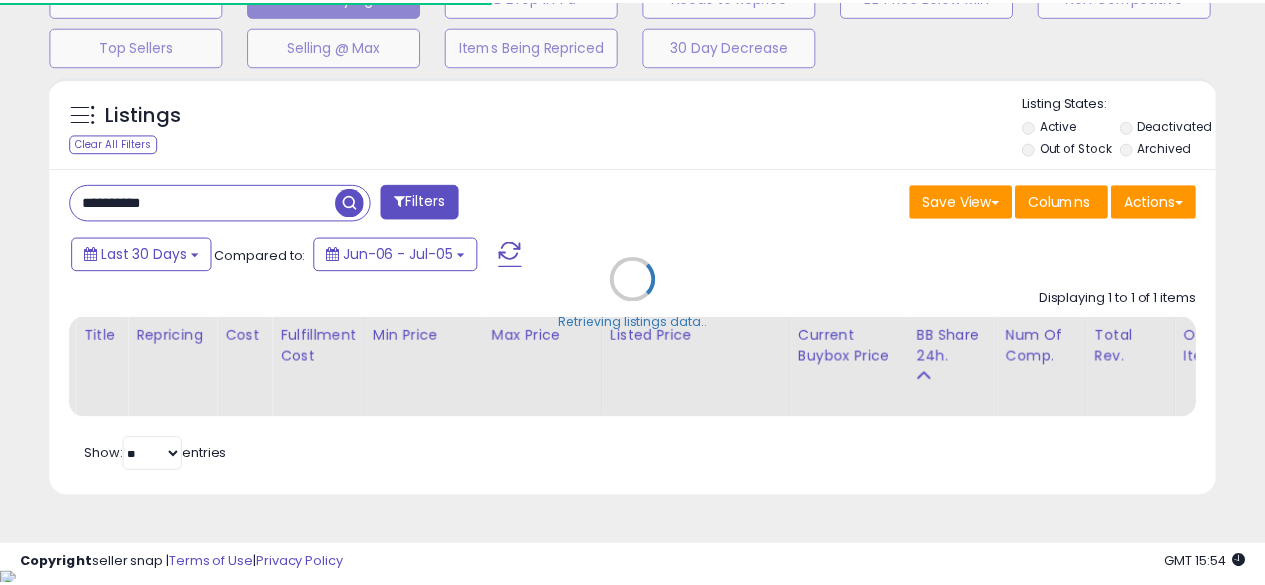 scroll, scrollTop: 410, scrollLeft: 674, axis: both 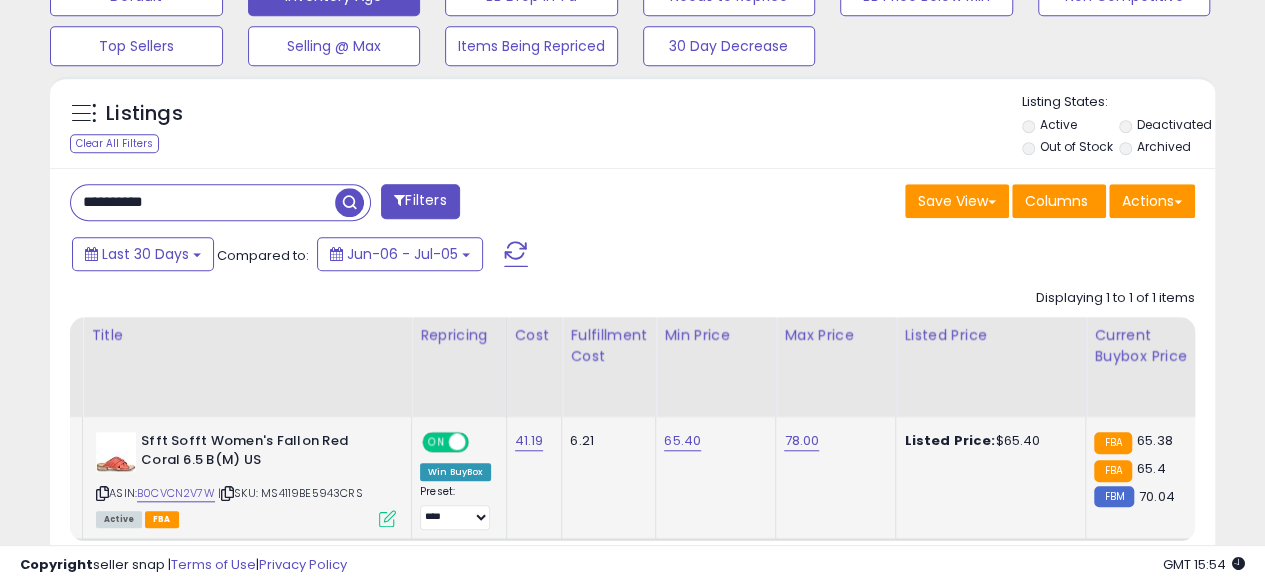 click at bounding box center (102, 493) 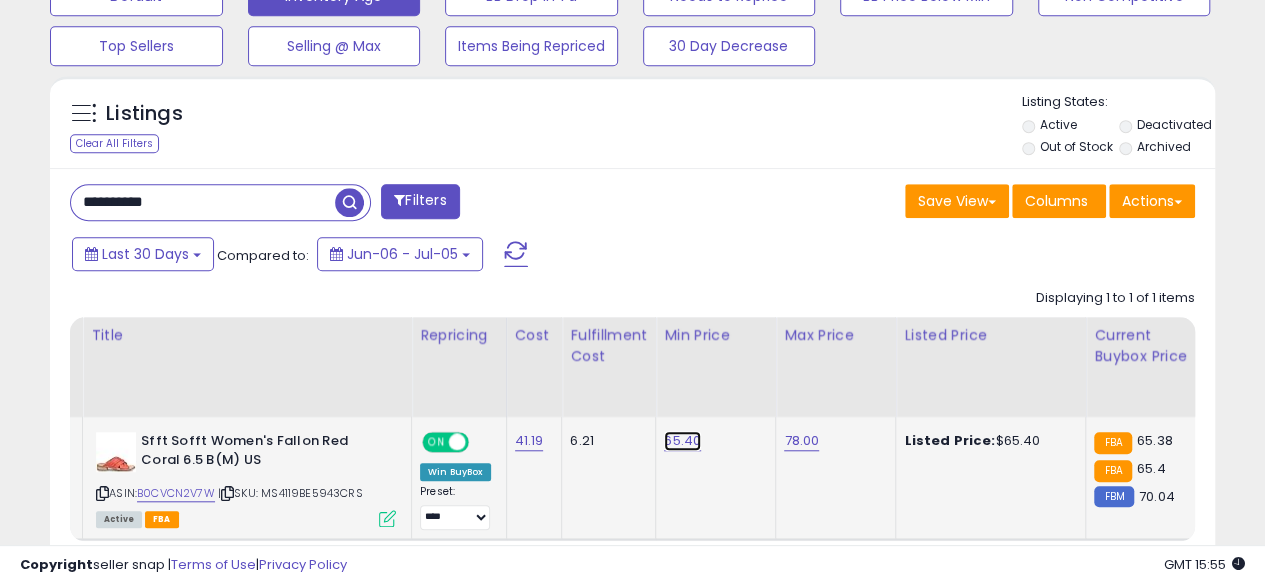 click on "65.40" at bounding box center [682, 441] 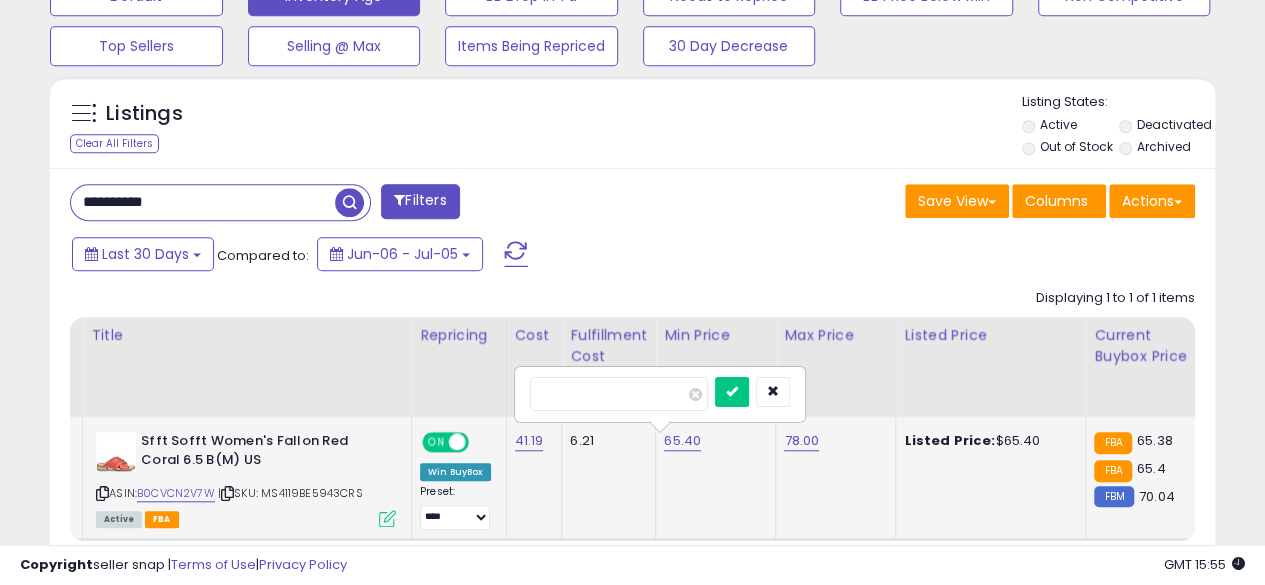 type on "*****" 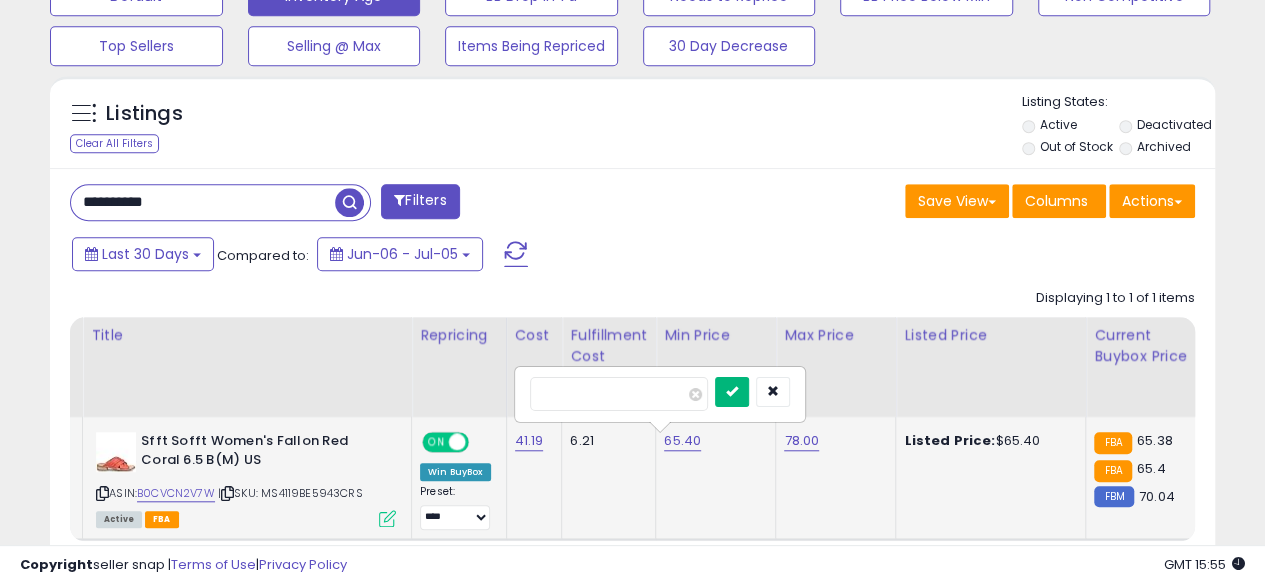 click at bounding box center (732, 392) 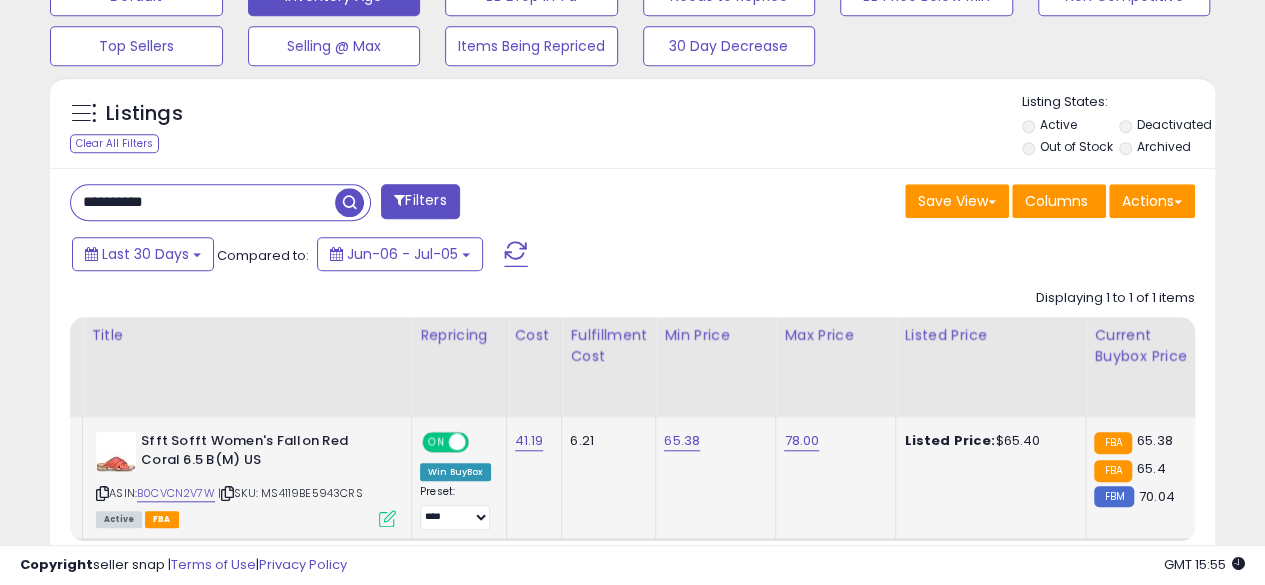 click on "**********" at bounding box center [203, 202] 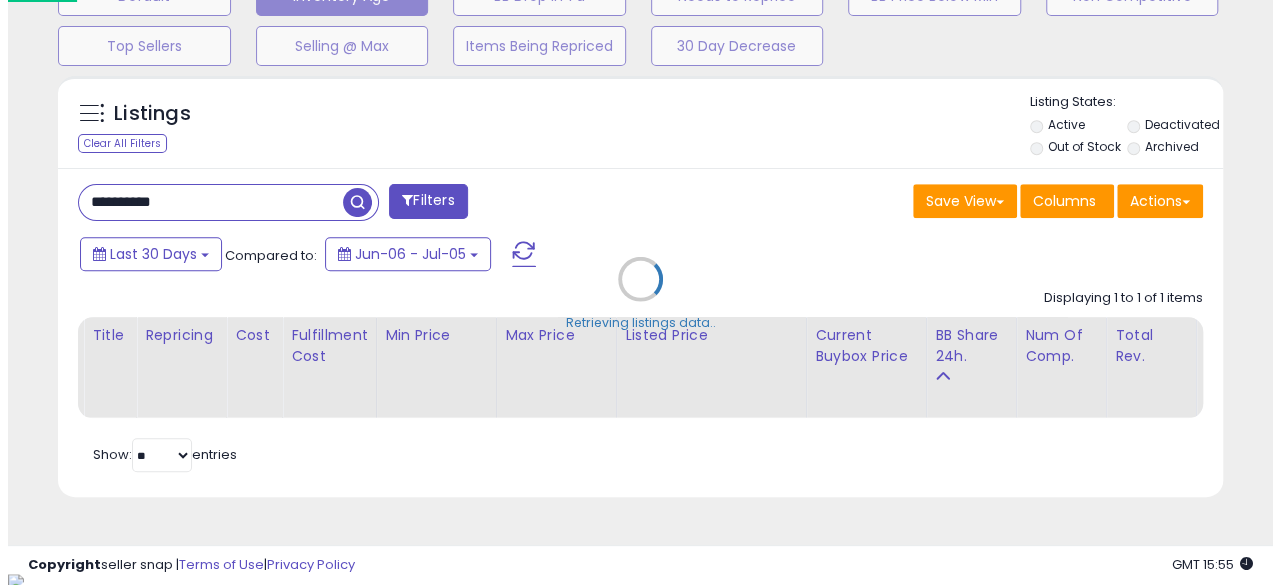 scroll, scrollTop: 999590, scrollLeft: 999317, axis: both 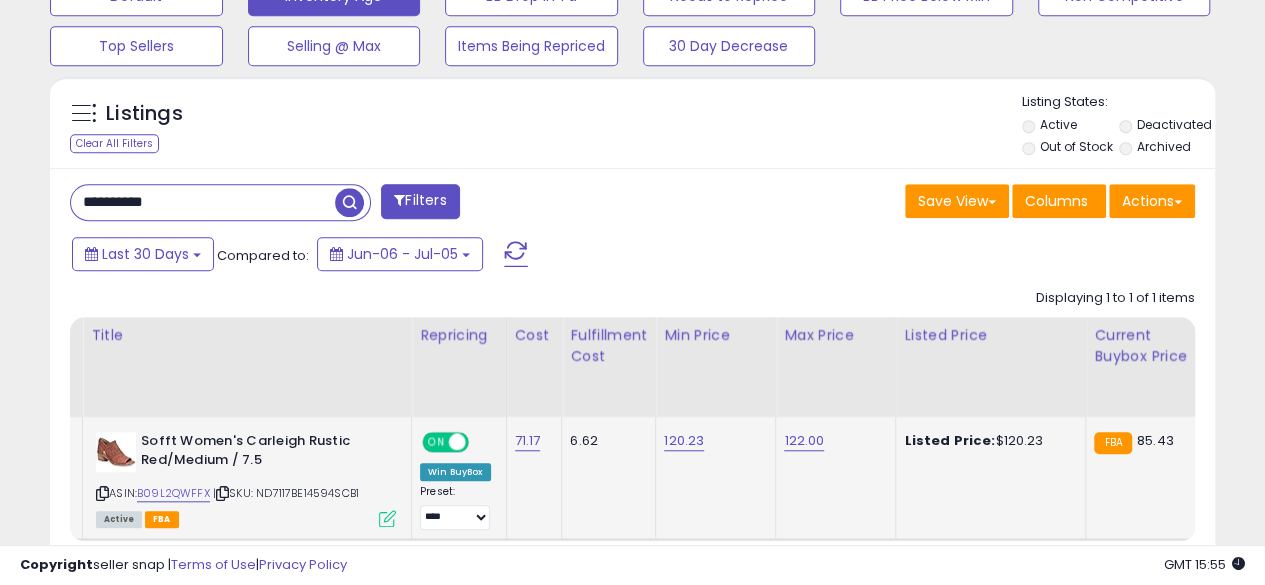 click at bounding box center [102, 493] 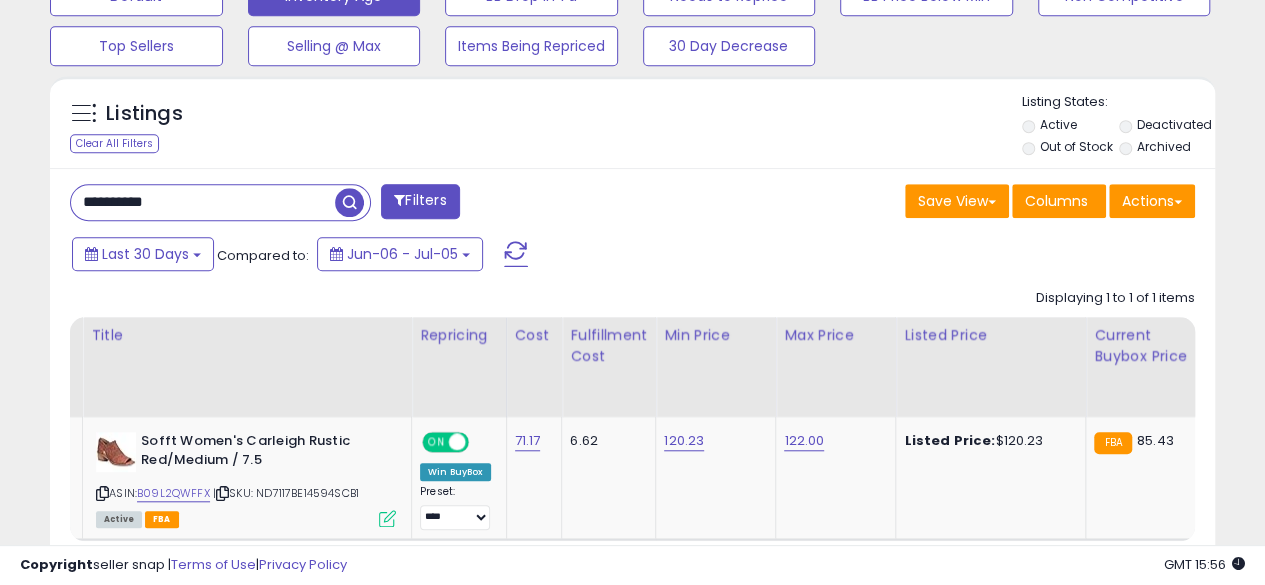 click on "**********" at bounding box center (203, 202) 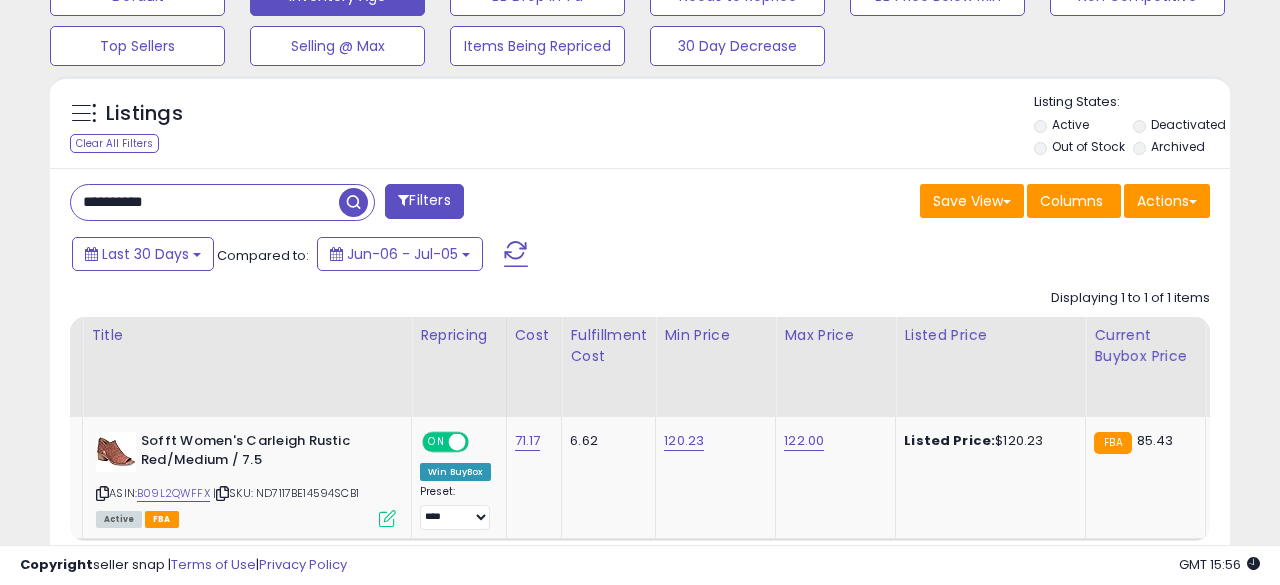 scroll, scrollTop: 999590, scrollLeft: 999317, axis: both 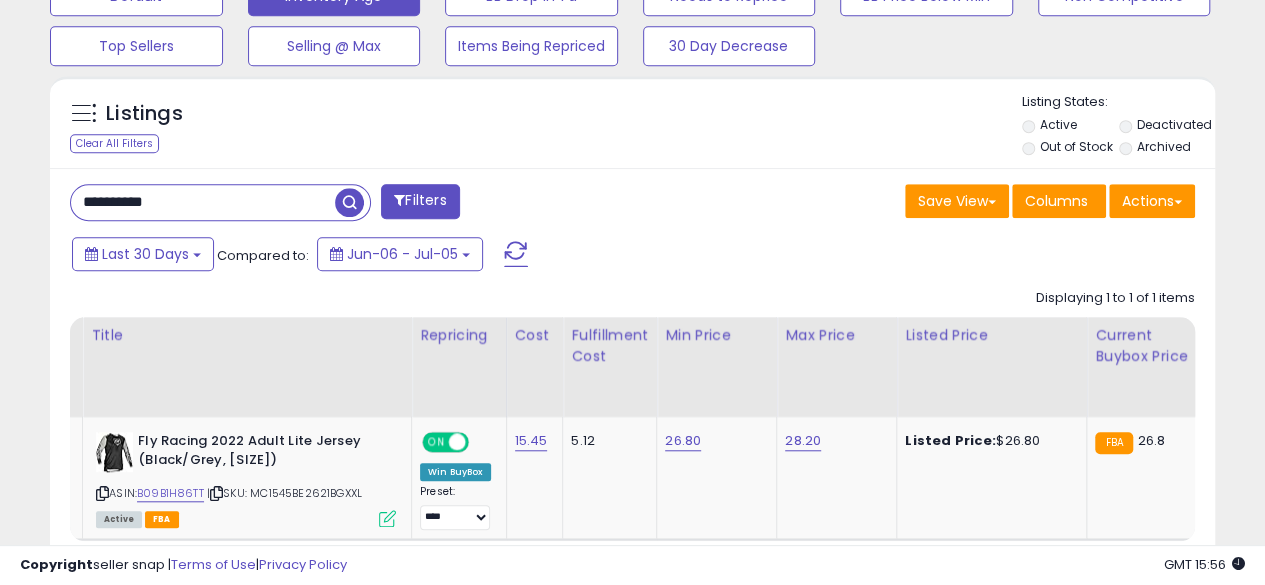 click on "**********" at bounding box center [203, 202] 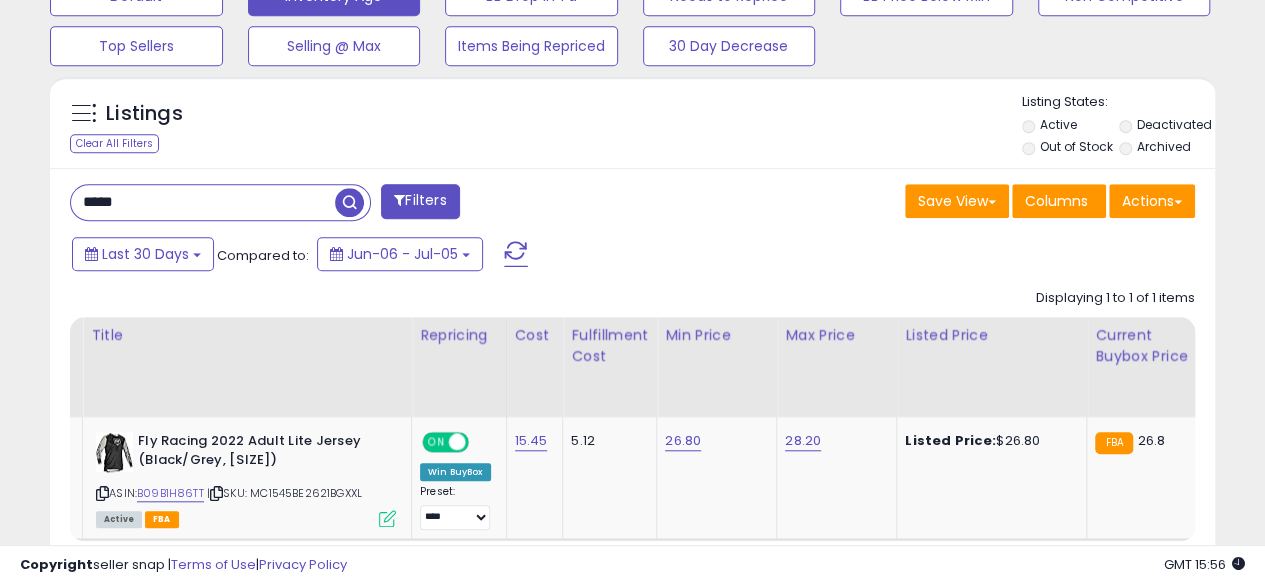 click on "*****" at bounding box center (203, 202) 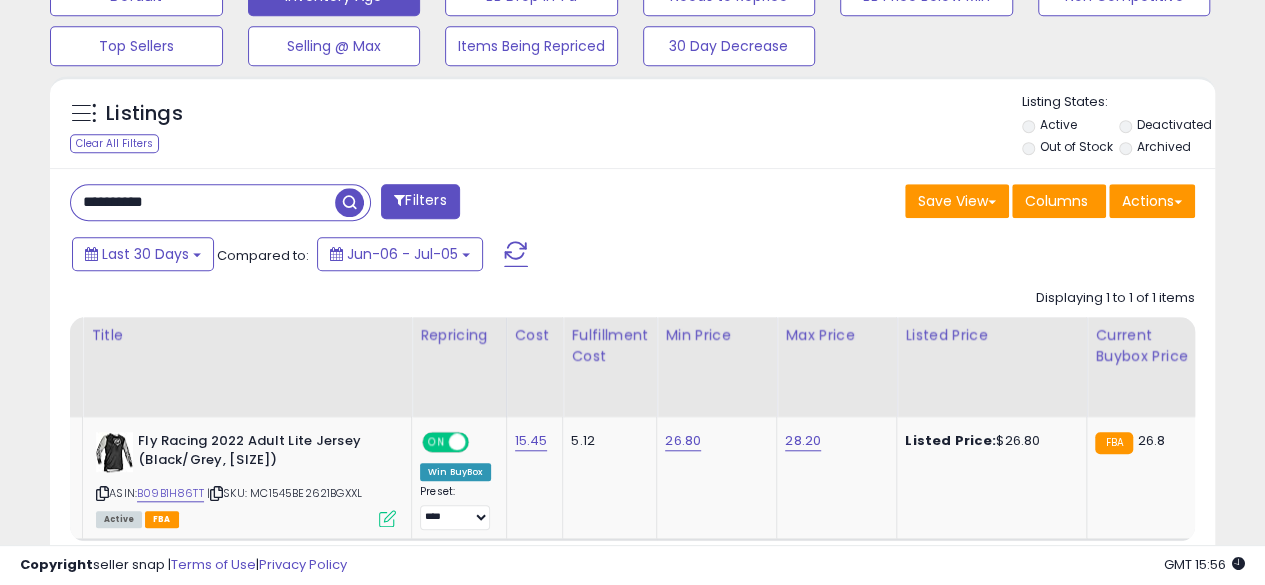 click at bounding box center (349, 202) 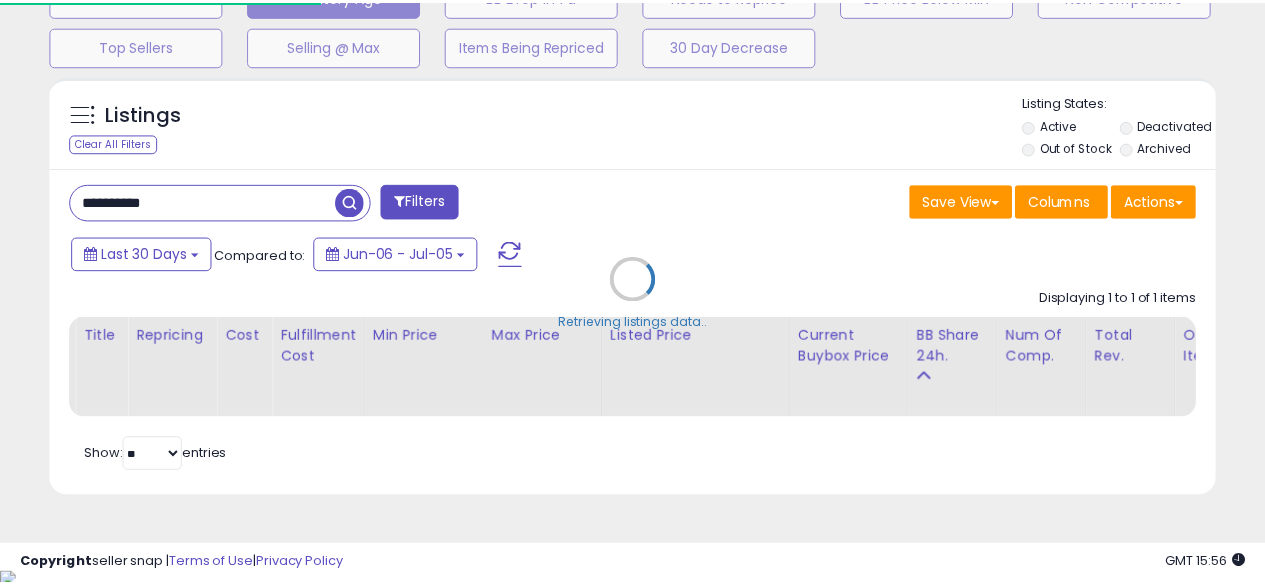 scroll, scrollTop: 410, scrollLeft: 674, axis: both 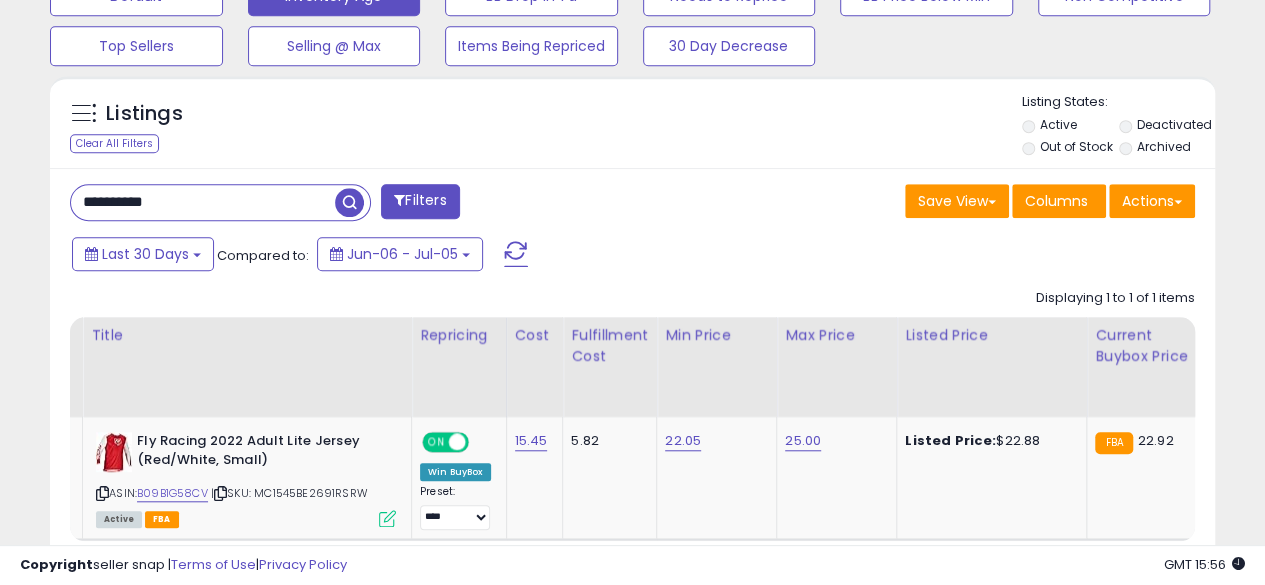 click on "**********" at bounding box center [203, 202] 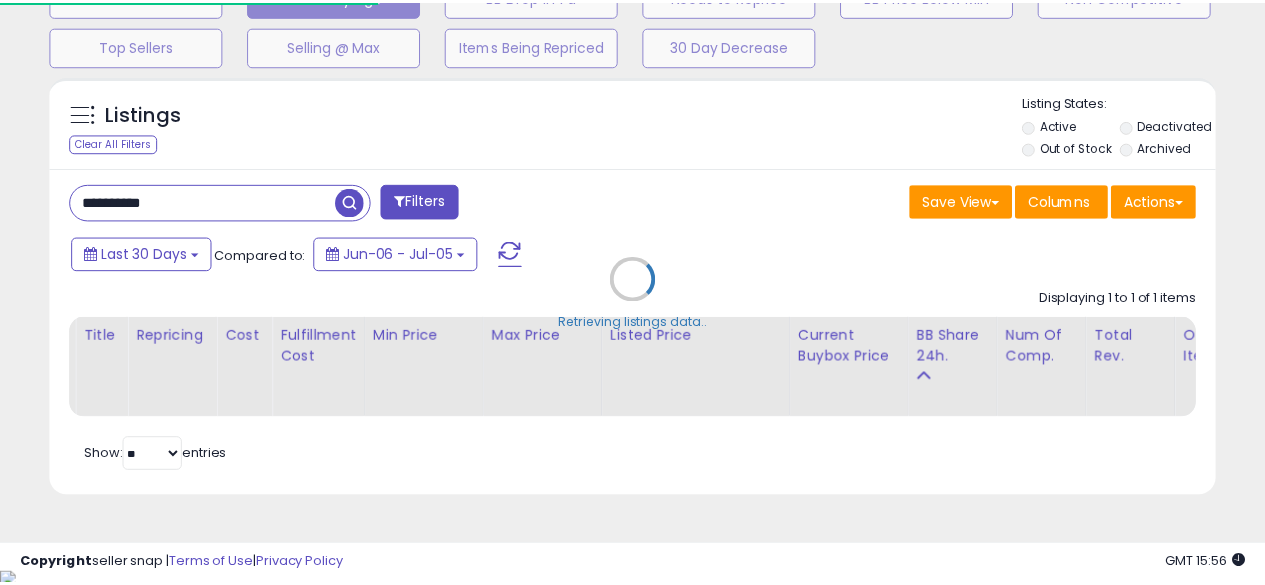 scroll, scrollTop: 410, scrollLeft: 674, axis: both 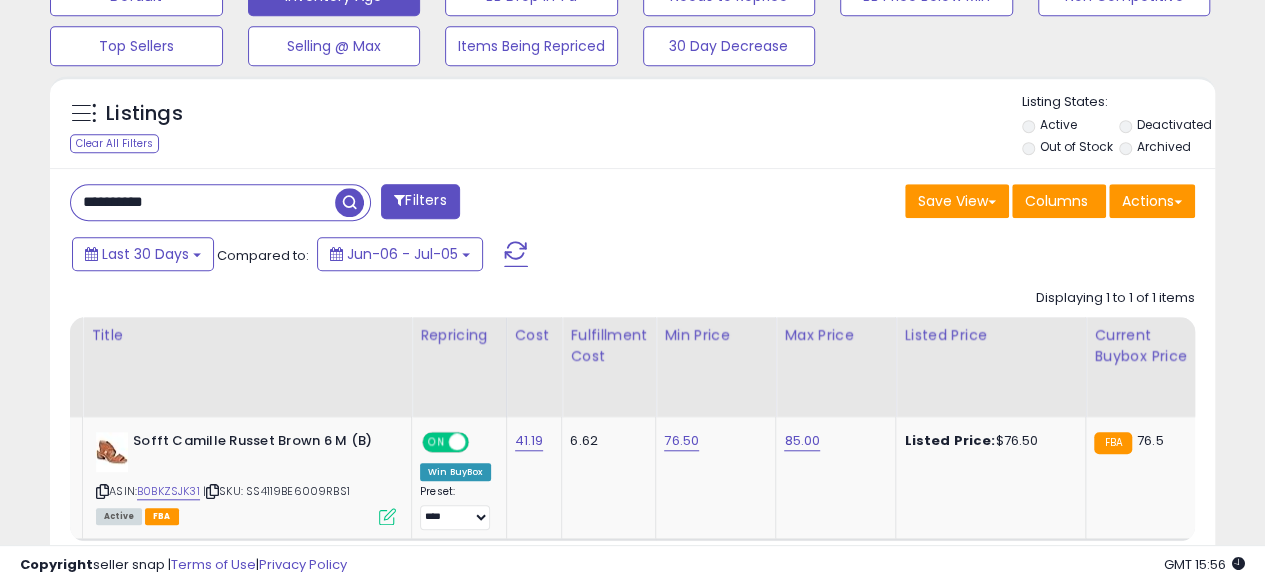 click on "**********" at bounding box center (203, 202) 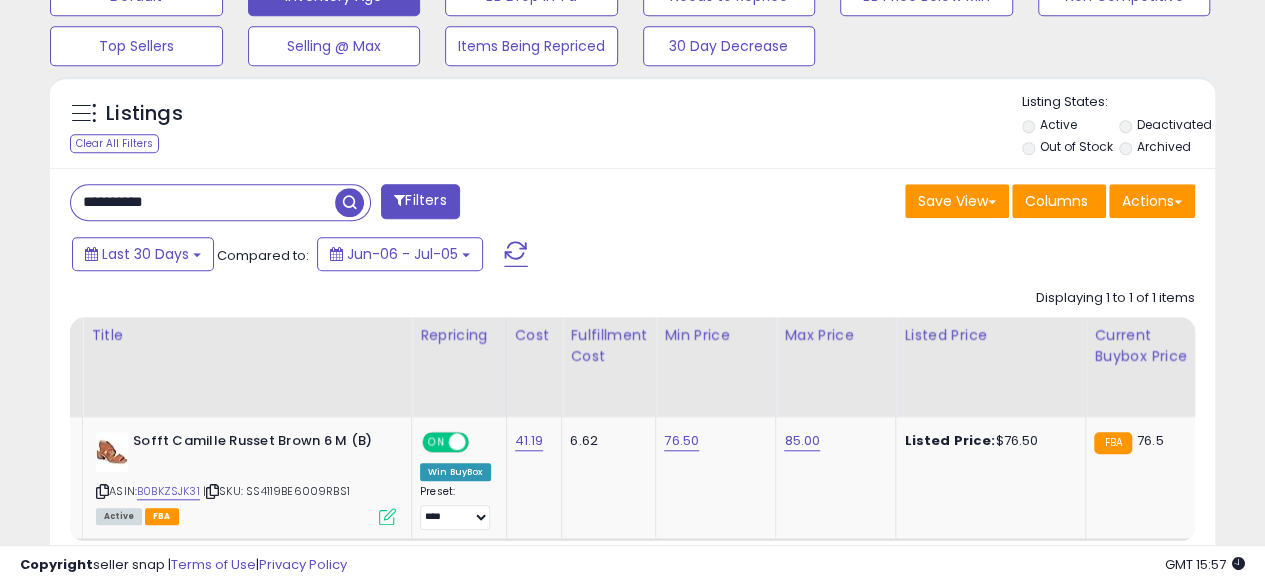 click at bounding box center [349, 202] 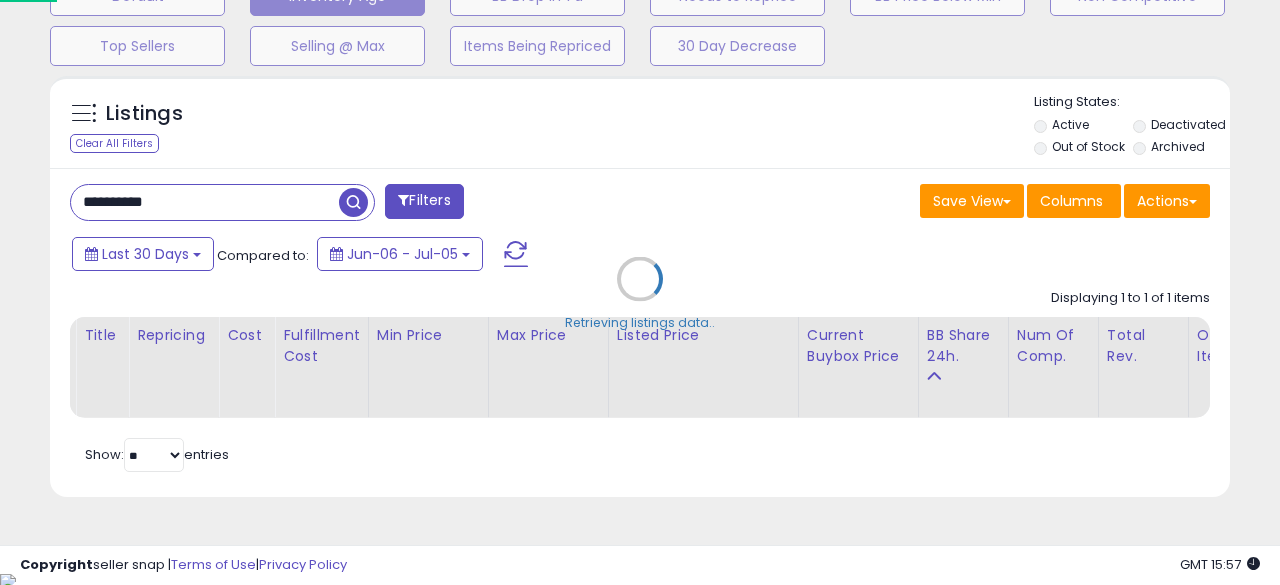 scroll, scrollTop: 999590, scrollLeft: 999317, axis: both 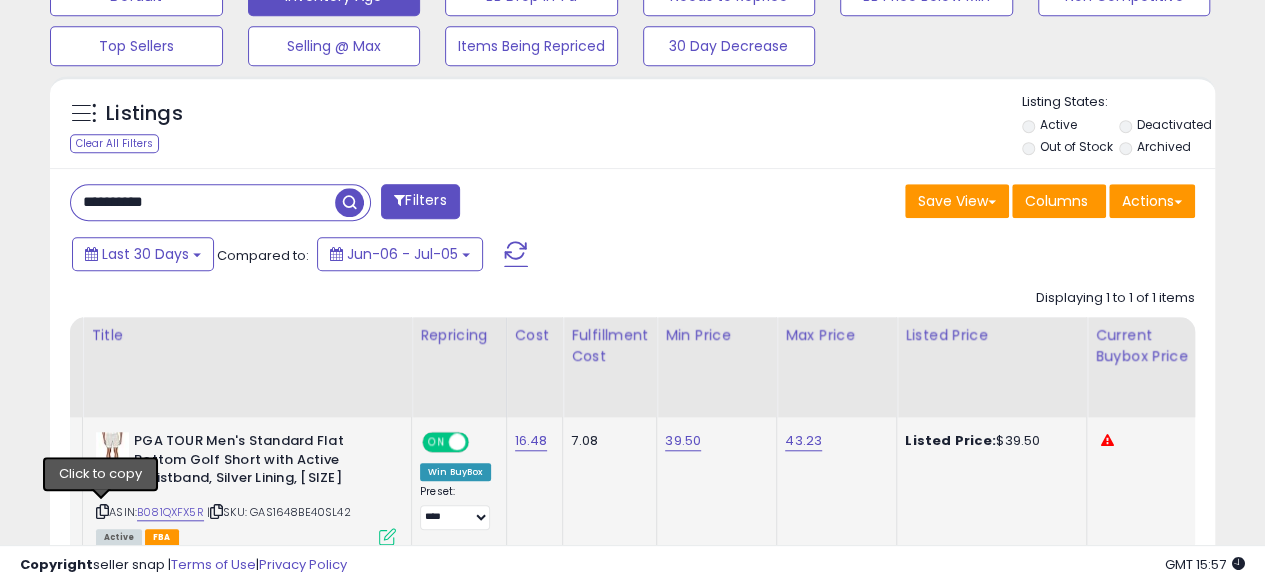 click at bounding box center (102, 511) 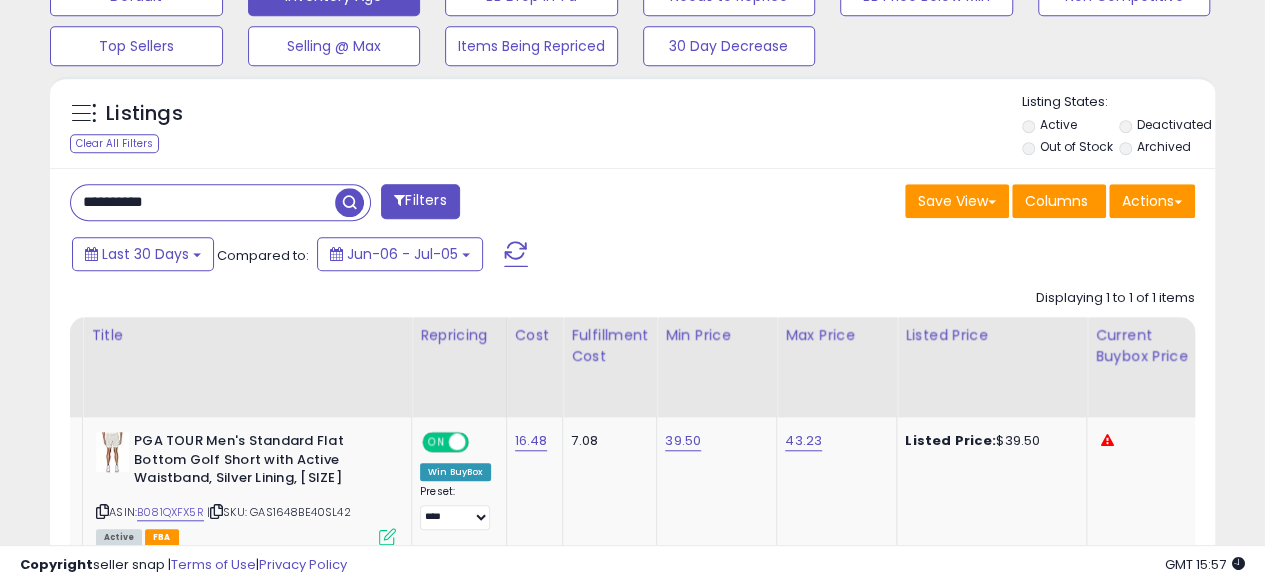 click on "**********" at bounding box center (203, 202) 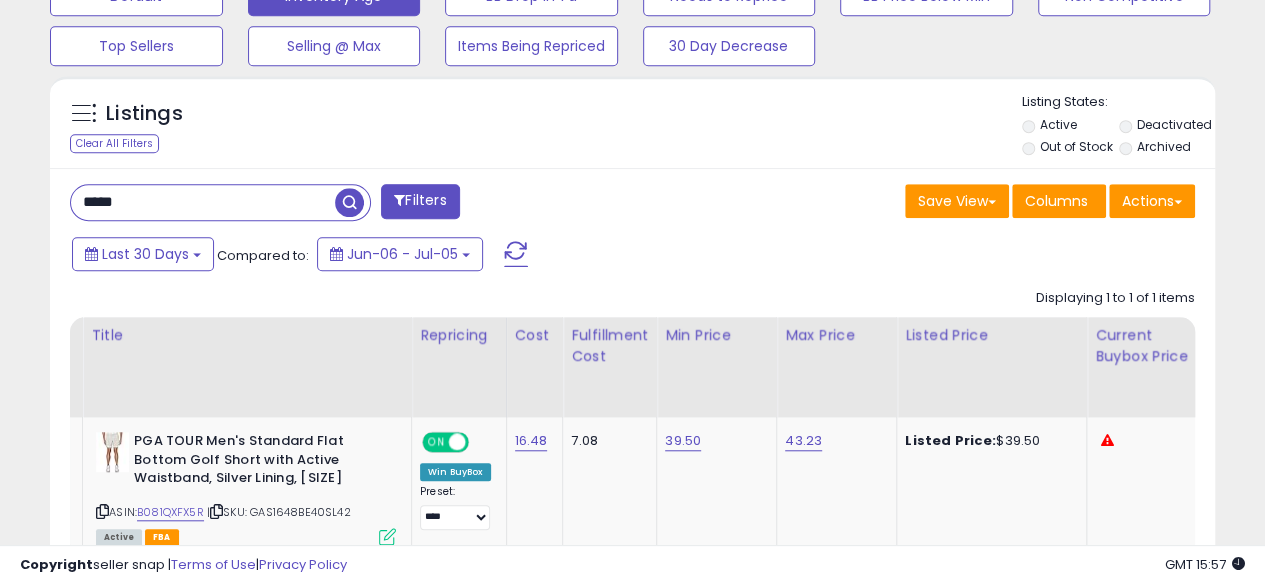 type on "**********" 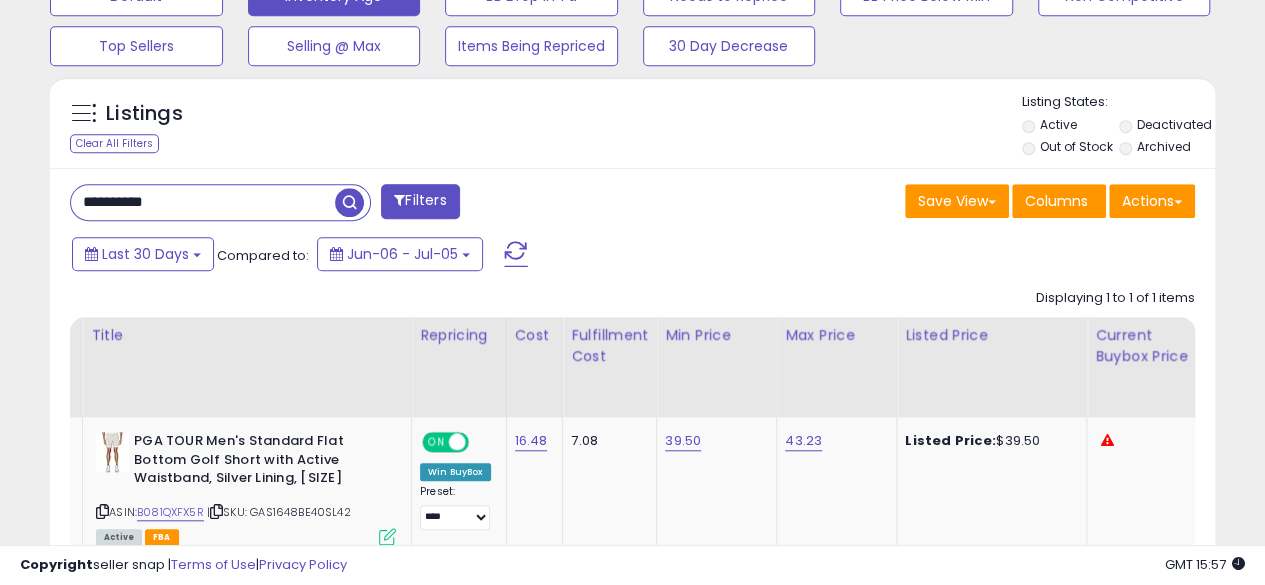 click at bounding box center [349, 202] 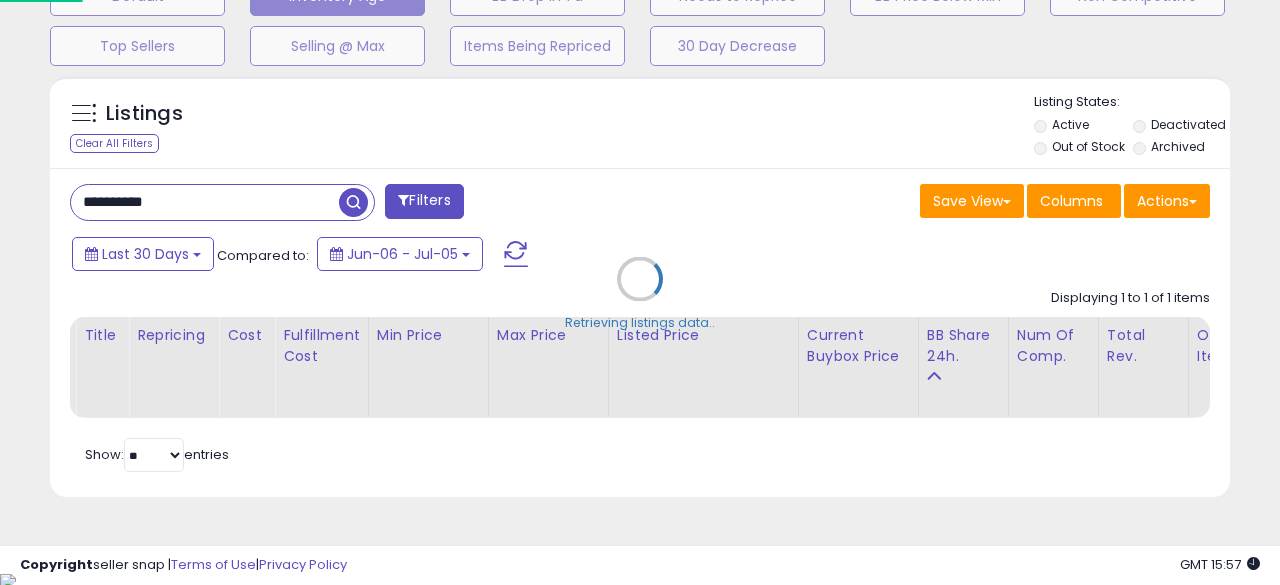 scroll, scrollTop: 999590, scrollLeft: 999317, axis: both 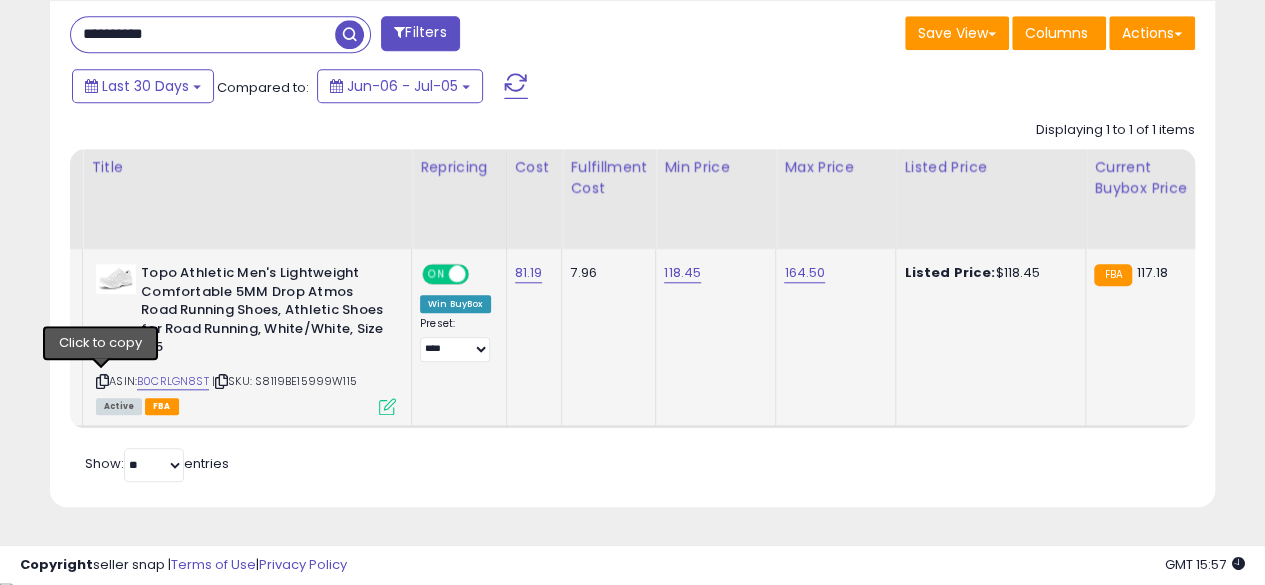 click at bounding box center (102, 381) 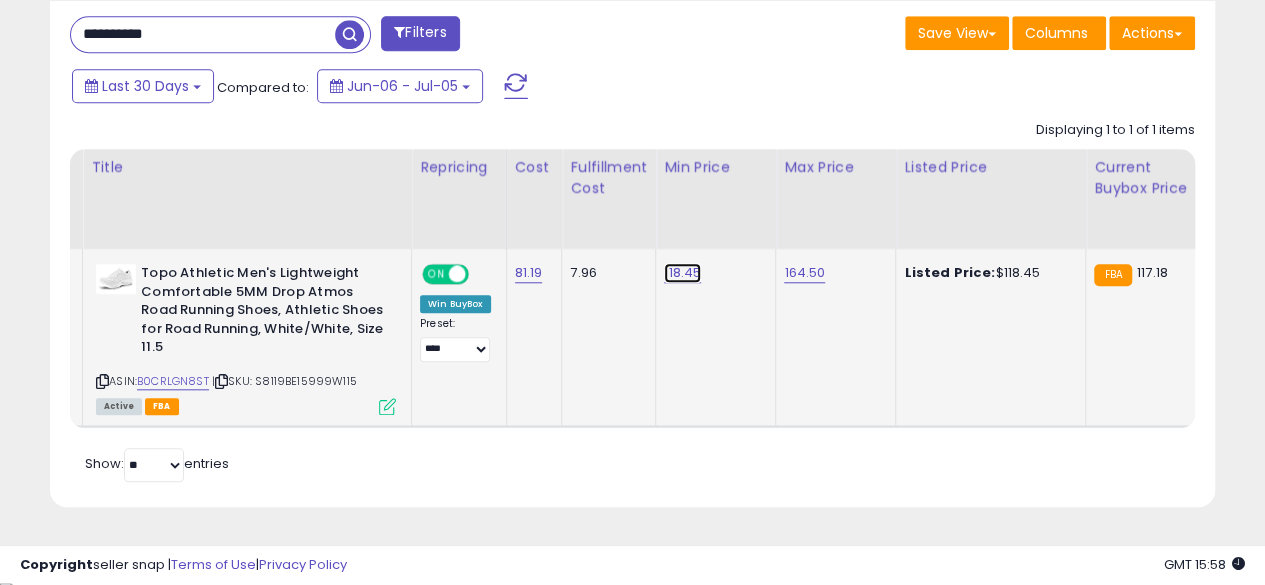 click on "118.45" at bounding box center (682, 273) 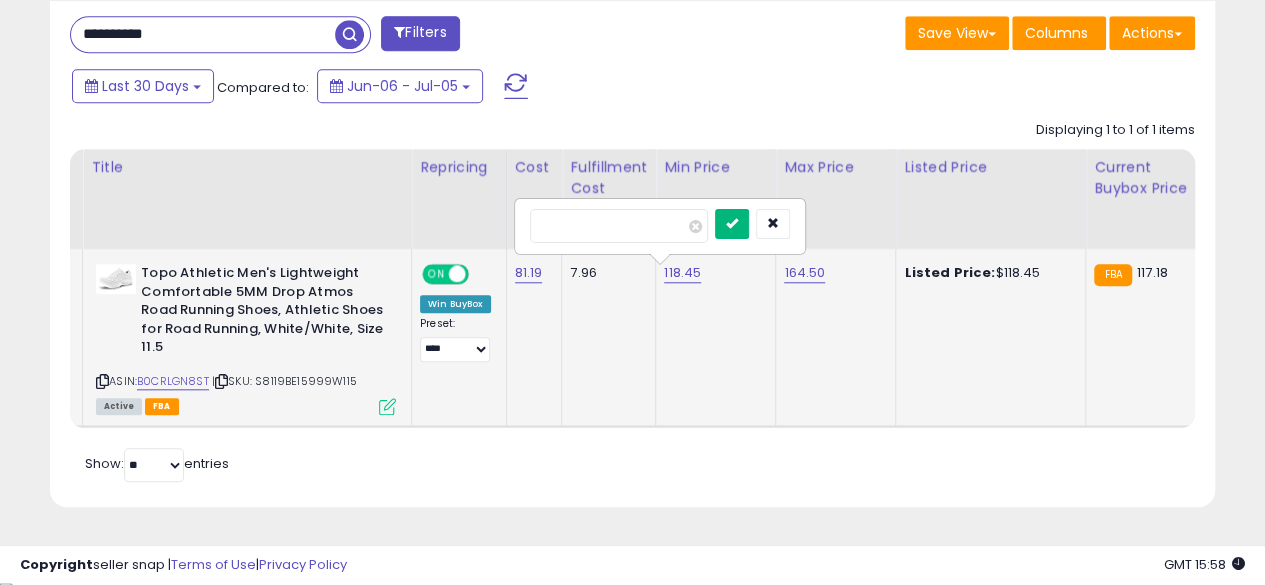 type on "******" 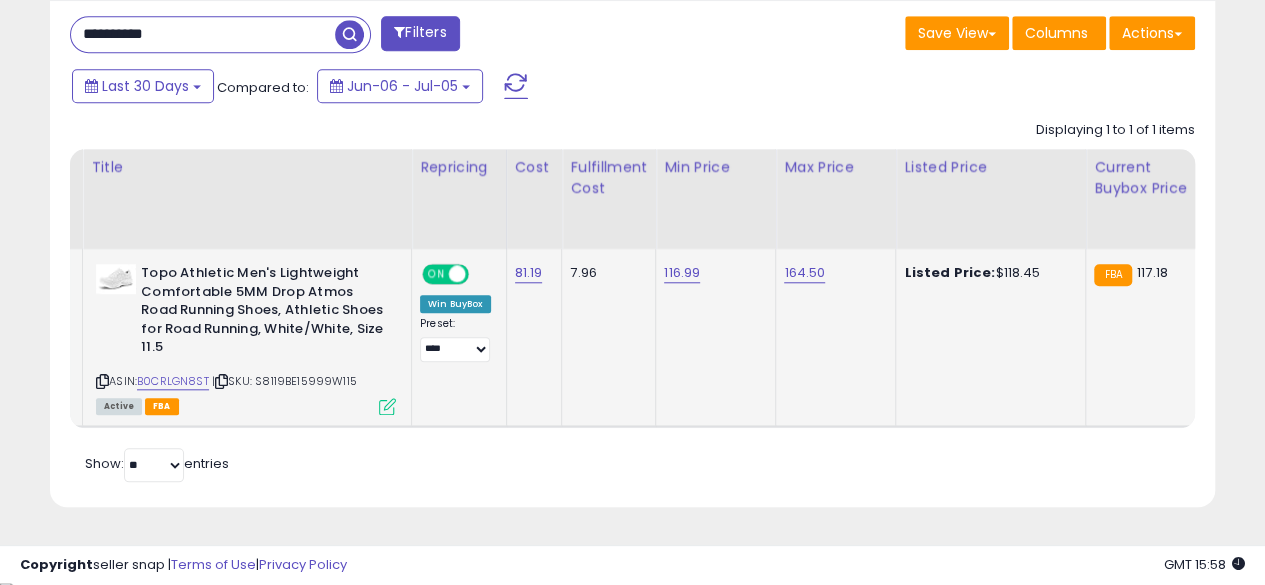 click on "**********" at bounding box center (203, 34) 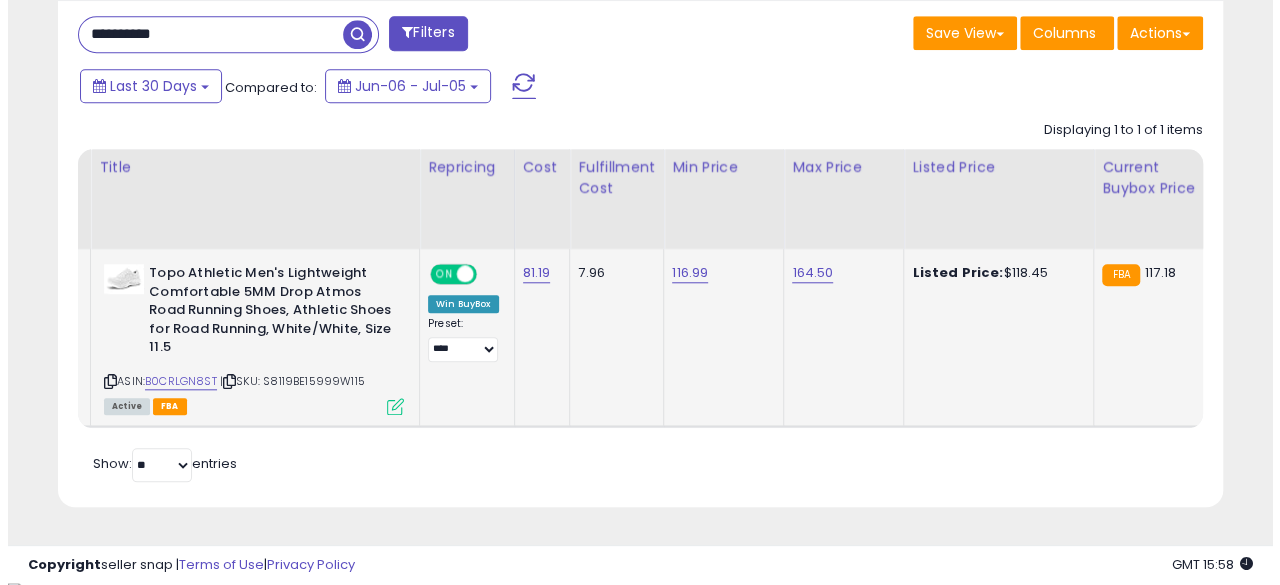 scroll, scrollTop: 654, scrollLeft: 0, axis: vertical 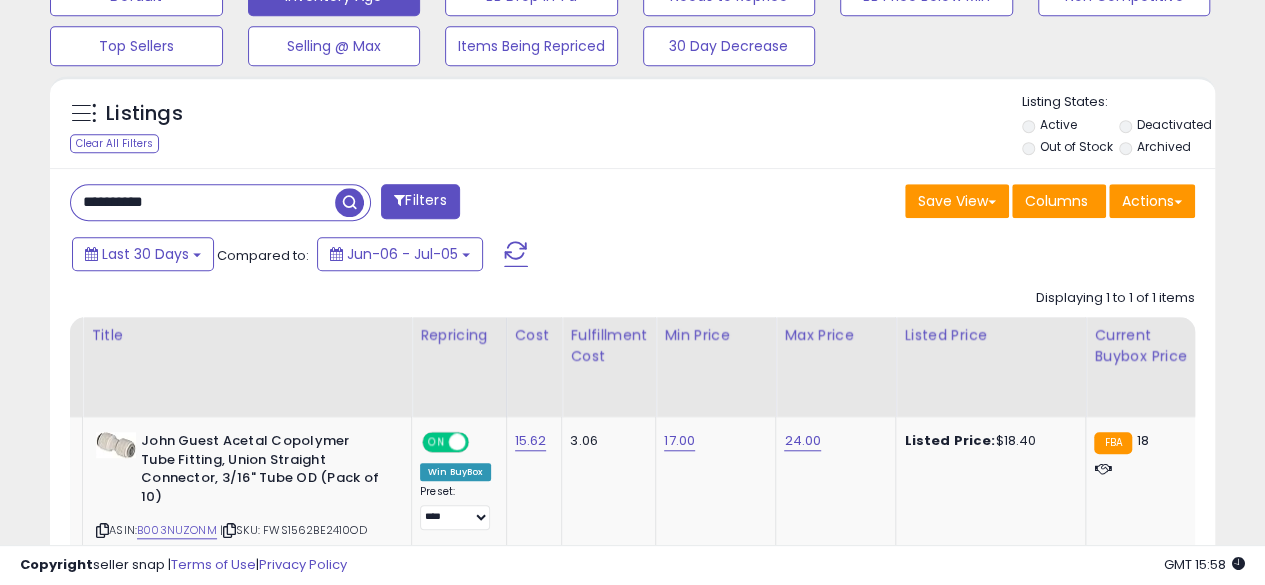 click on "**********" at bounding box center [203, 202] 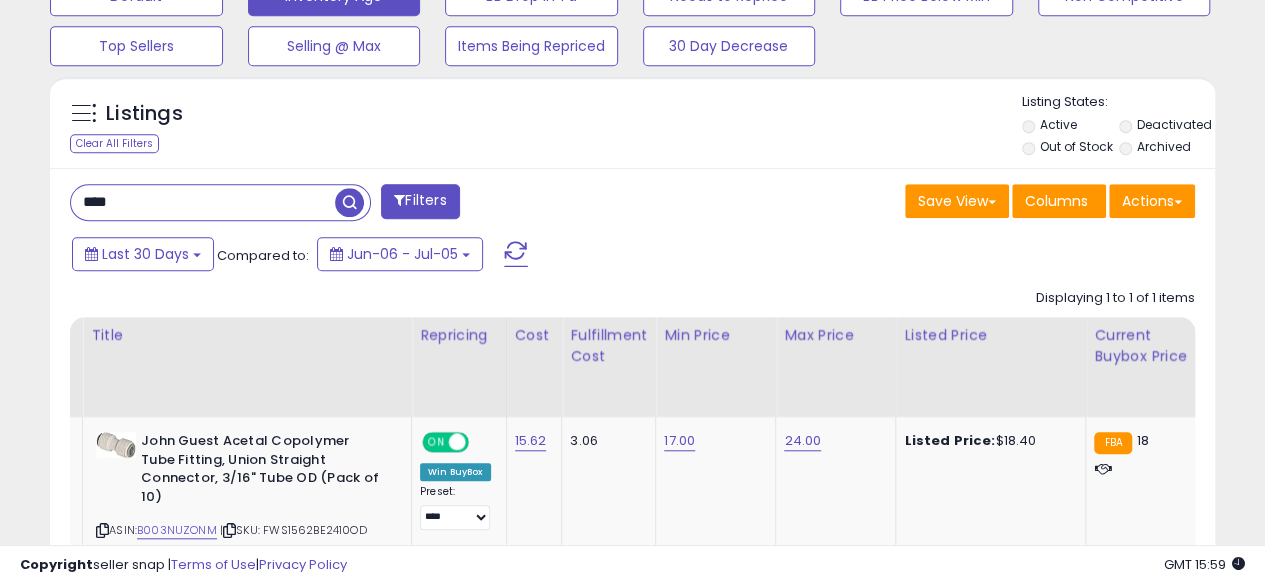 type on "**********" 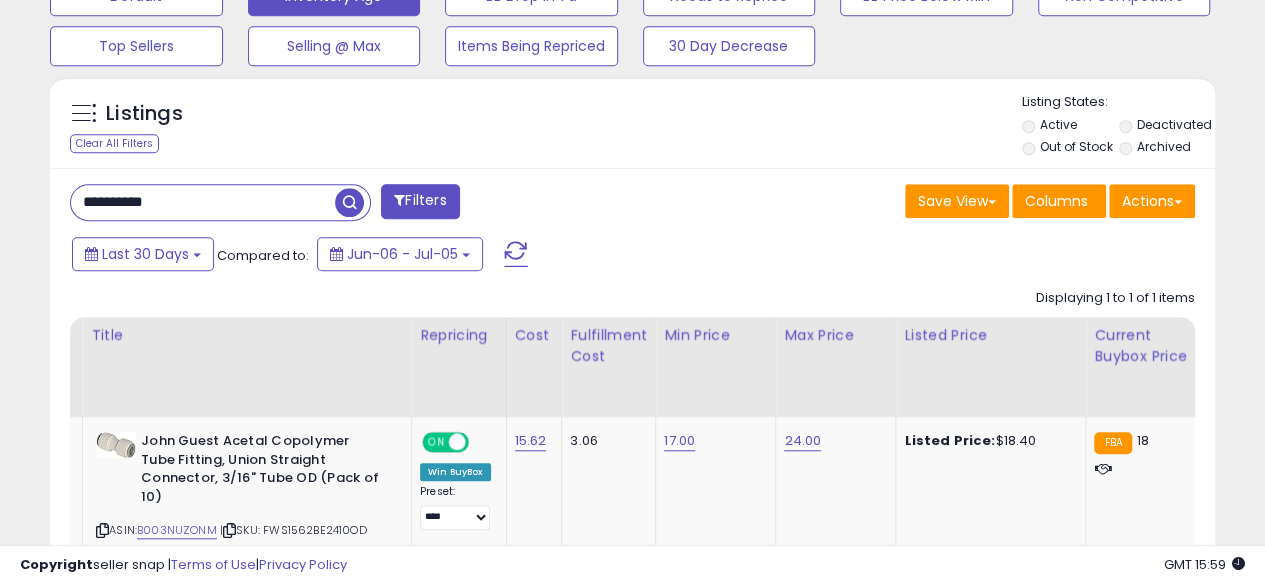 click at bounding box center (349, 202) 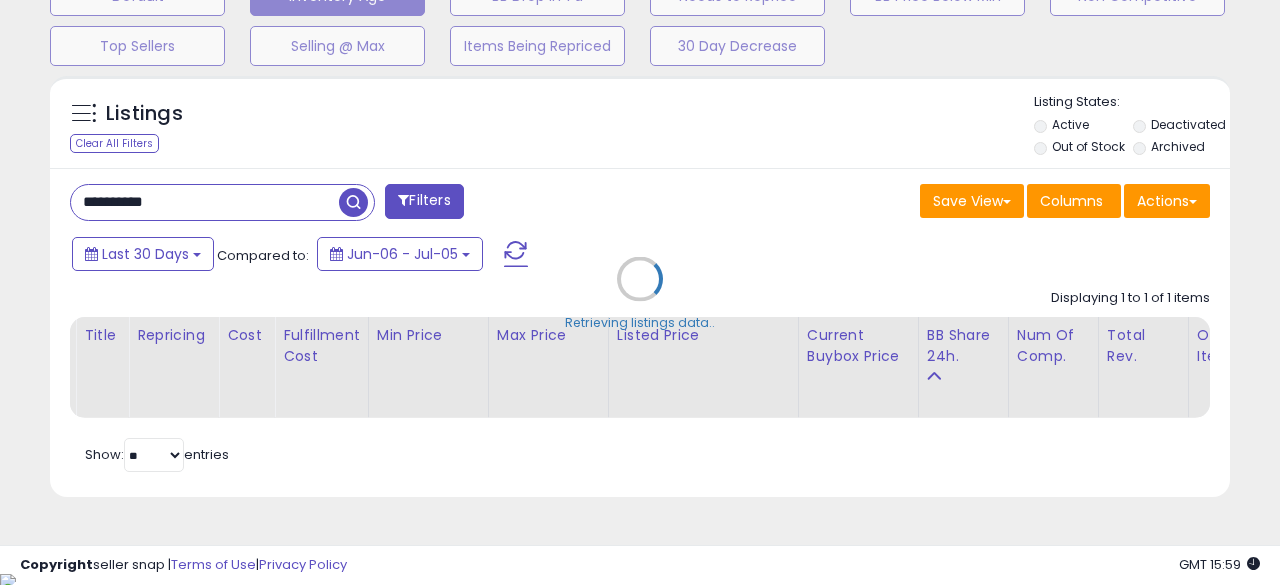 scroll, scrollTop: 999590, scrollLeft: 999317, axis: both 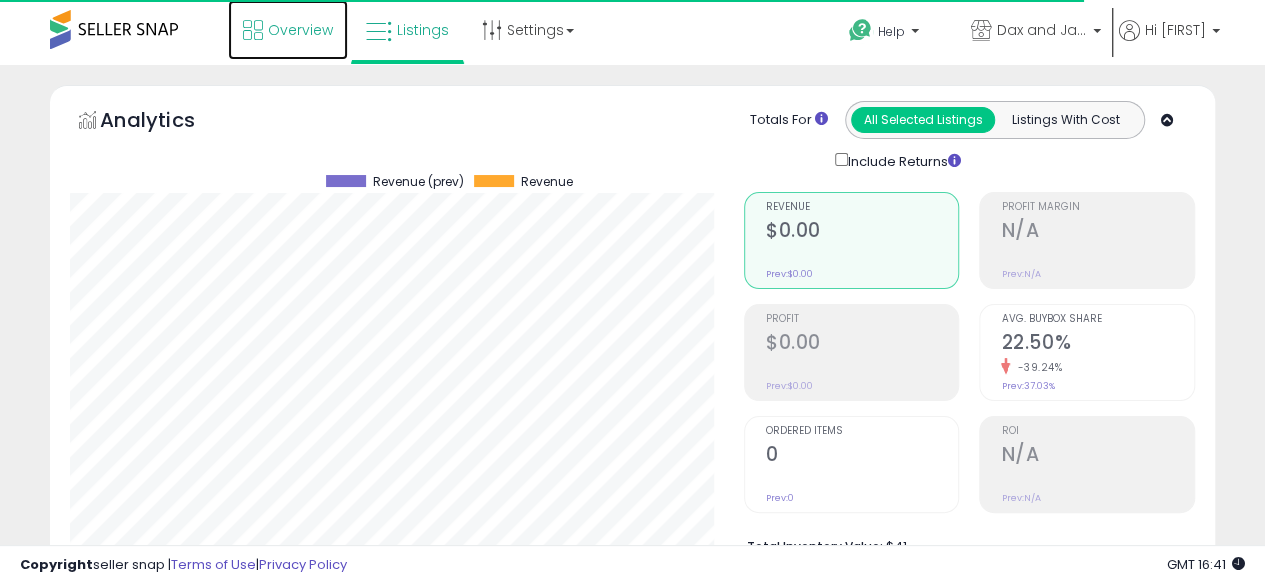 click on "Overview" at bounding box center [288, 30] 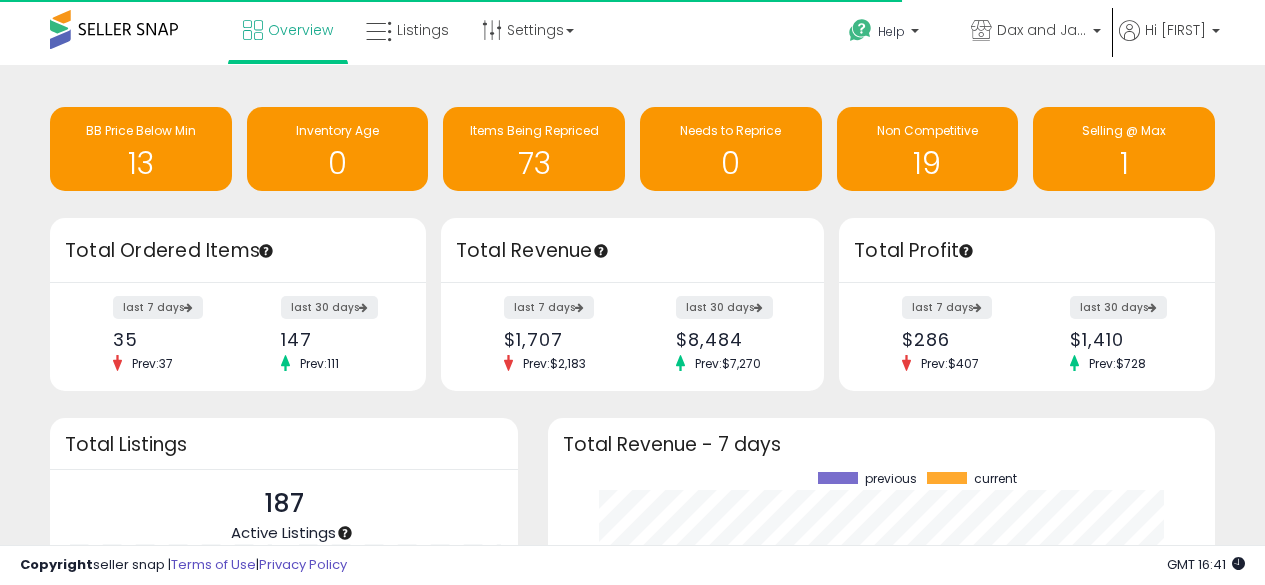 scroll, scrollTop: 0, scrollLeft: 0, axis: both 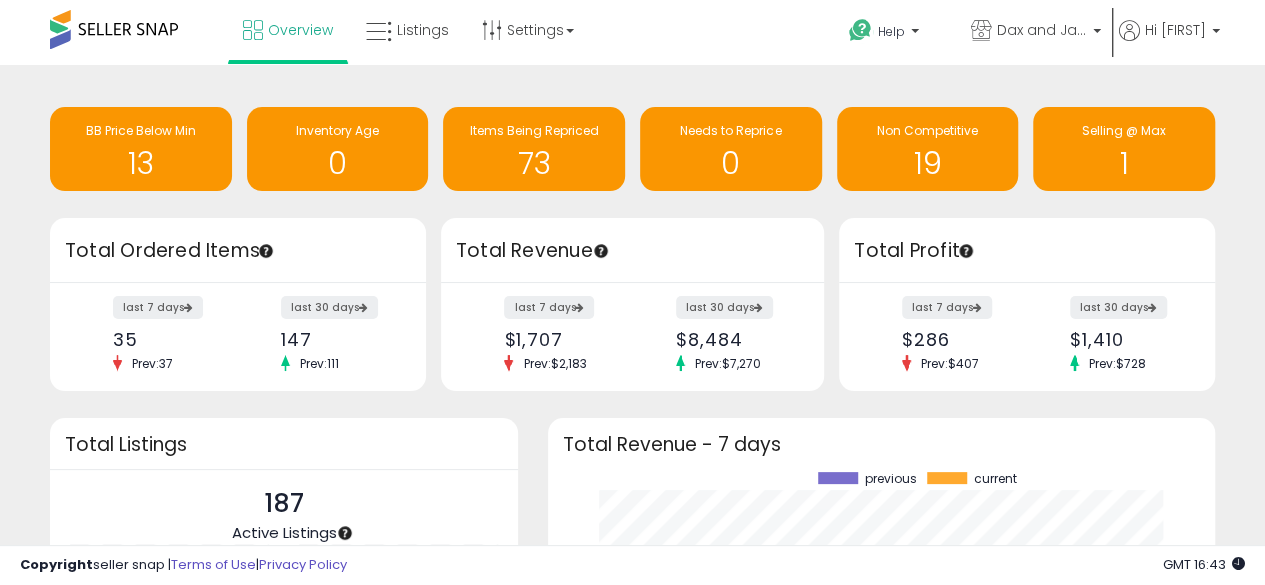 click at bounding box center [114, 29] 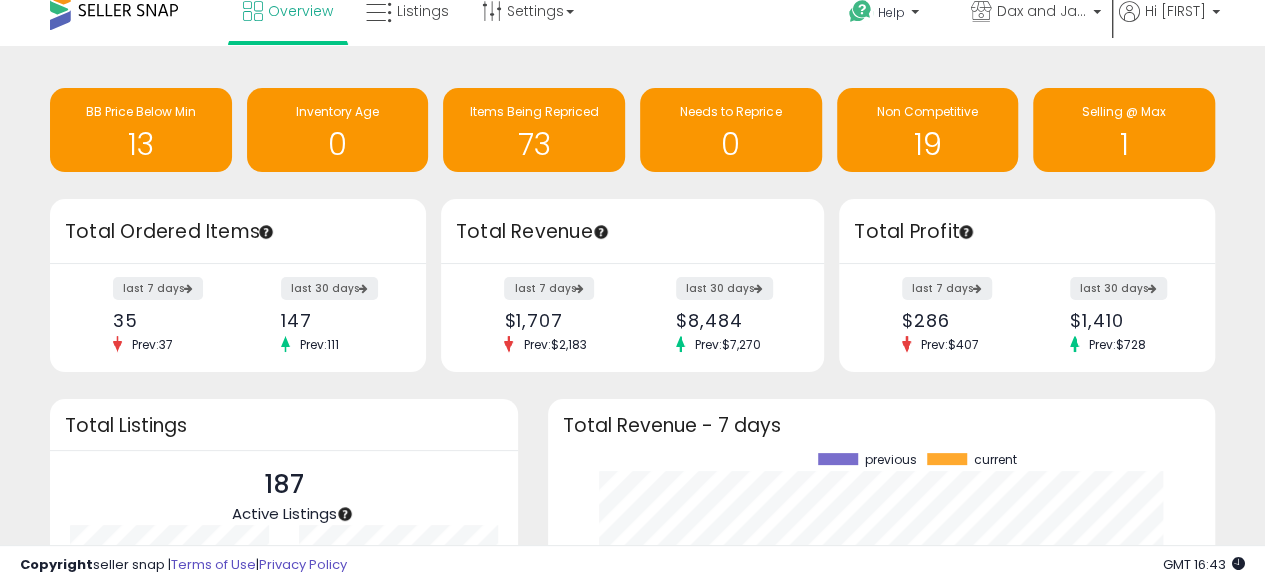 scroll, scrollTop: 0, scrollLeft: 0, axis: both 